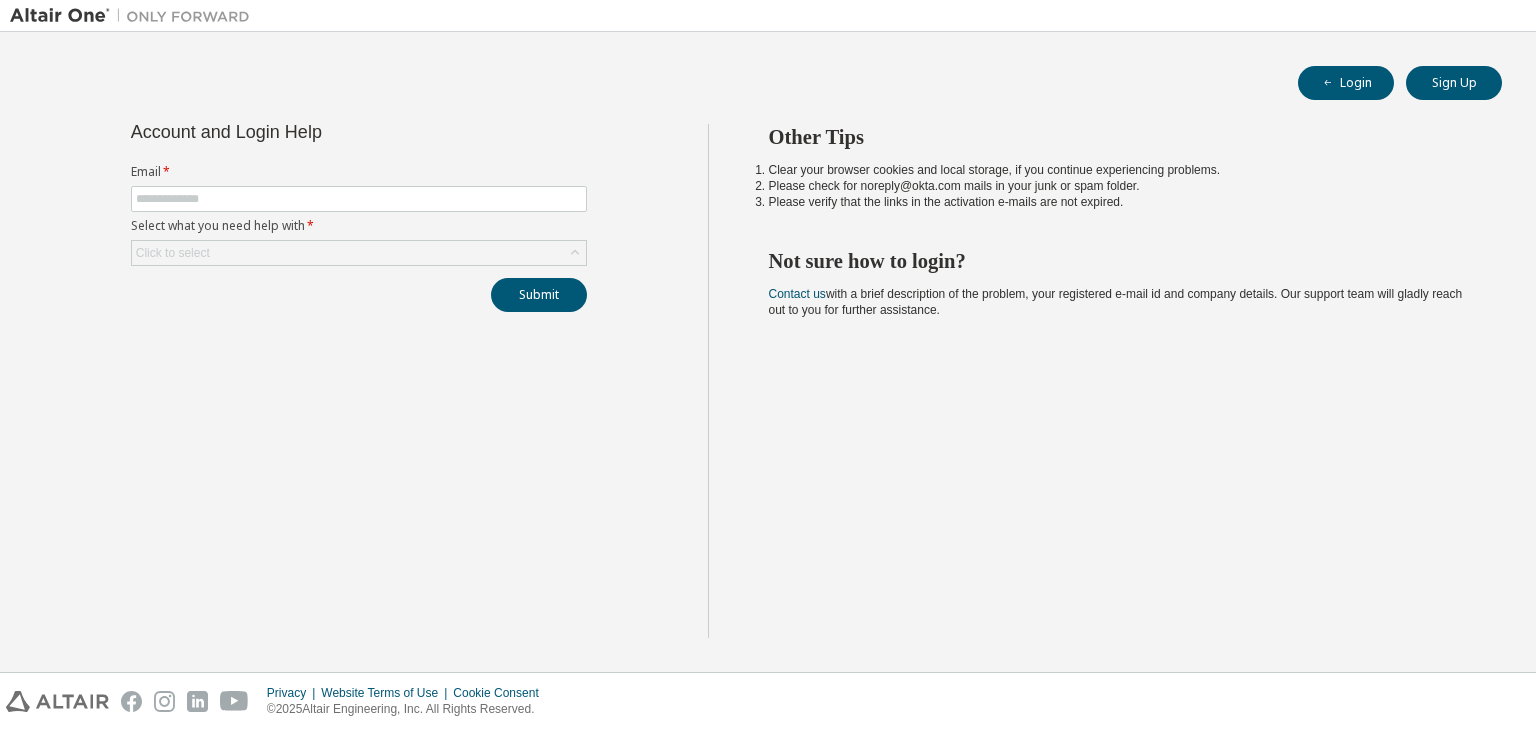 scroll, scrollTop: 0, scrollLeft: 0, axis: both 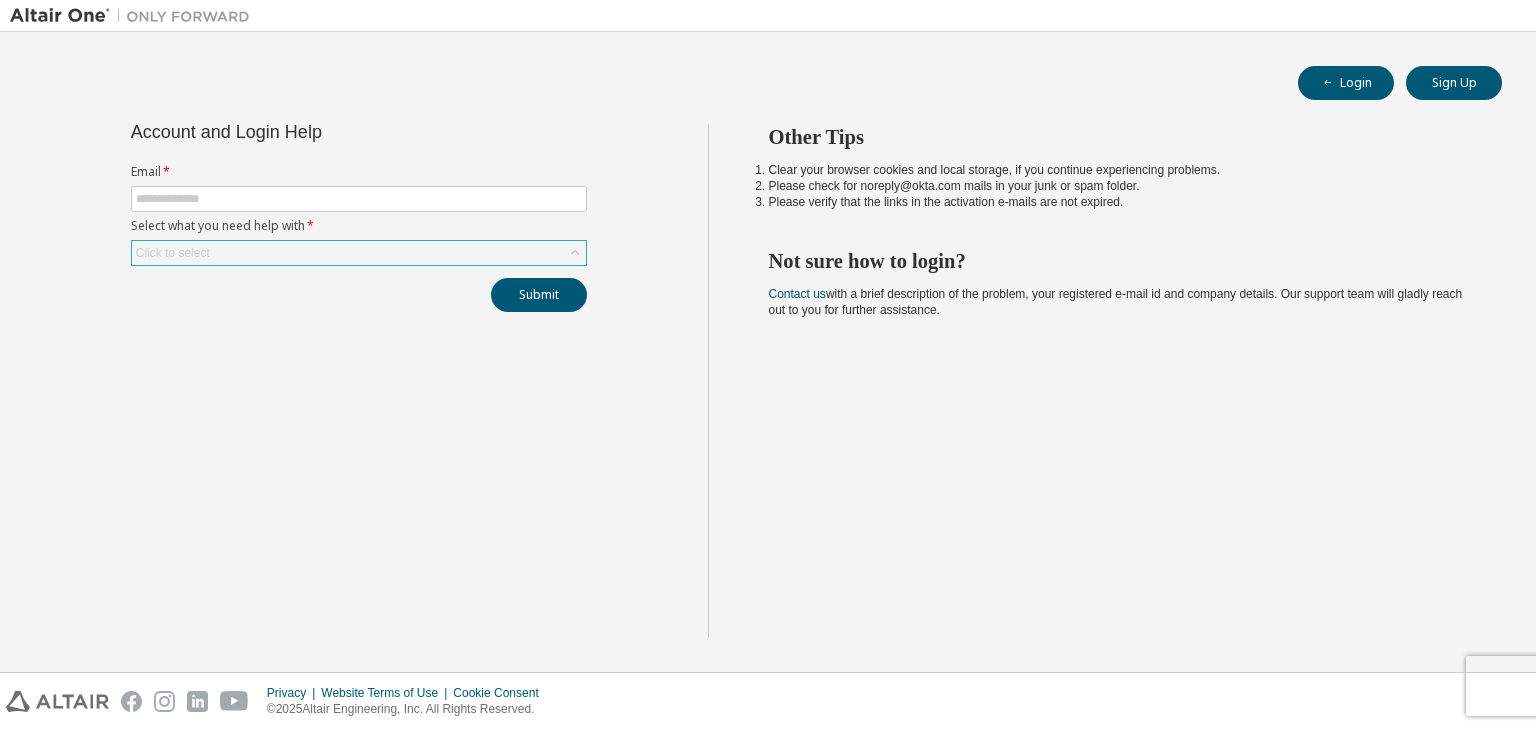 click on "Click to select" at bounding box center (359, 253) 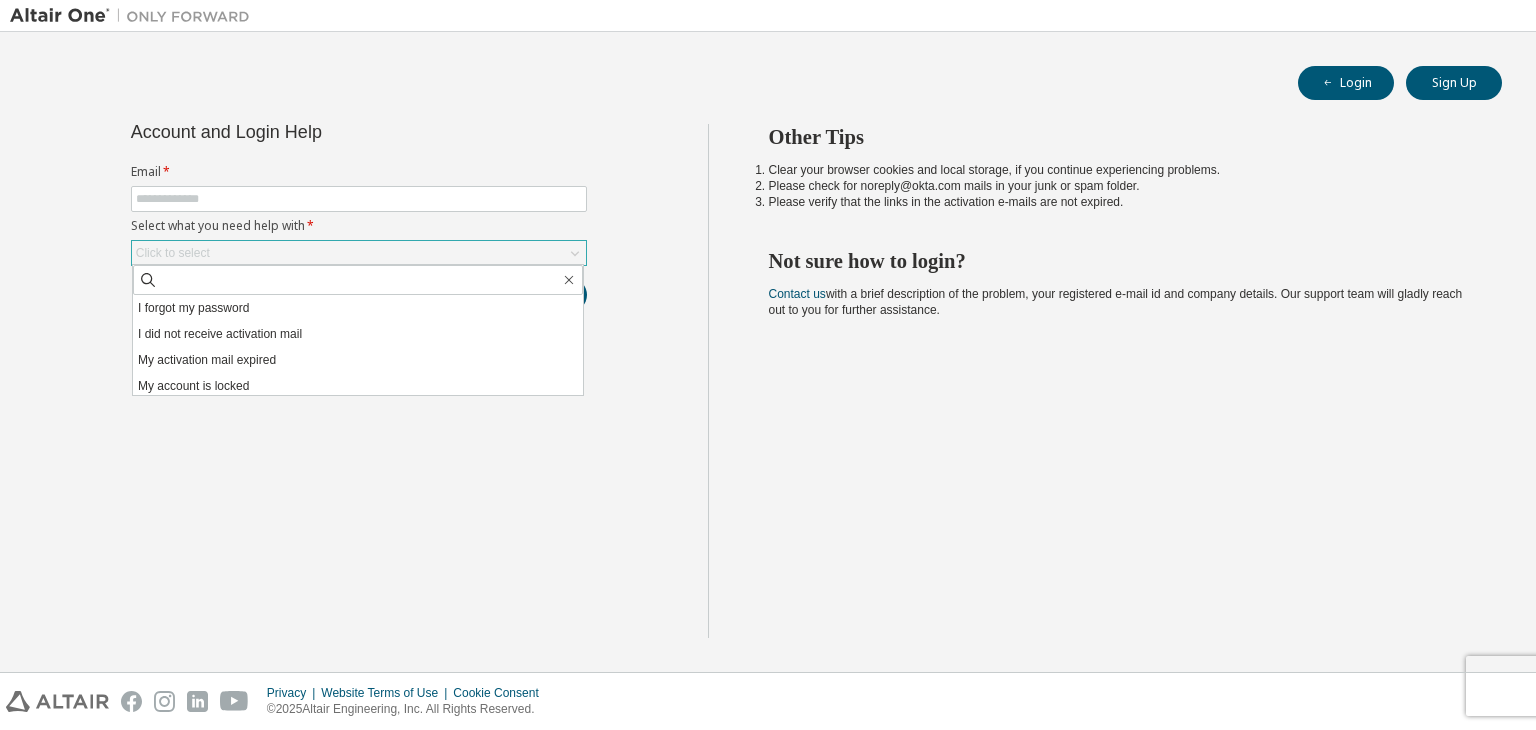 click on "Click to select" at bounding box center [359, 253] 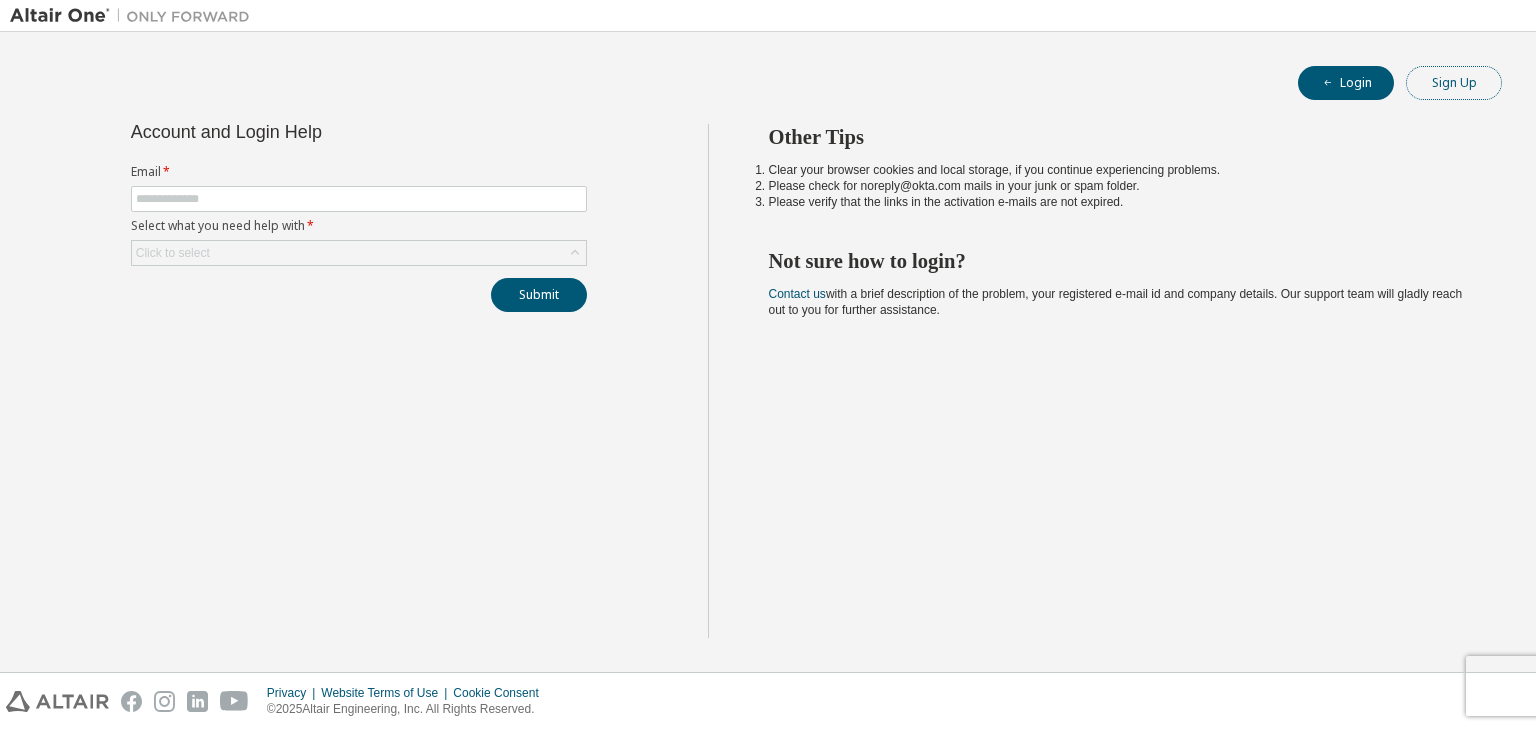click on "Sign Up" at bounding box center (1454, 83) 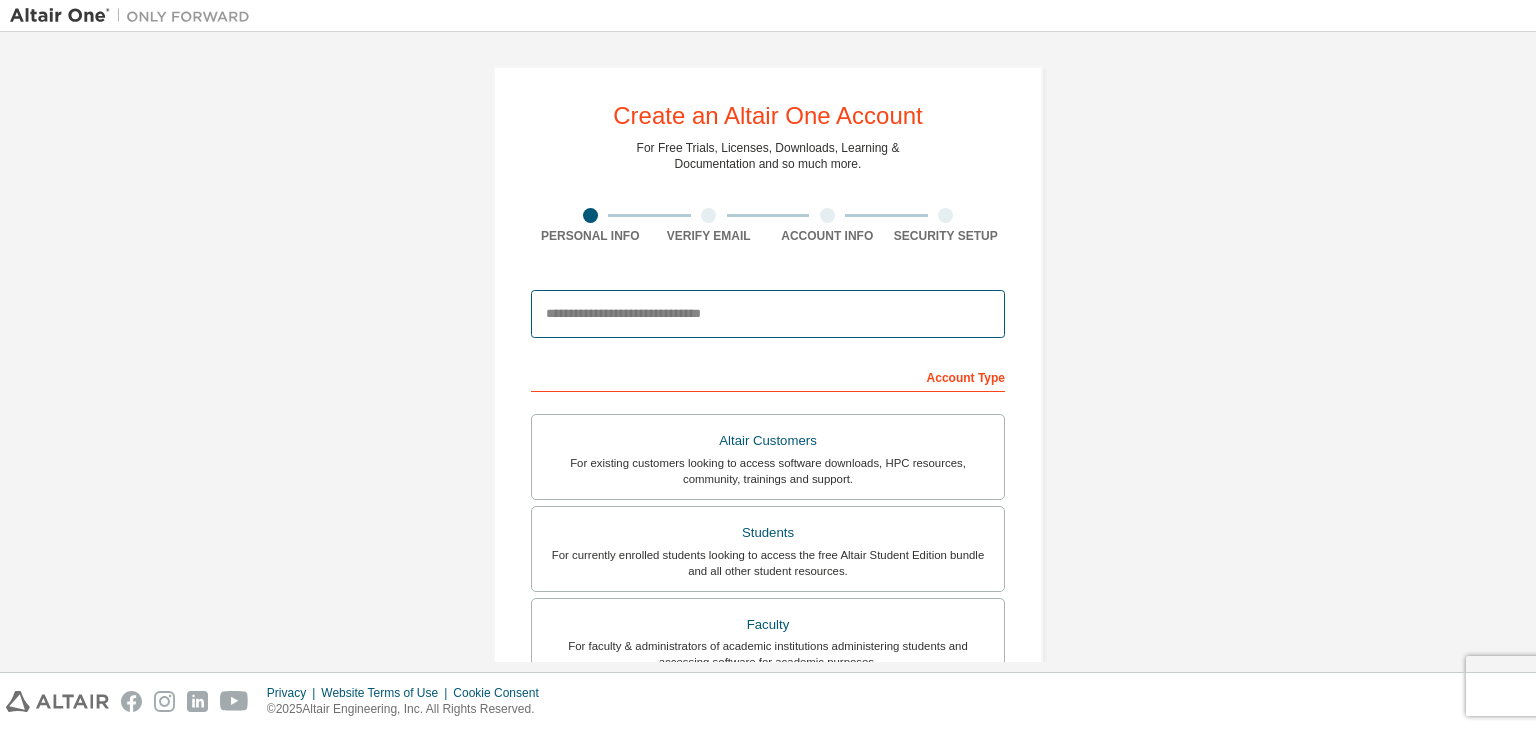 click at bounding box center (768, 314) 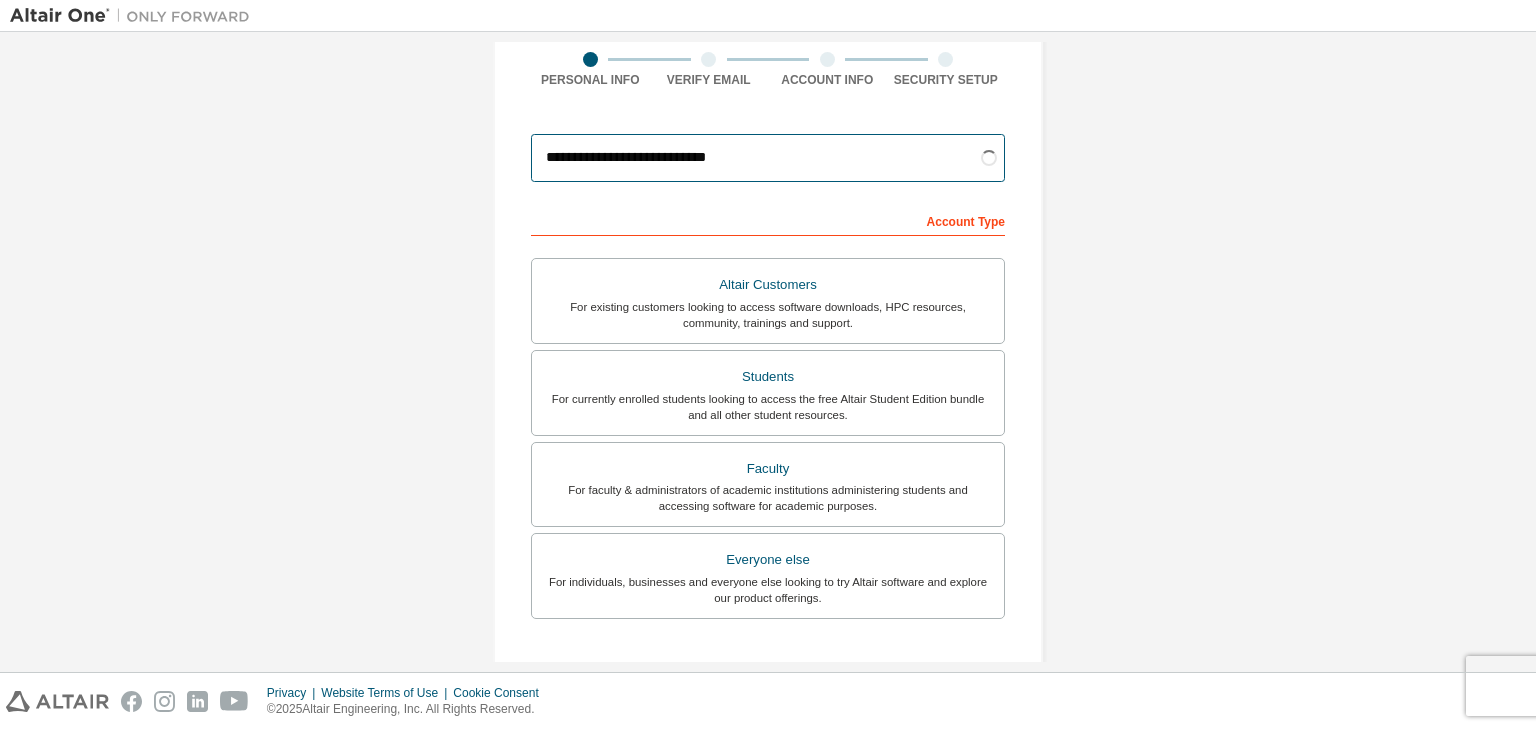 scroll, scrollTop: 156, scrollLeft: 0, axis: vertical 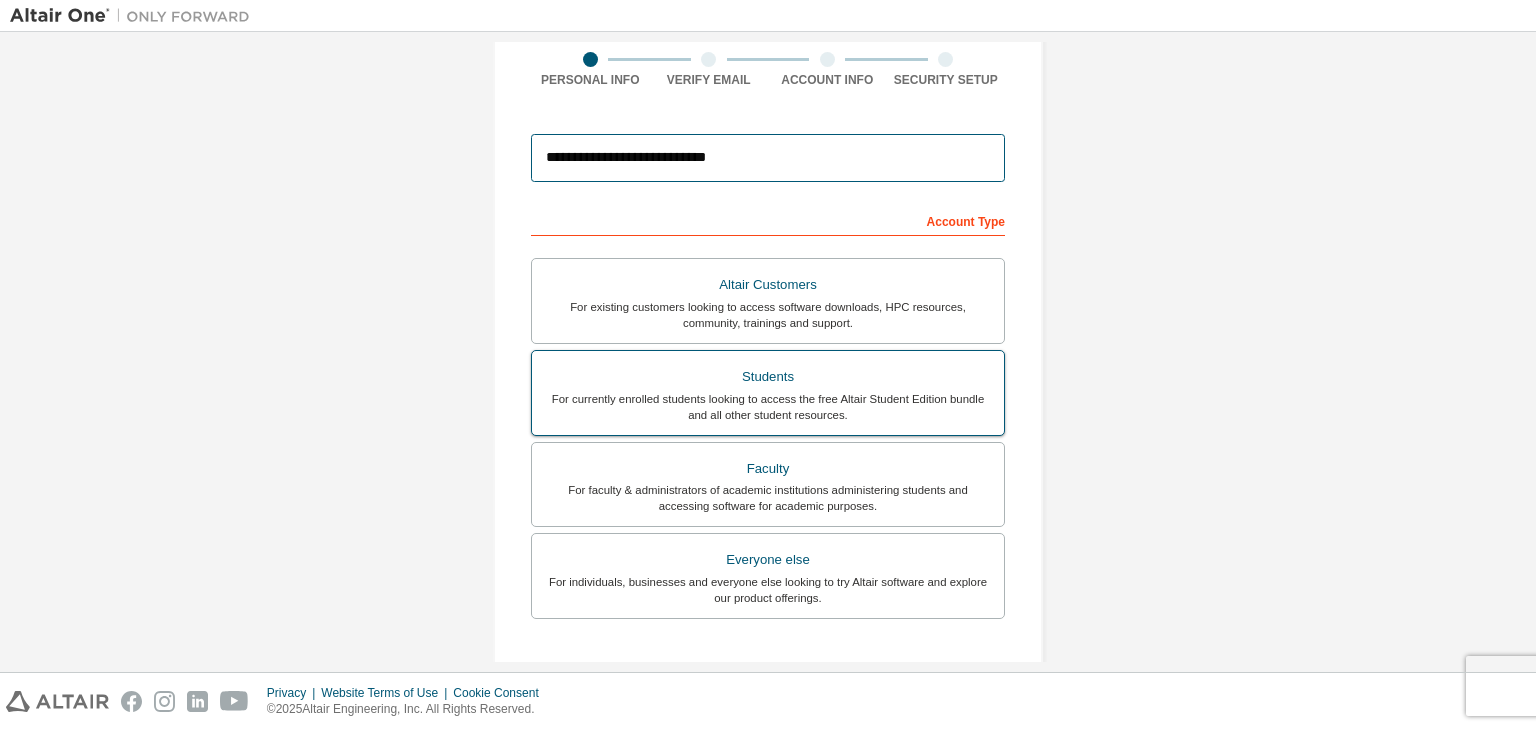 type on "**********" 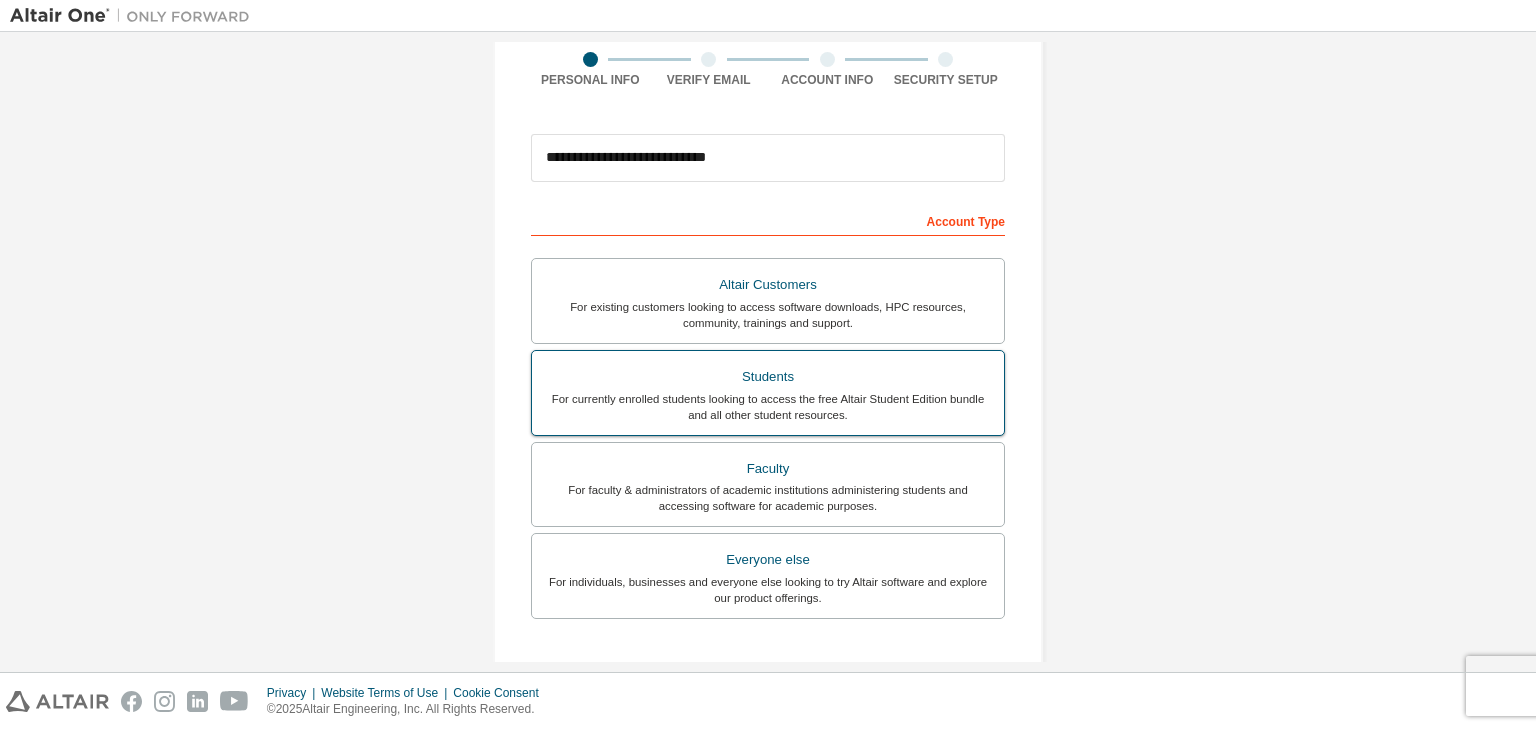 click on "Students" at bounding box center (768, 377) 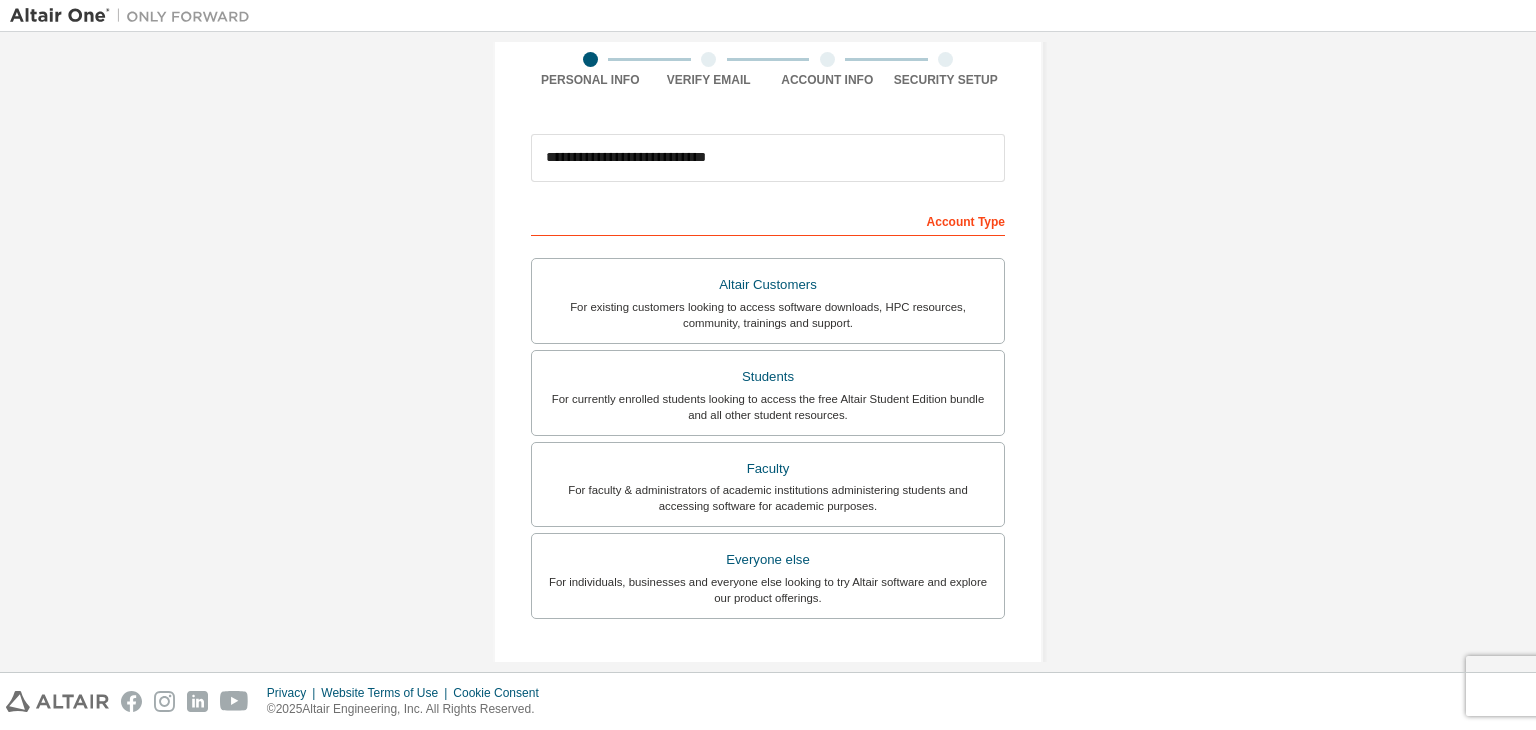click on "**********" at bounding box center [768, 415] 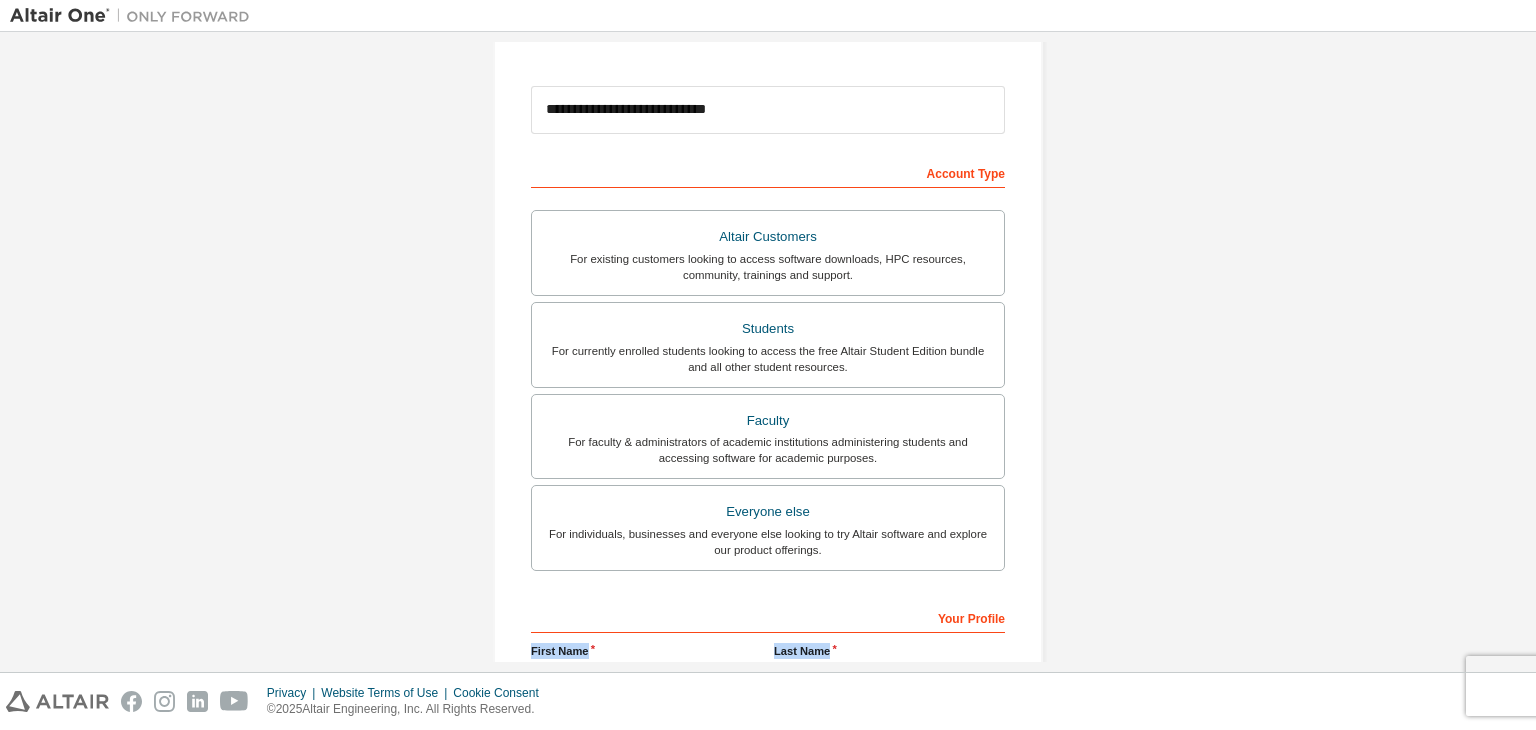 drag, startPoint x: 1025, startPoint y: 641, endPoint x: 848, endPoint y: 654, distance: 177.47676 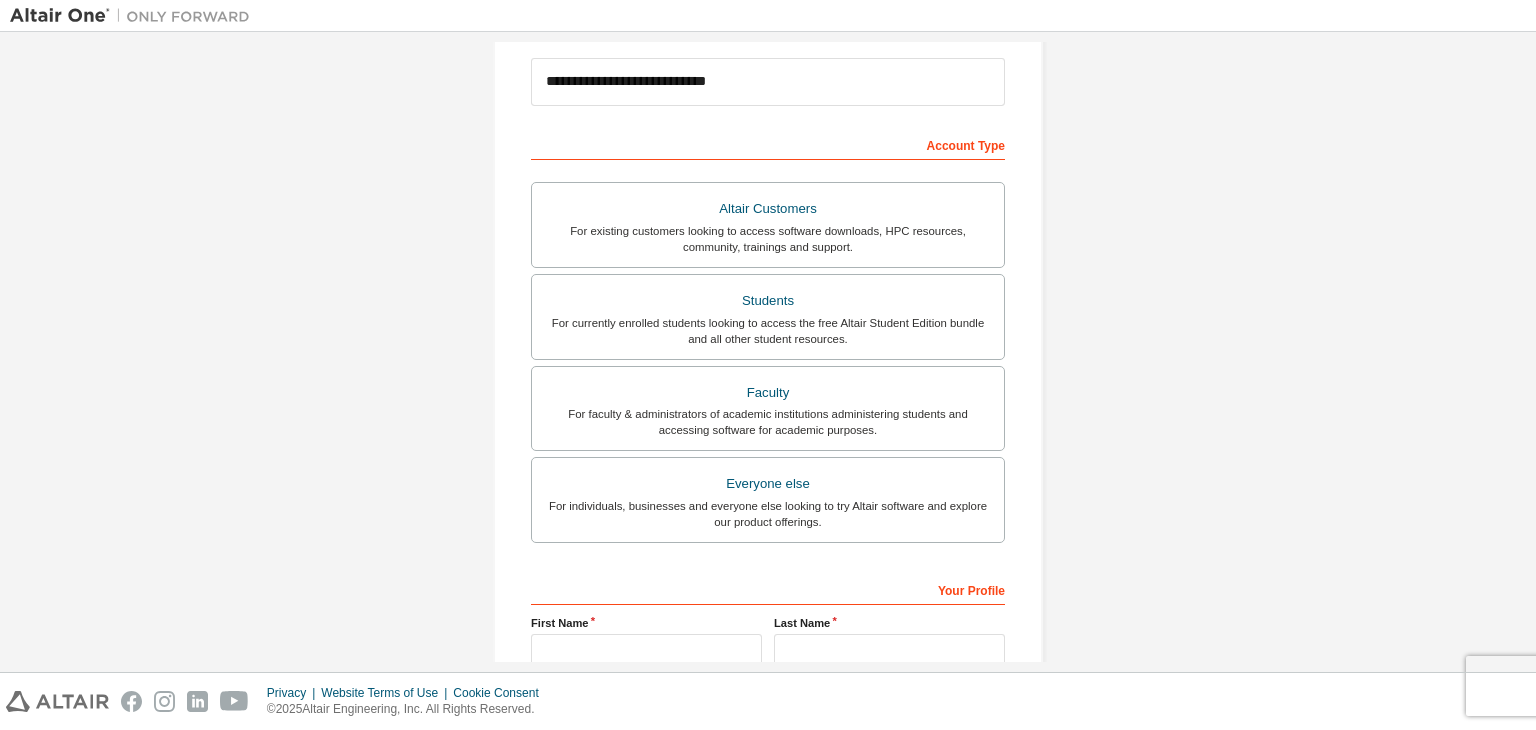 click on "**********" at bounding box center [768, 339] 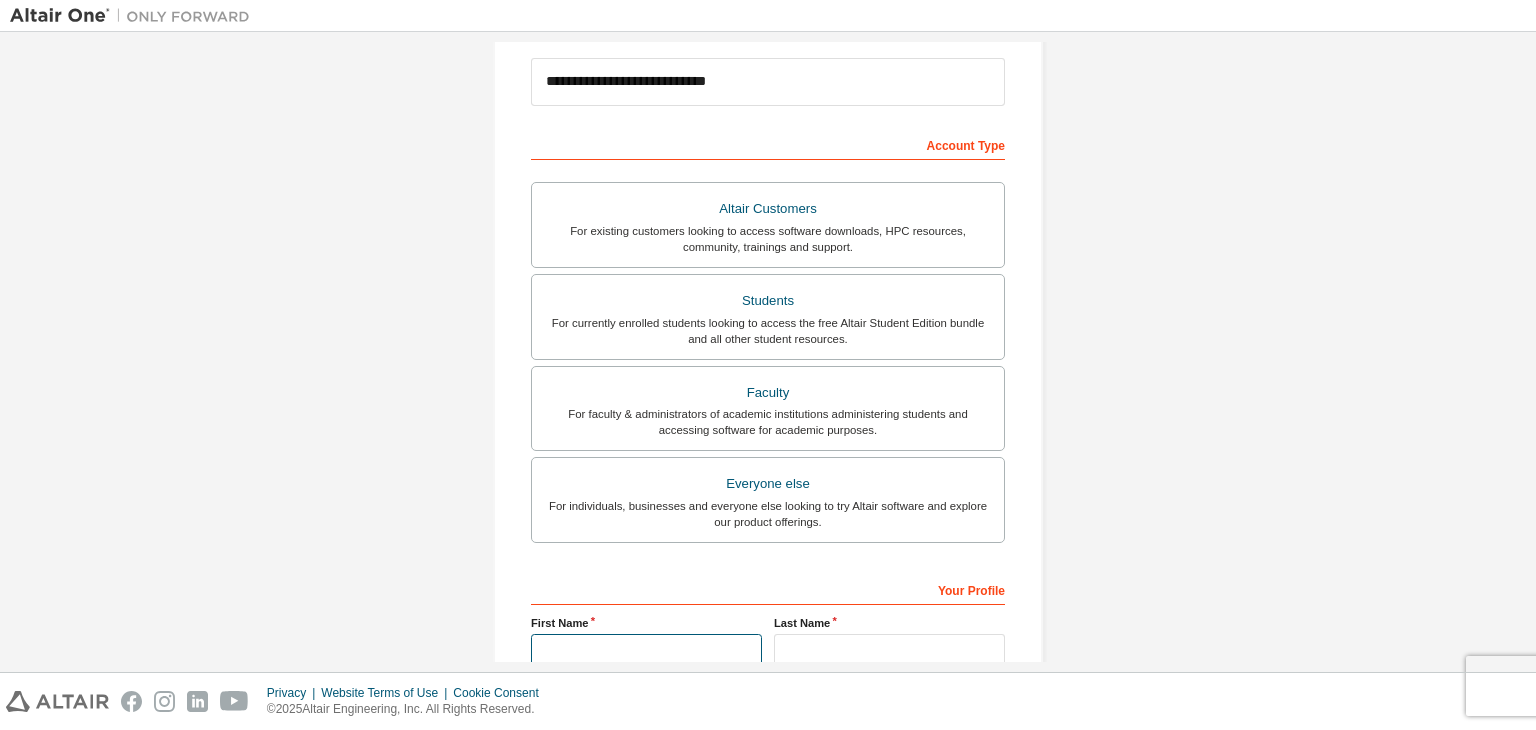 click at bounding box center [646, 650] 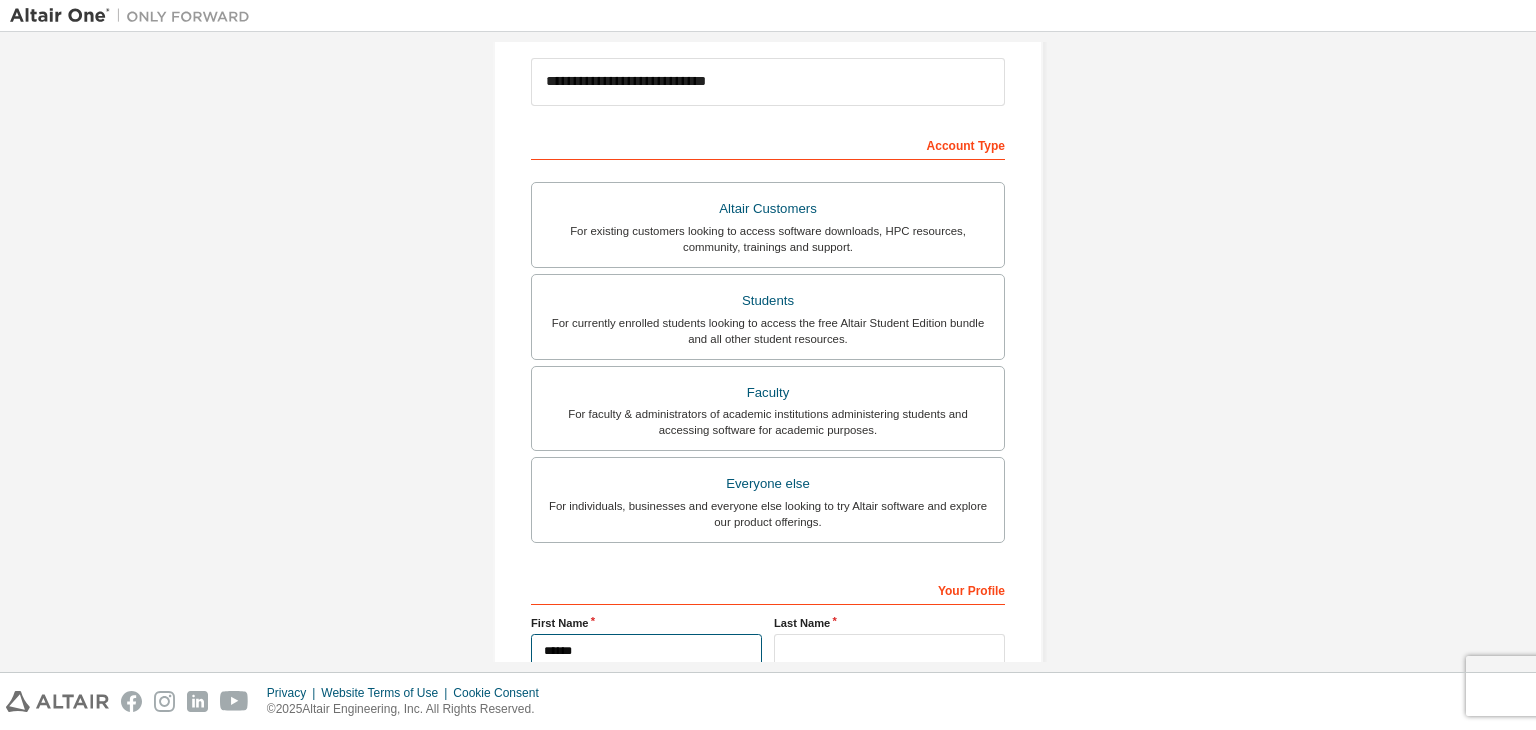 type on "******" 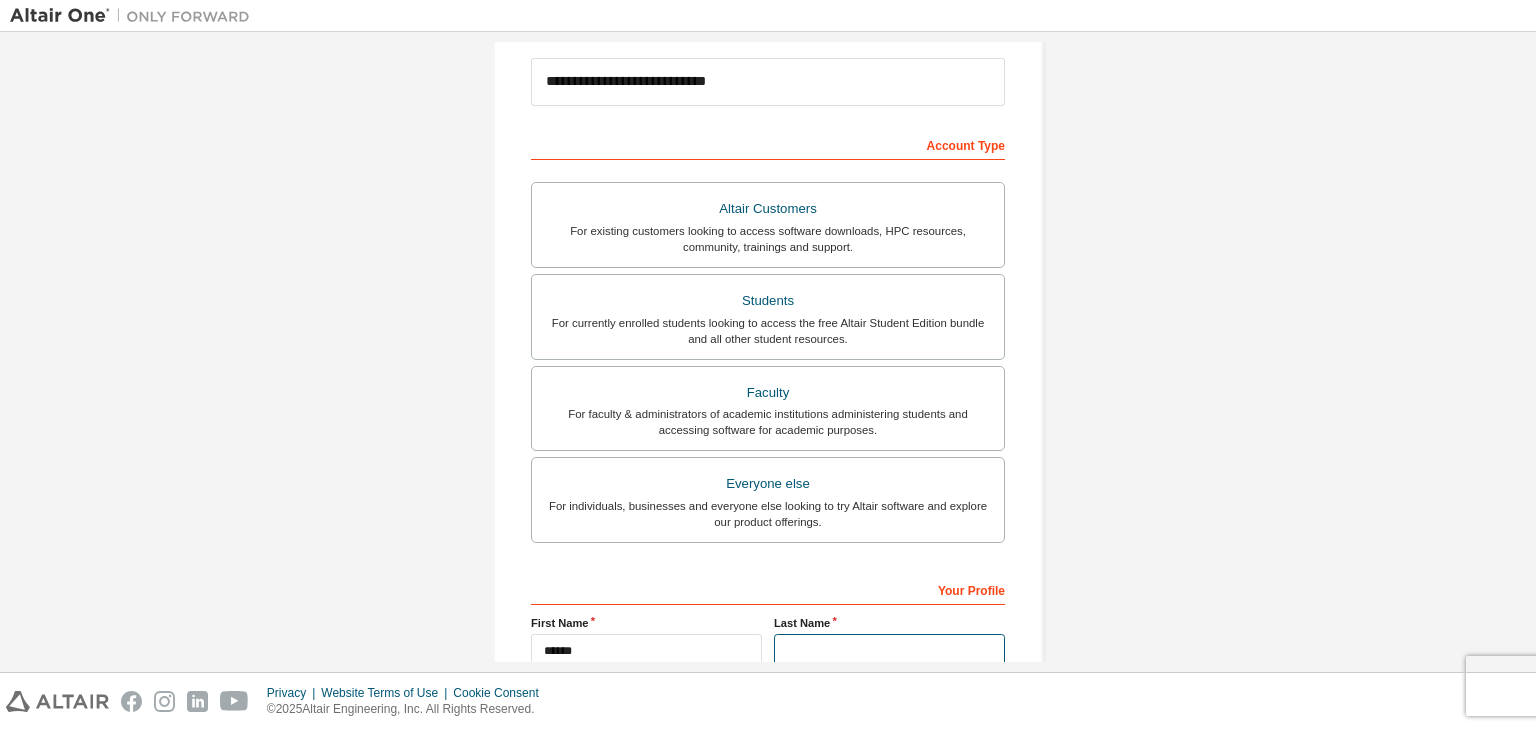 click at bounding box center [889, 650] 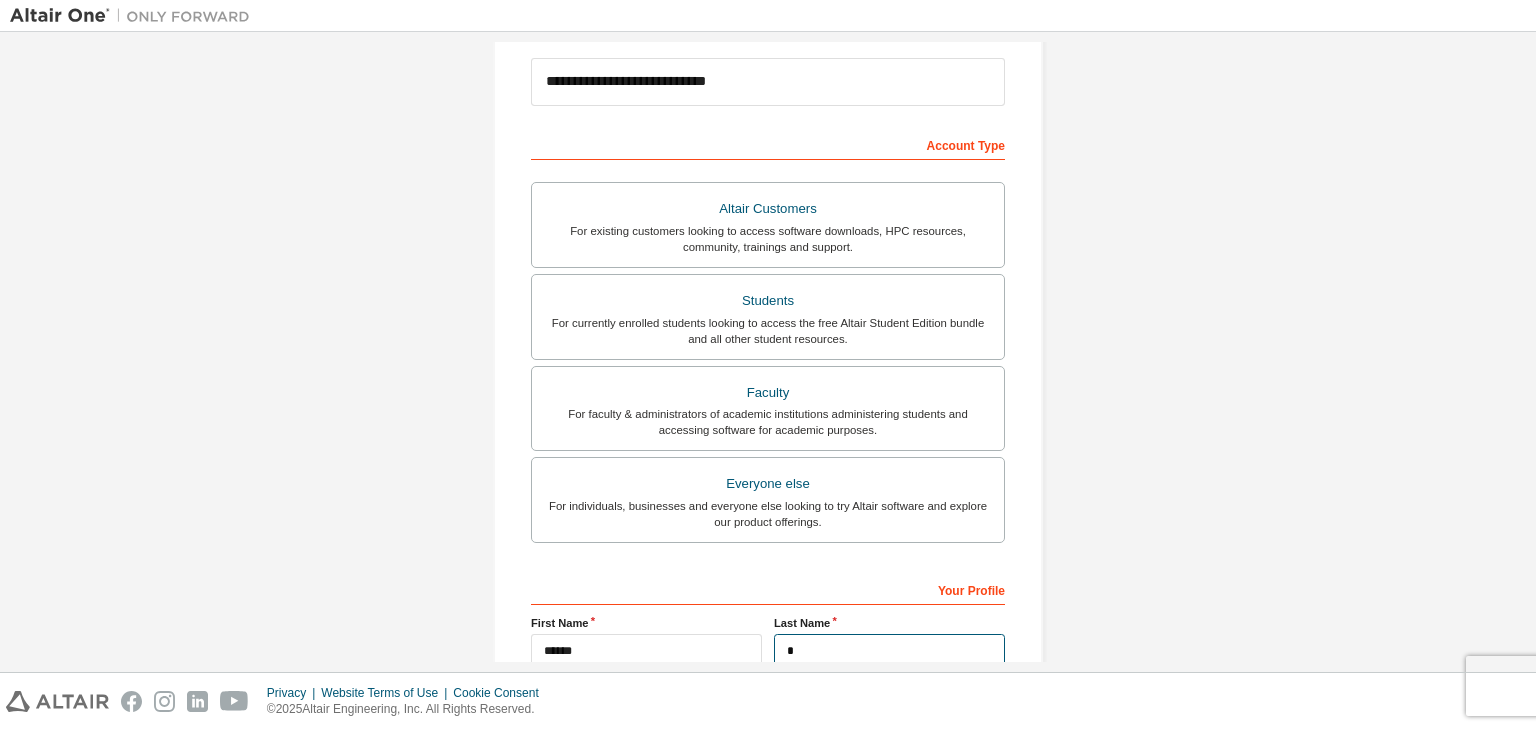 type on "*" 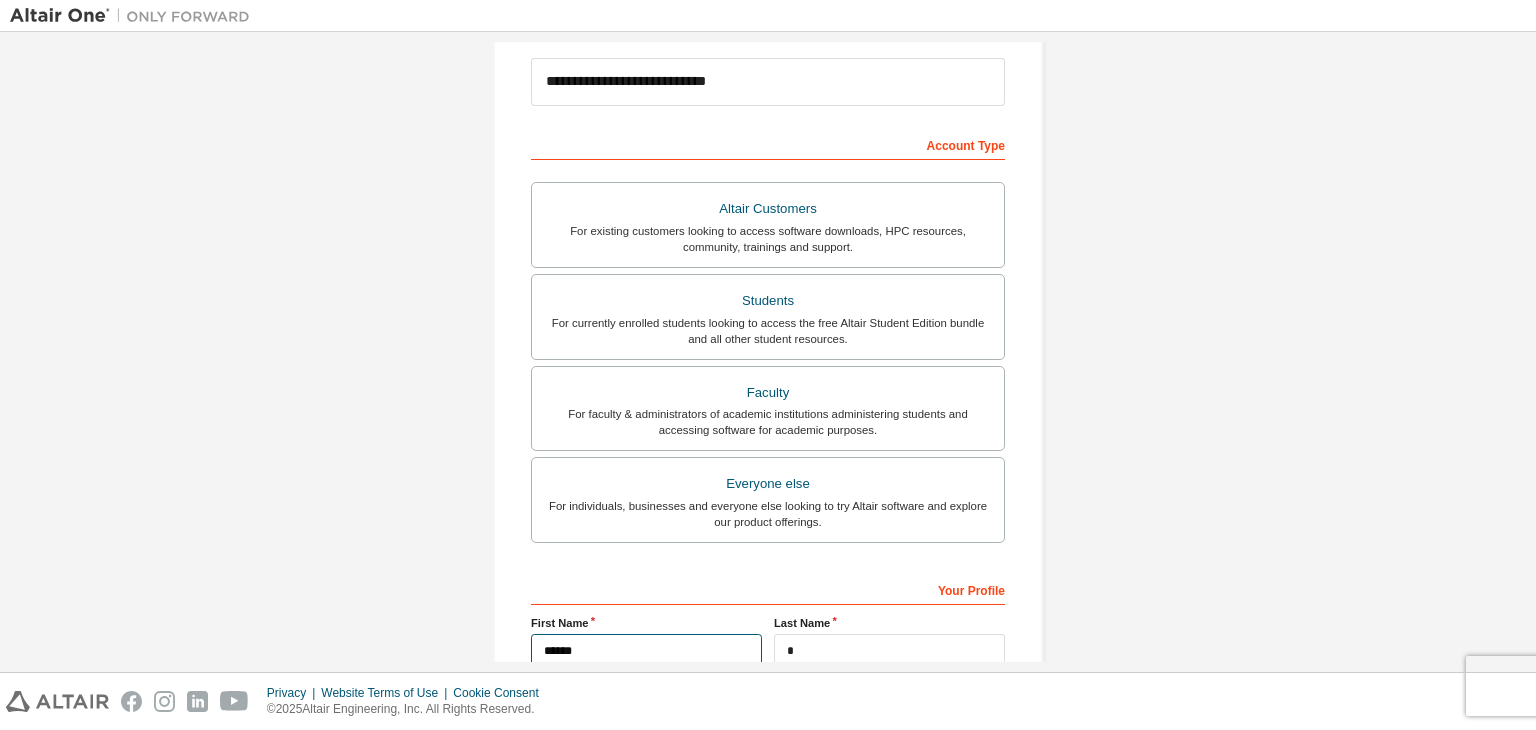 click on "******" at bounding box center [646, 650] 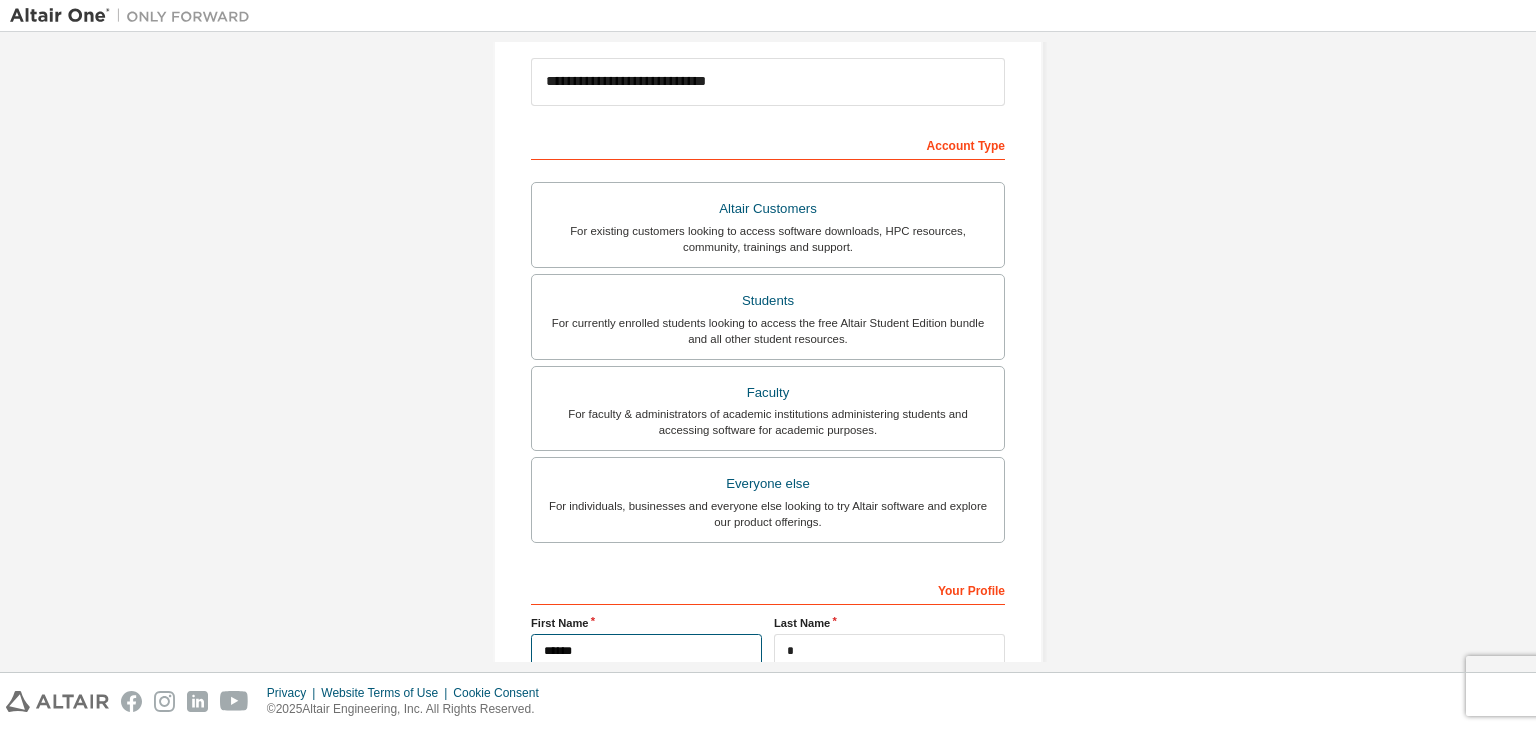type on "******" 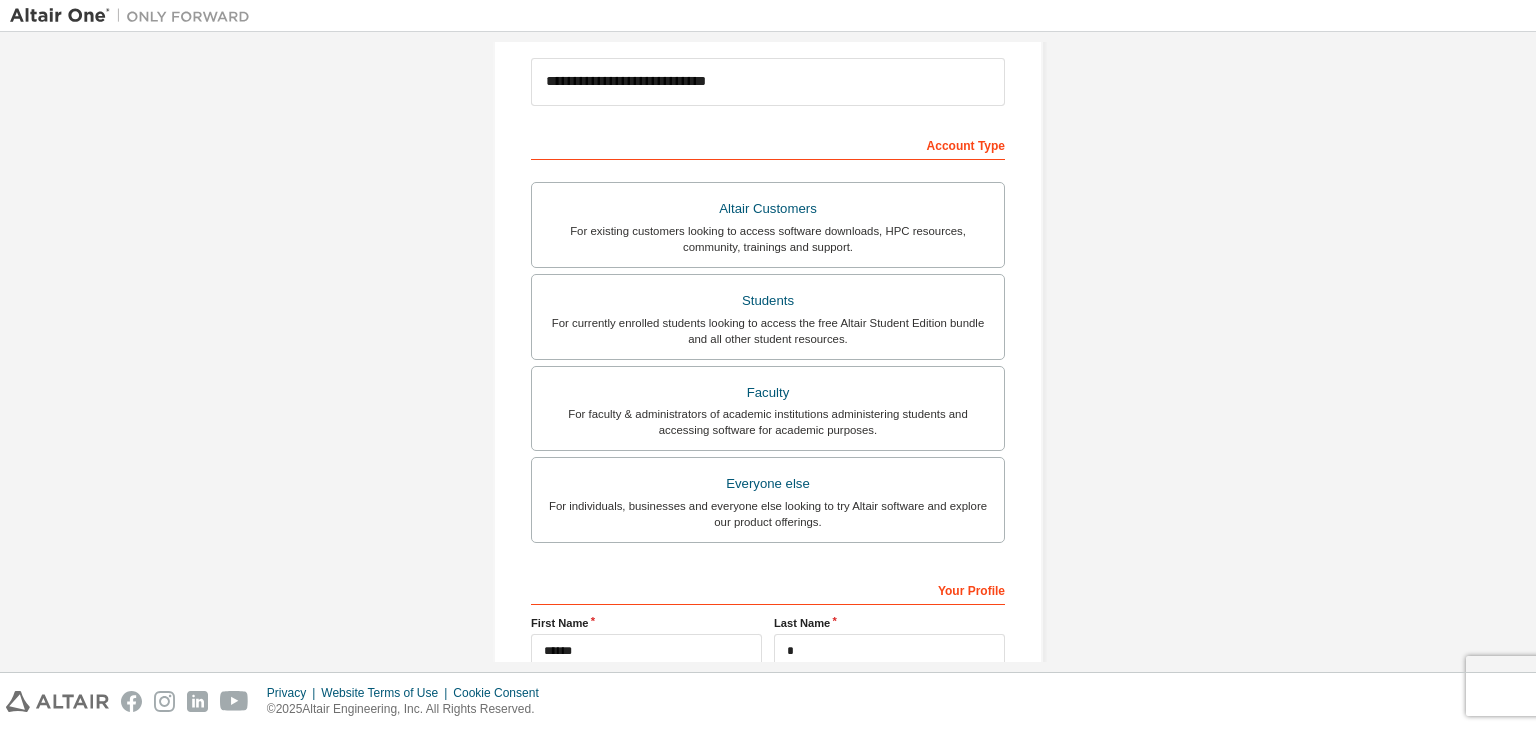 click on "Last Name" at bounding box center (889, 623) 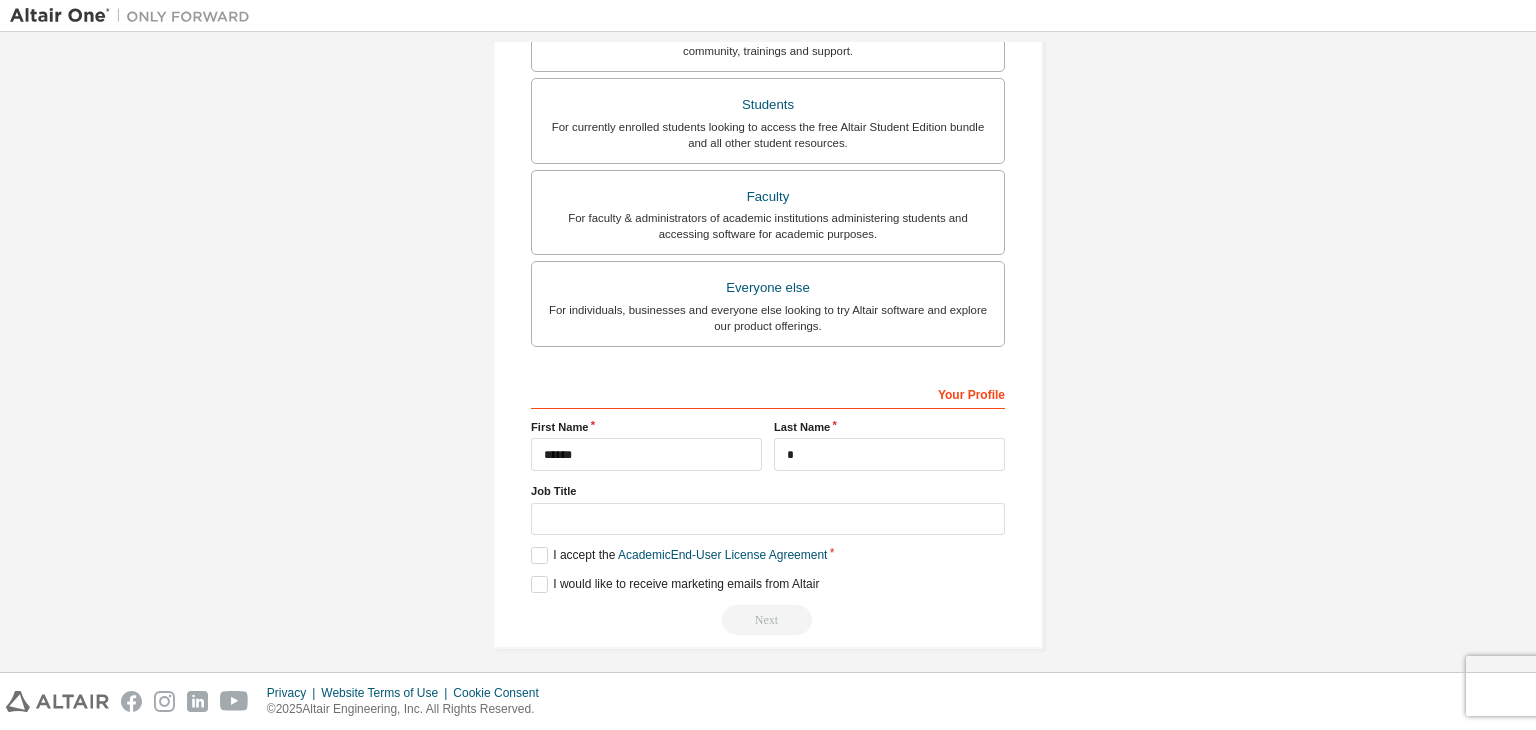 scroll, scrollTop: 435, scrollLeft: 0, axis: vertical 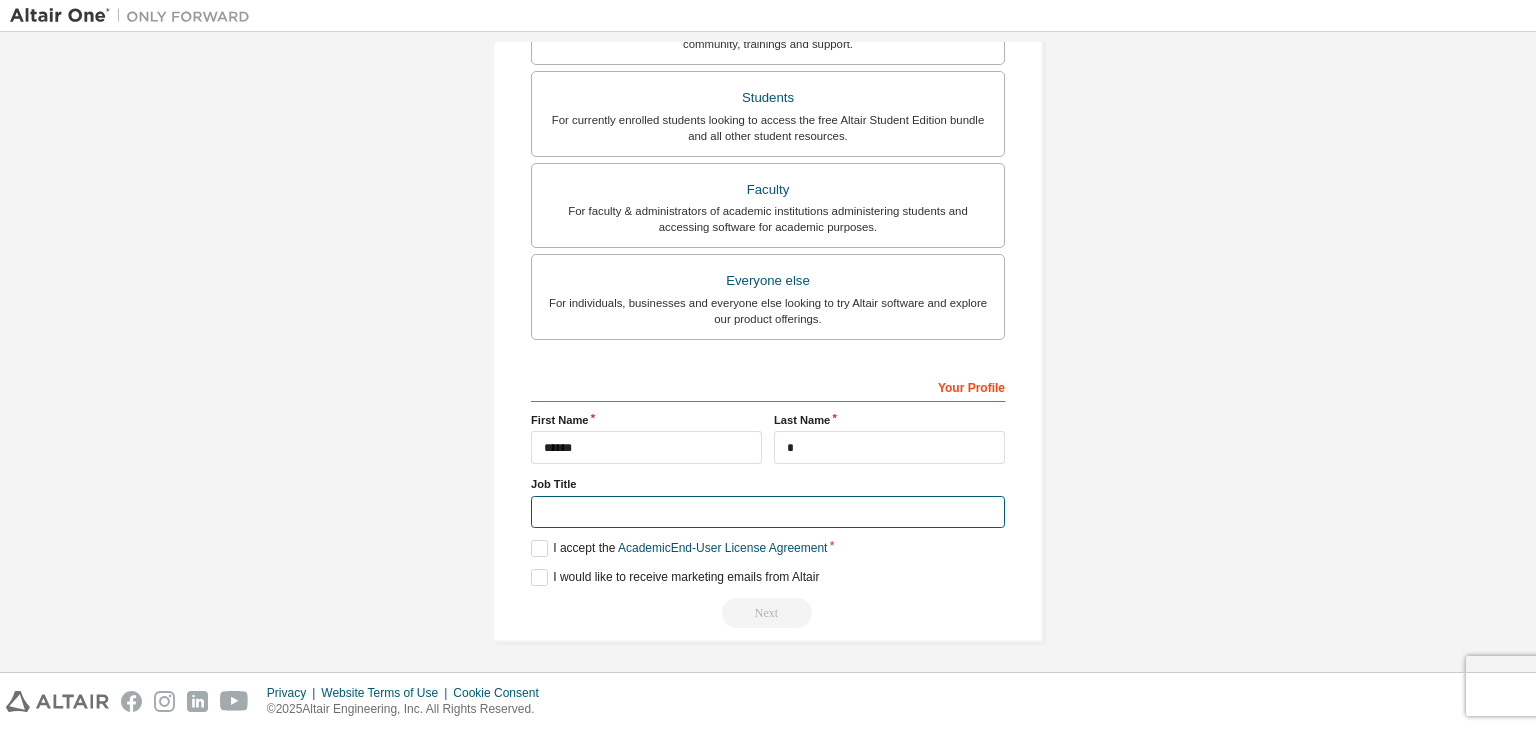 click at bounding box center [768, 512] 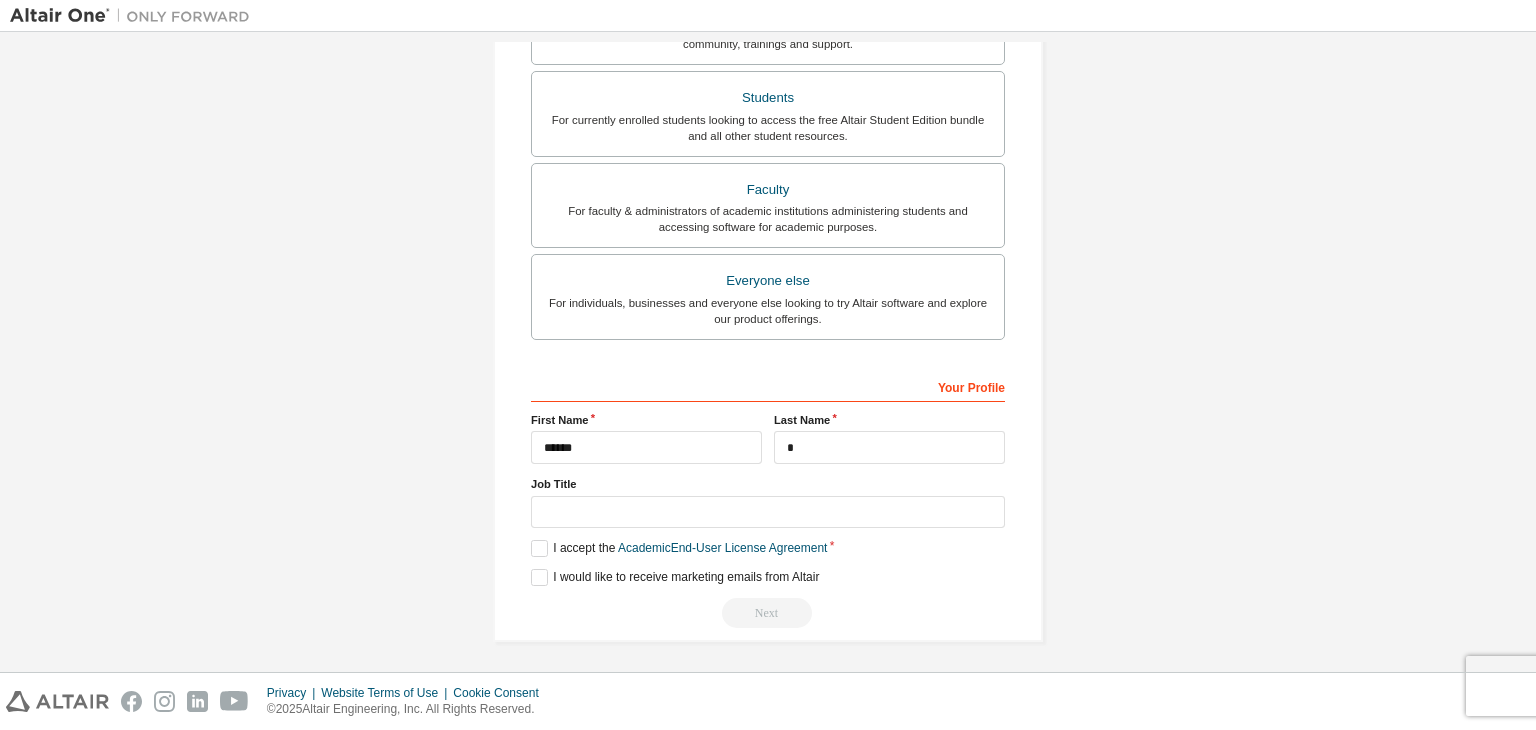 click on "Your Profile First Name ****** Last Name * Job Title Please provide State/Province to help us route sales and support resources to you more efficiently. I accept the   Academic   End-User License Agreement I would like to receive marketing emails from Altair Next" at bounding box center [768, 499] 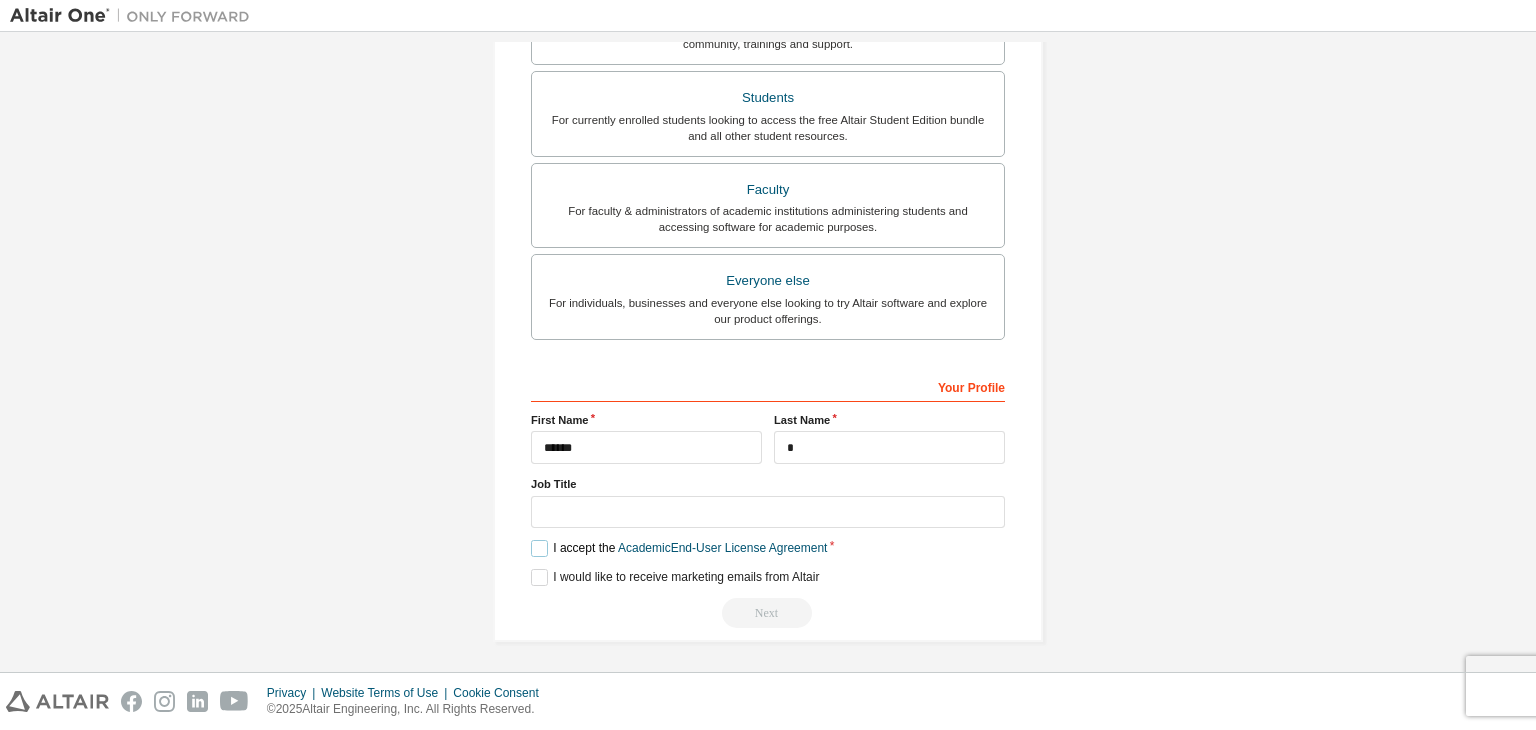 click on "I accept the   Academic   End-User License Agreement" at bounding box center [679, 548] 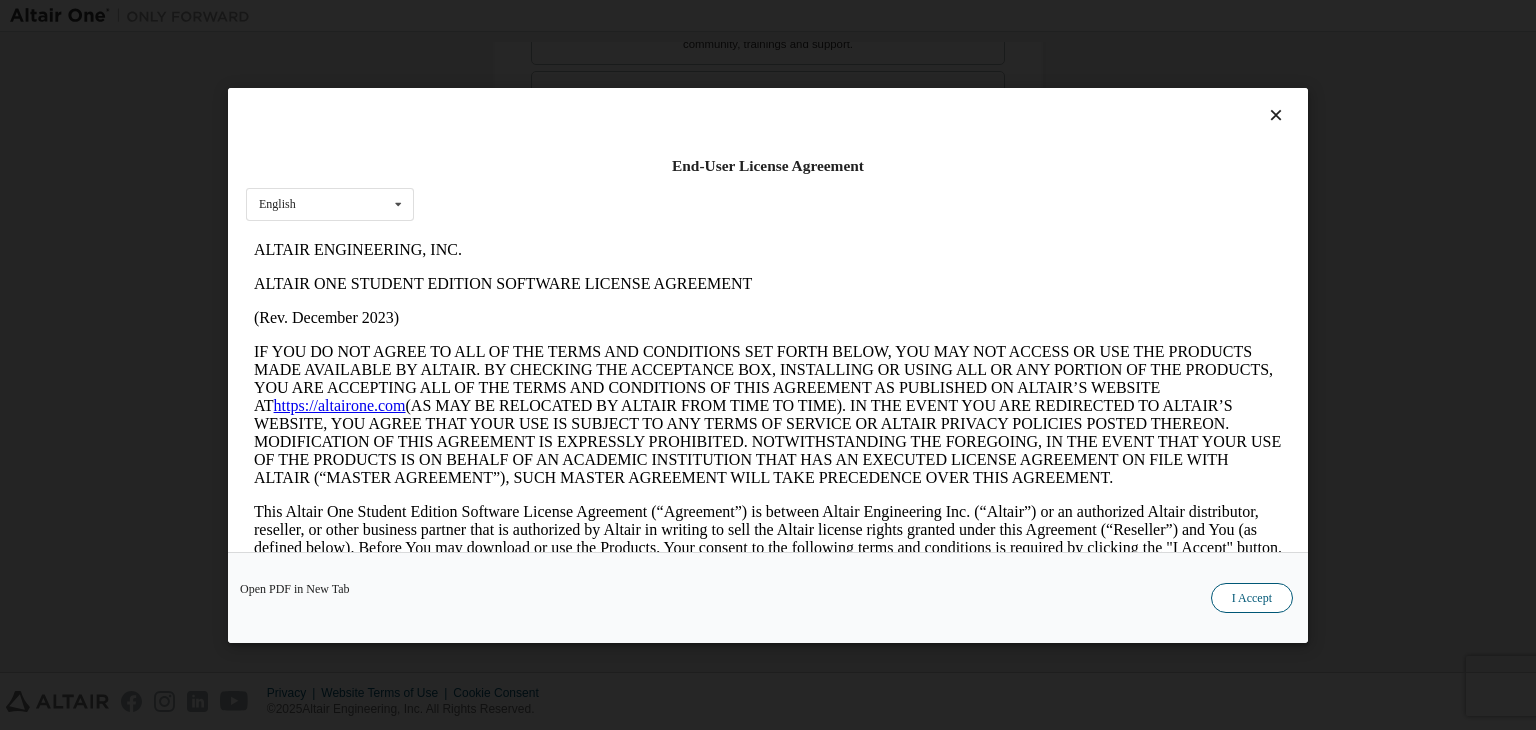 scroll, scrollTop: 0, scrollLeft: 0, axis: both 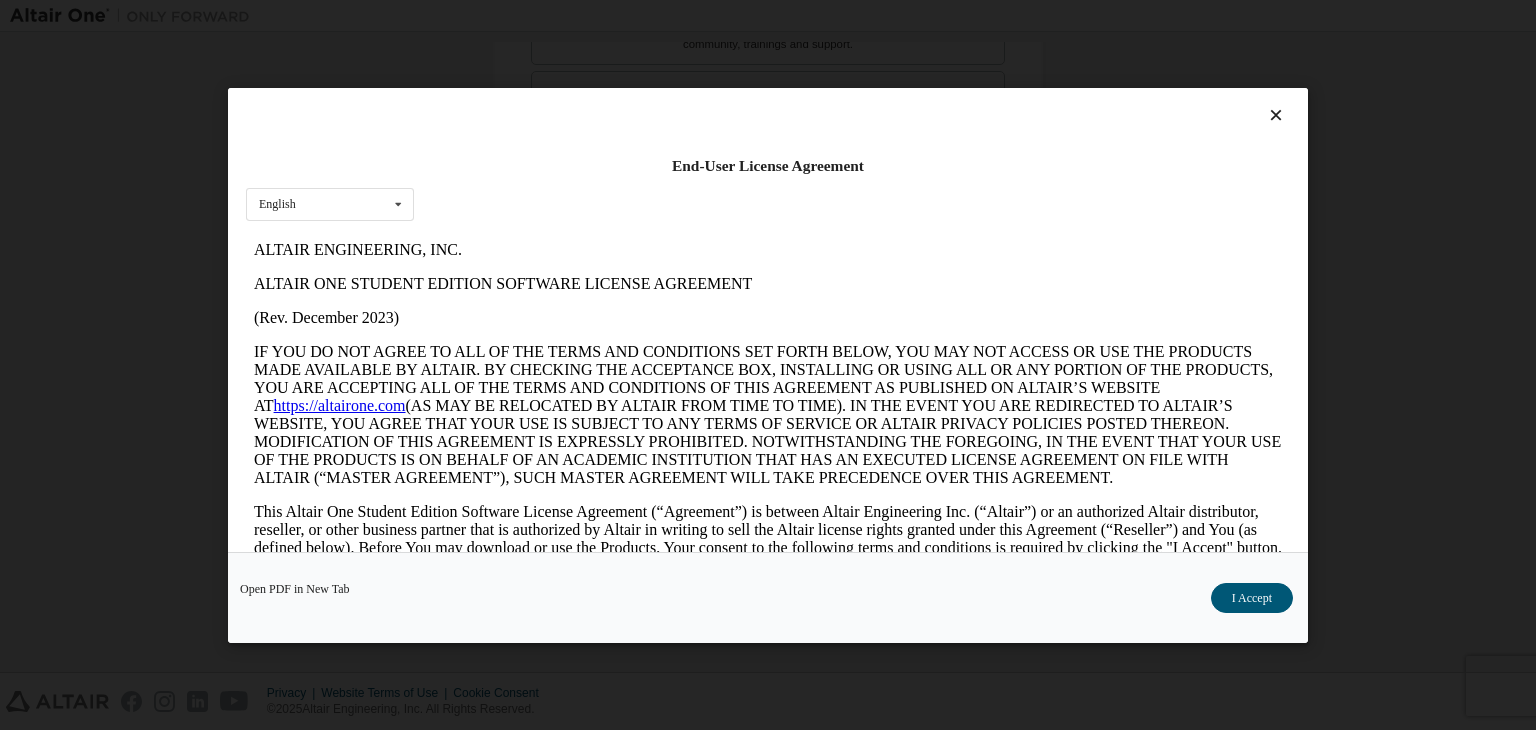 click at bounding box center [1276, 115] 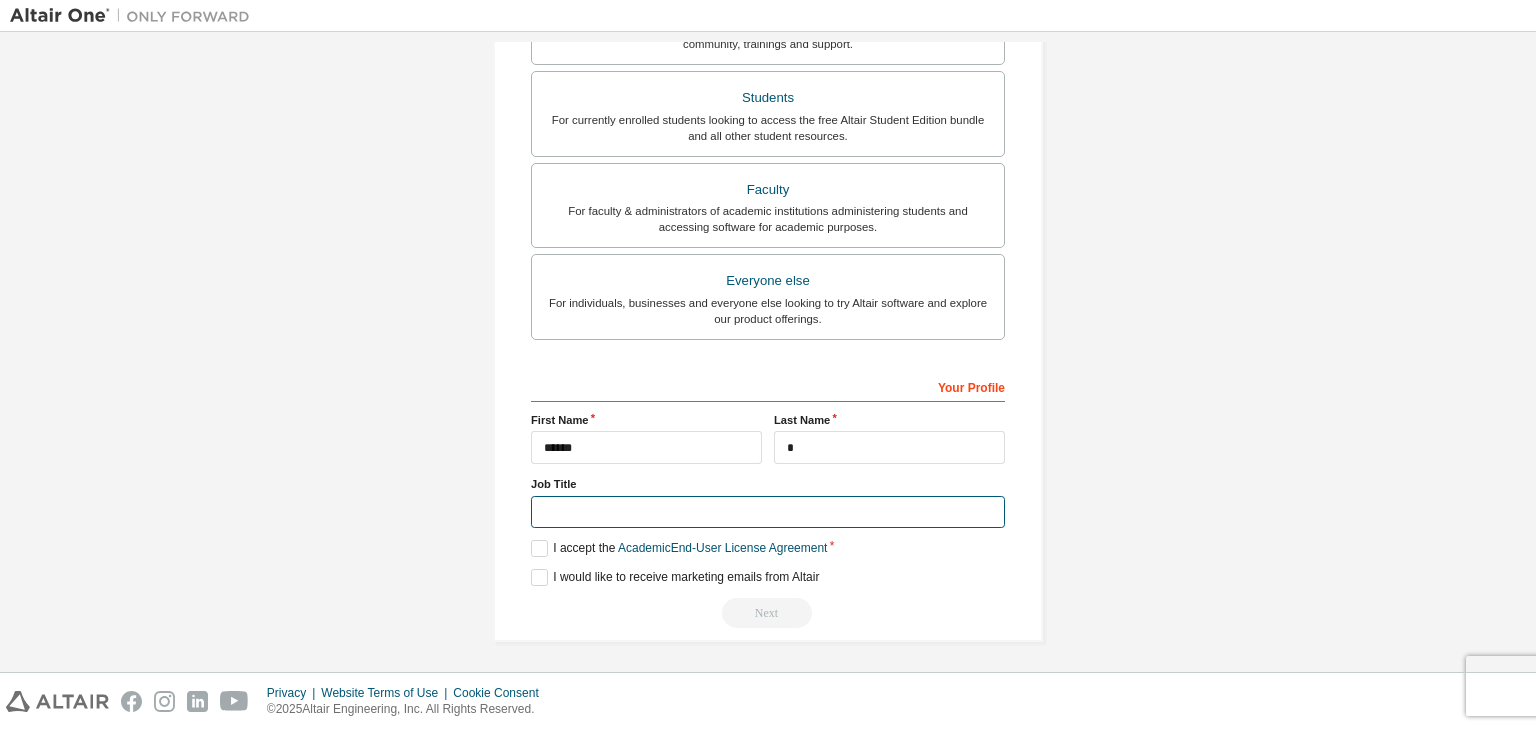 click at bounding box center (768, 512) 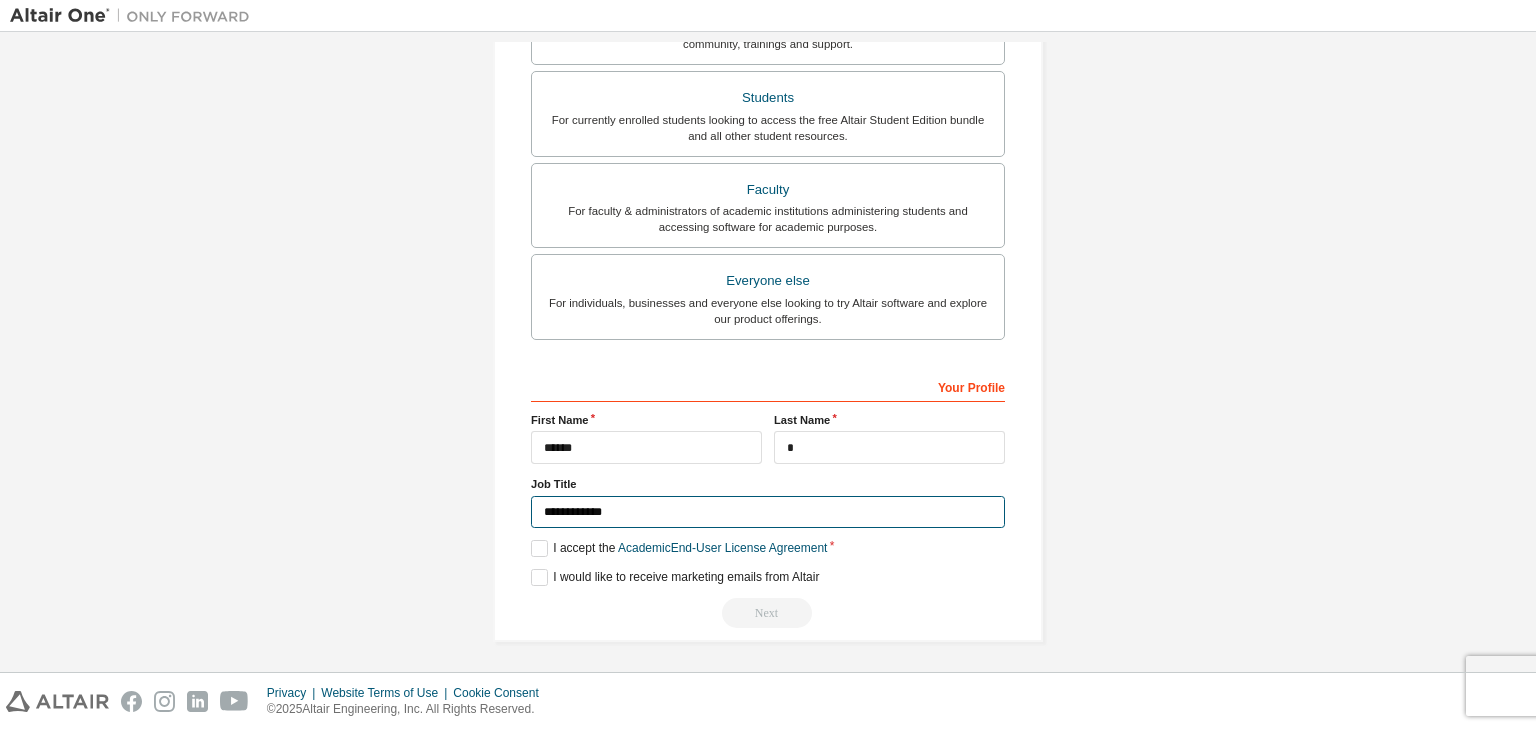 type on "**********" 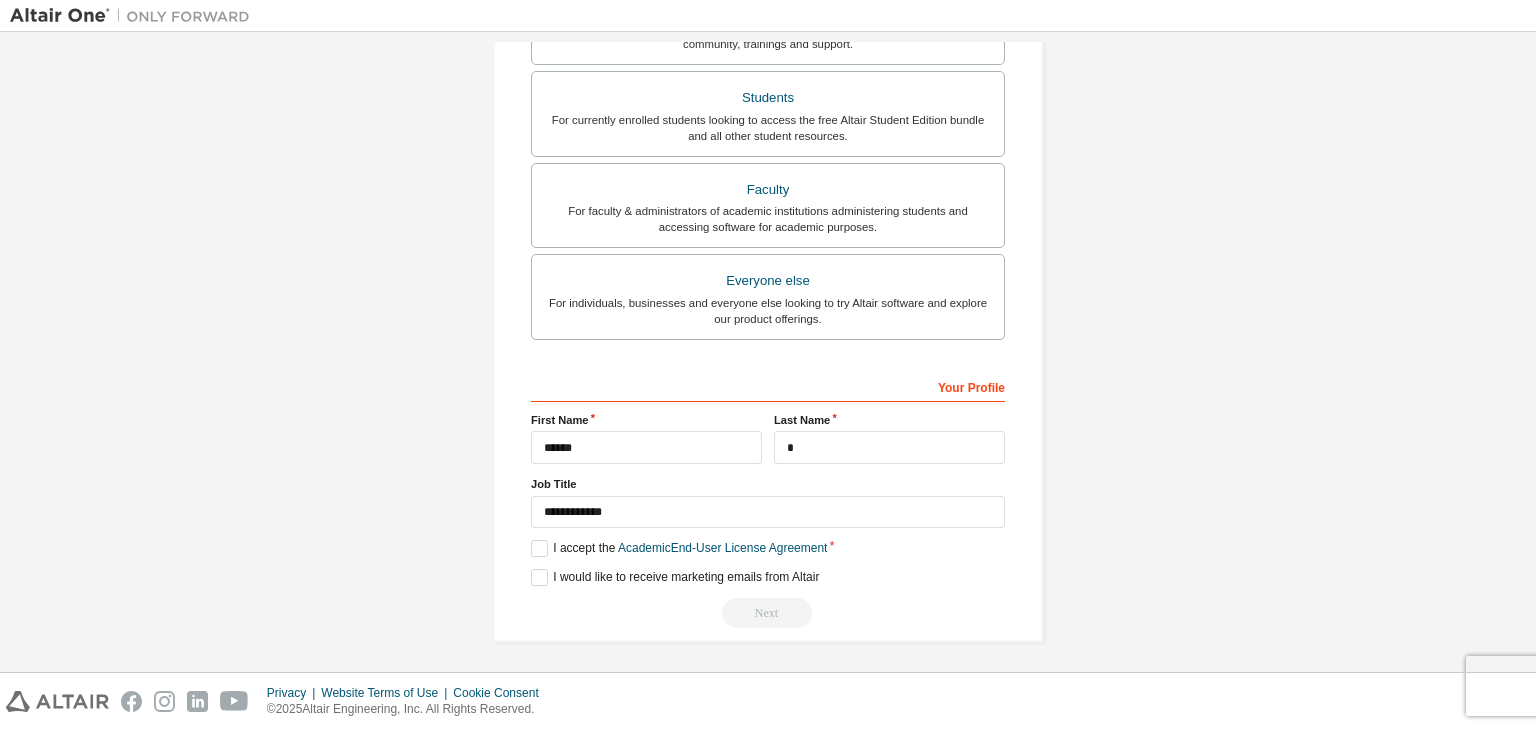 click on "**********" at bounding box center [768, 136] 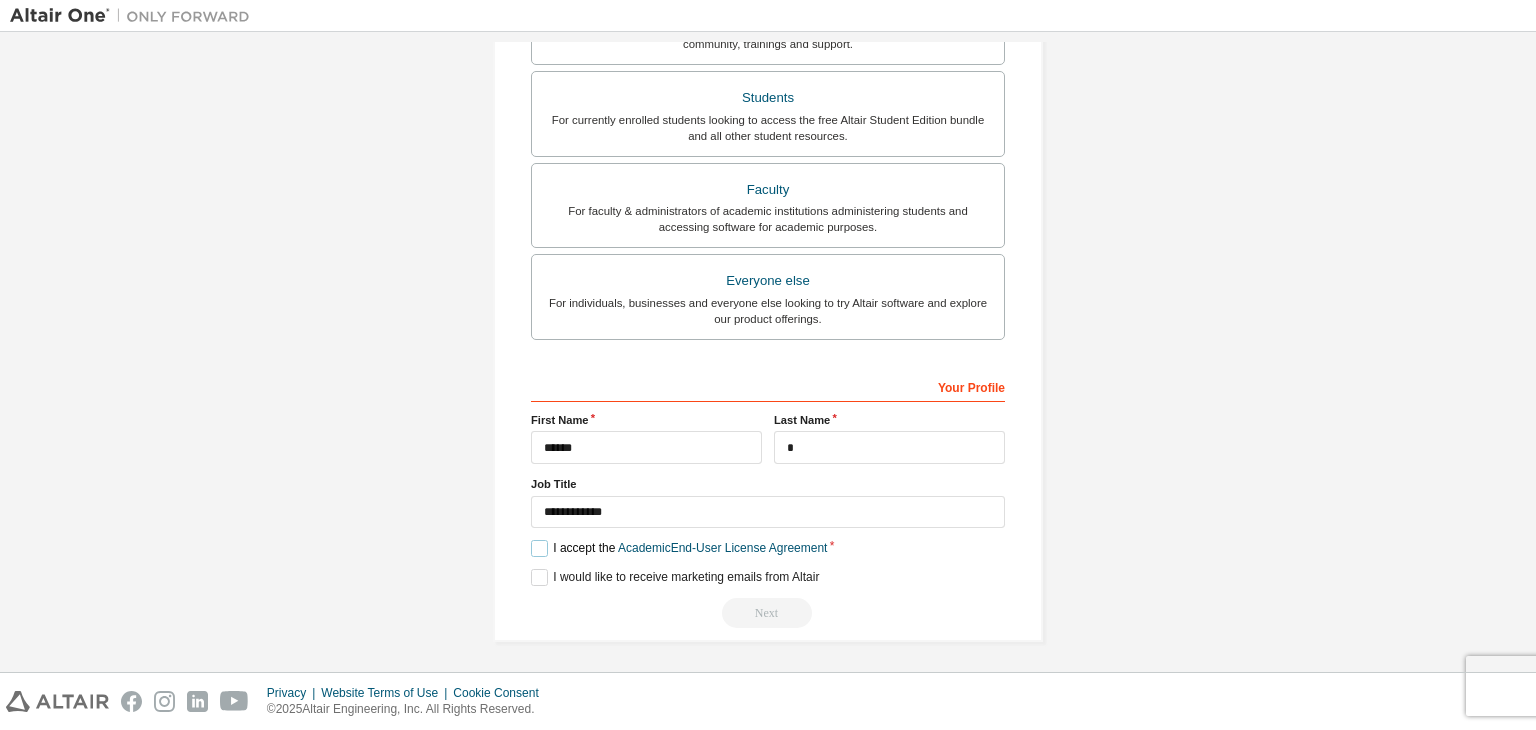 click on "I accept the   Academic   End-User License Agreement" at bounding box center (679, 548) 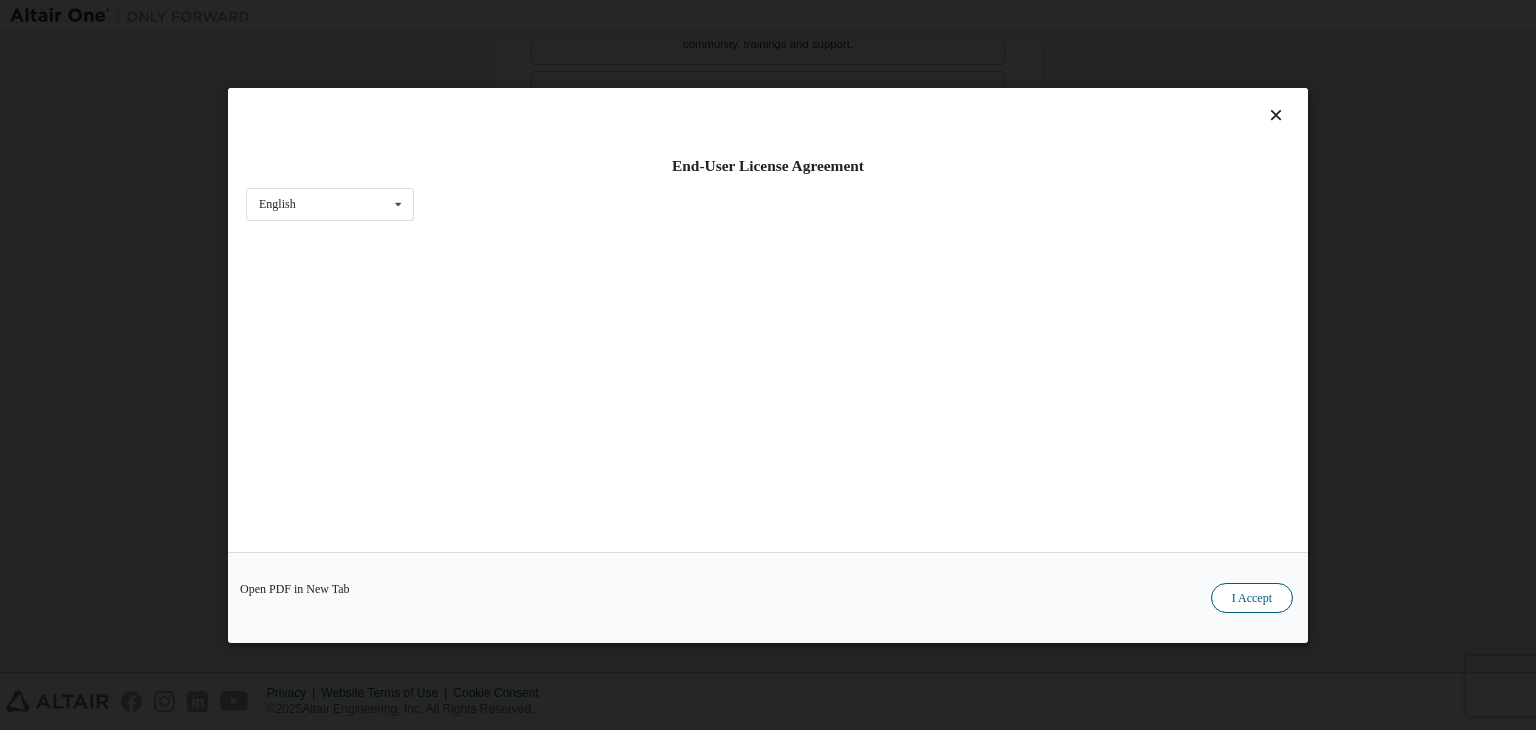 click on "I Accept" at bounding box center (1252, 598) 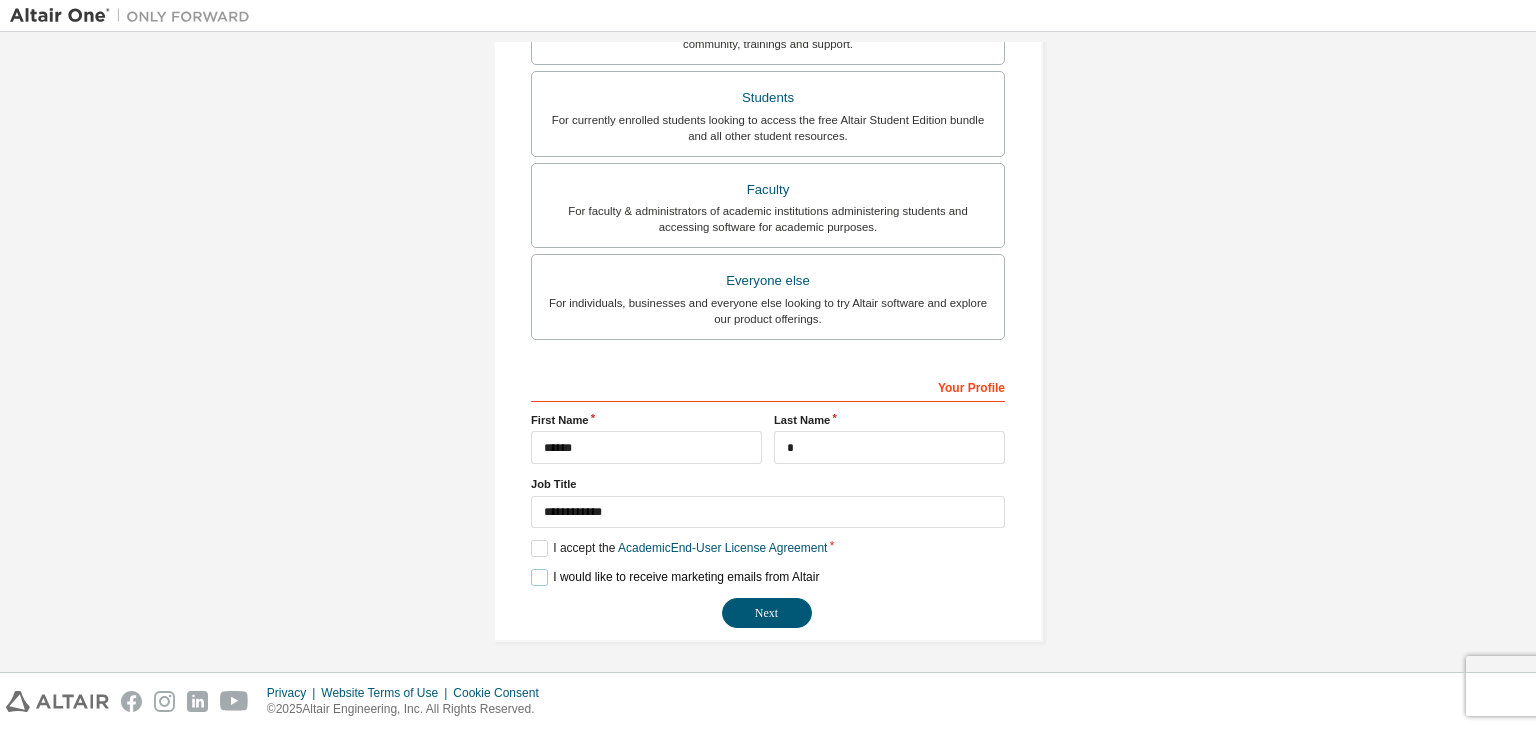 click on "I would like to receive marketing emails from Altair" at bounding box center [675, 577] 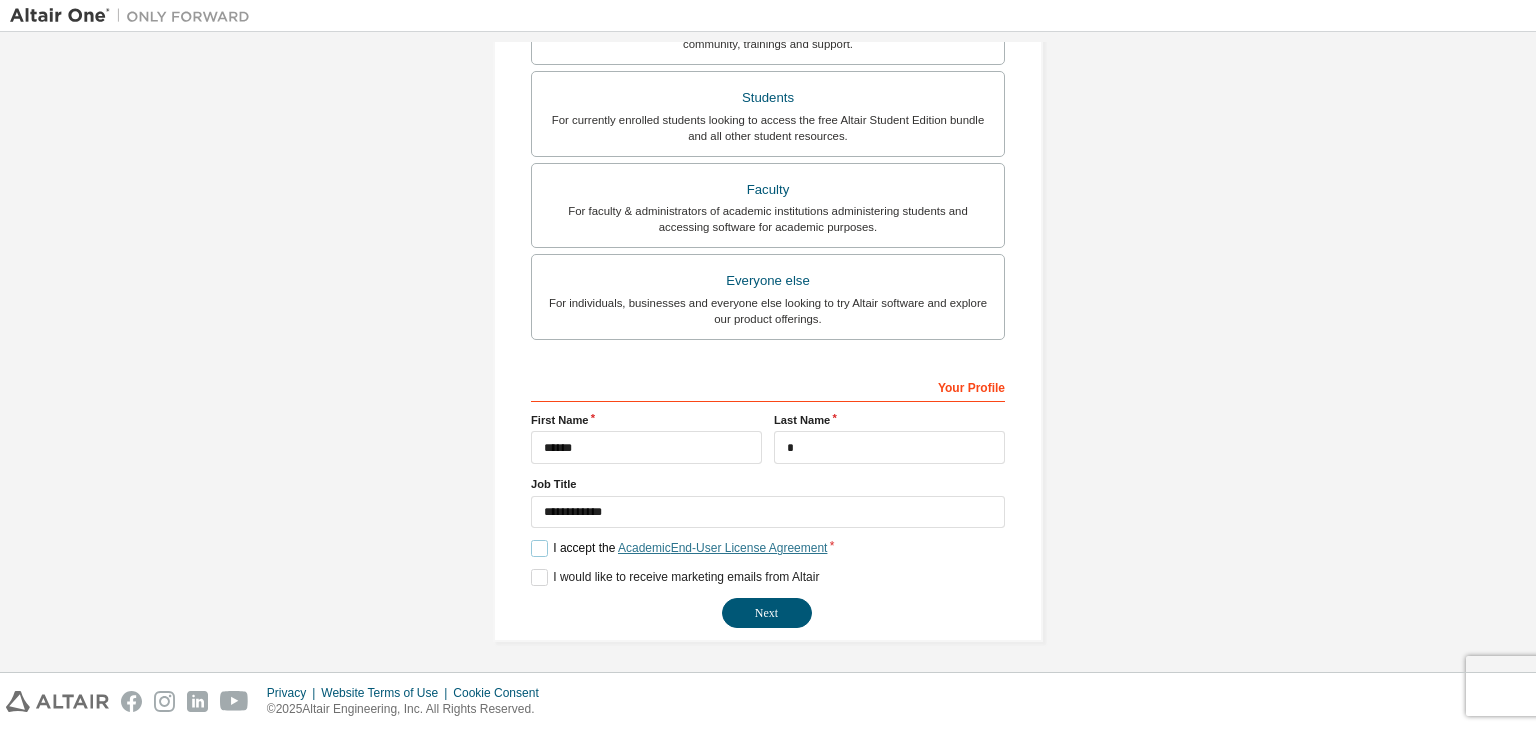 click on "Academic   End-User License Agreement" at bounding box center (722, 548) 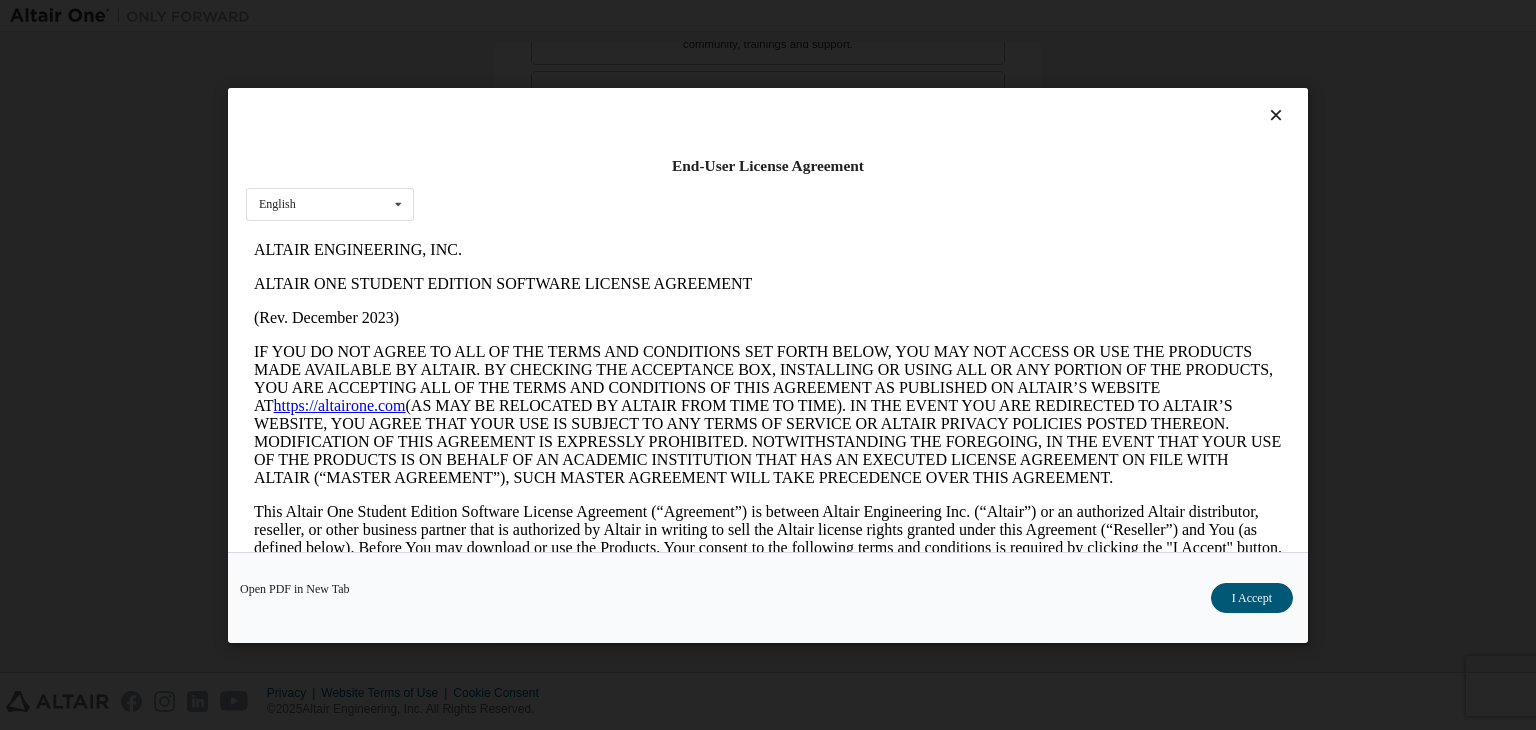 scroll, scrollTop: 0, scrollLeft: 0, axis: both 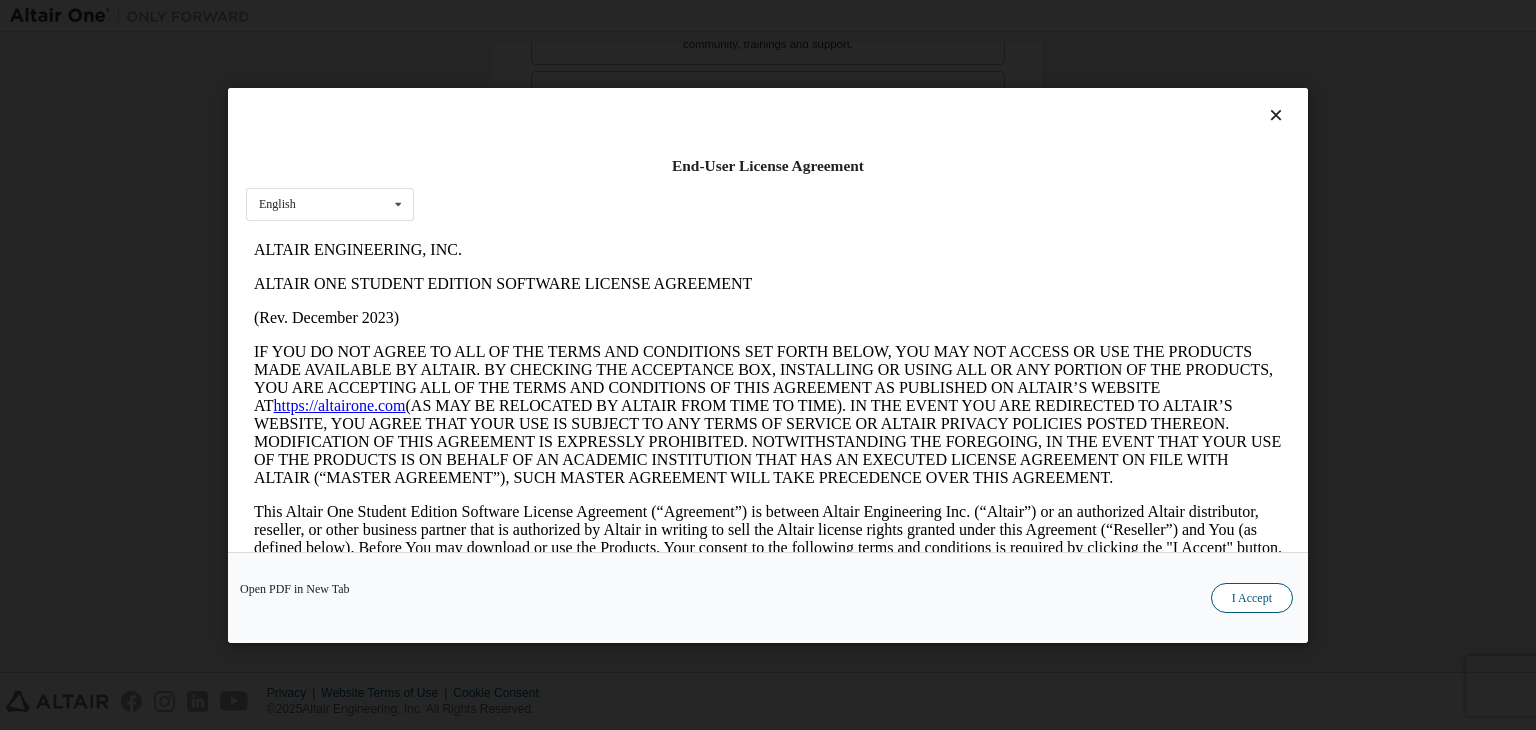 click on "I Accept" at bounding box center [1252, 598] 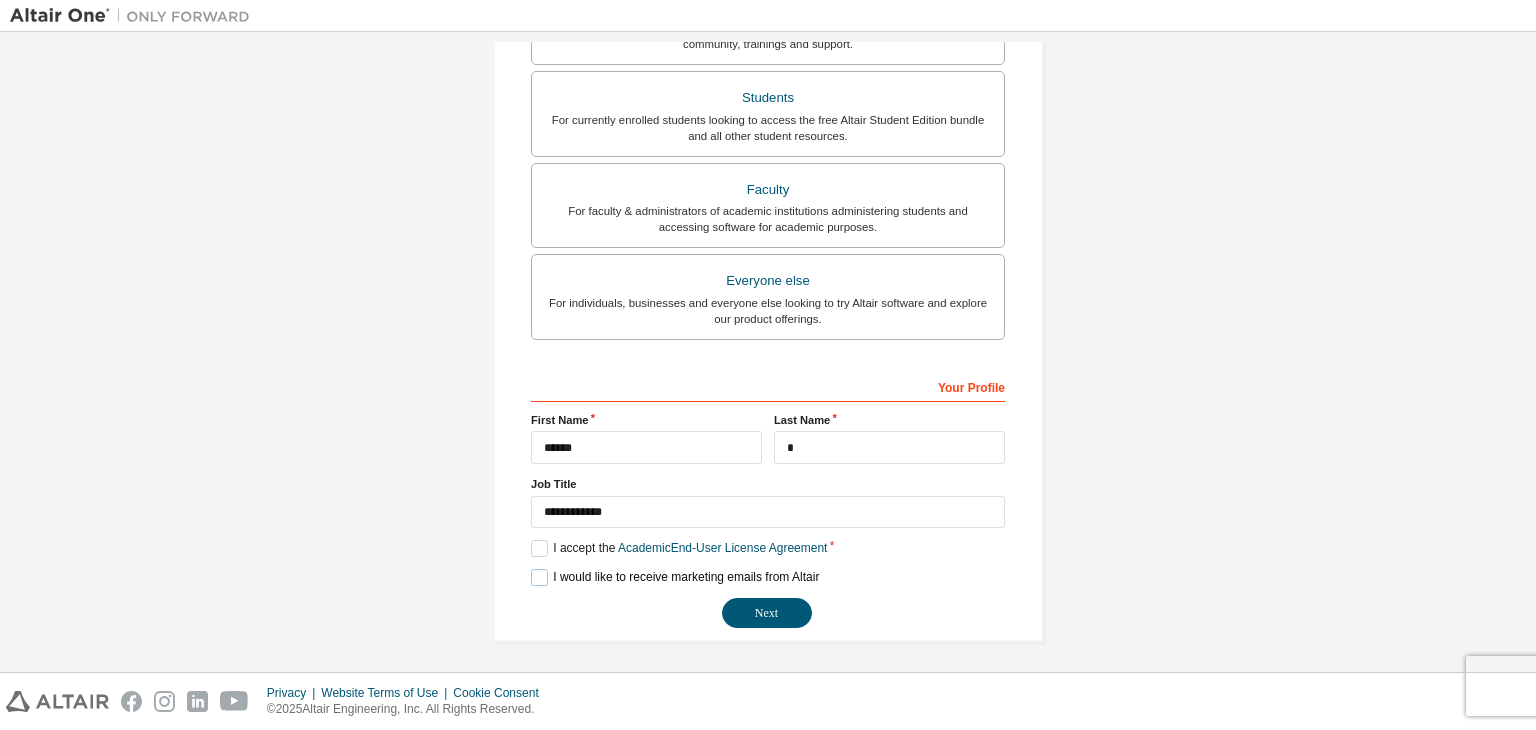 click on "I would like to receive marketing emails from Altair" at bounding box center (675, 577) 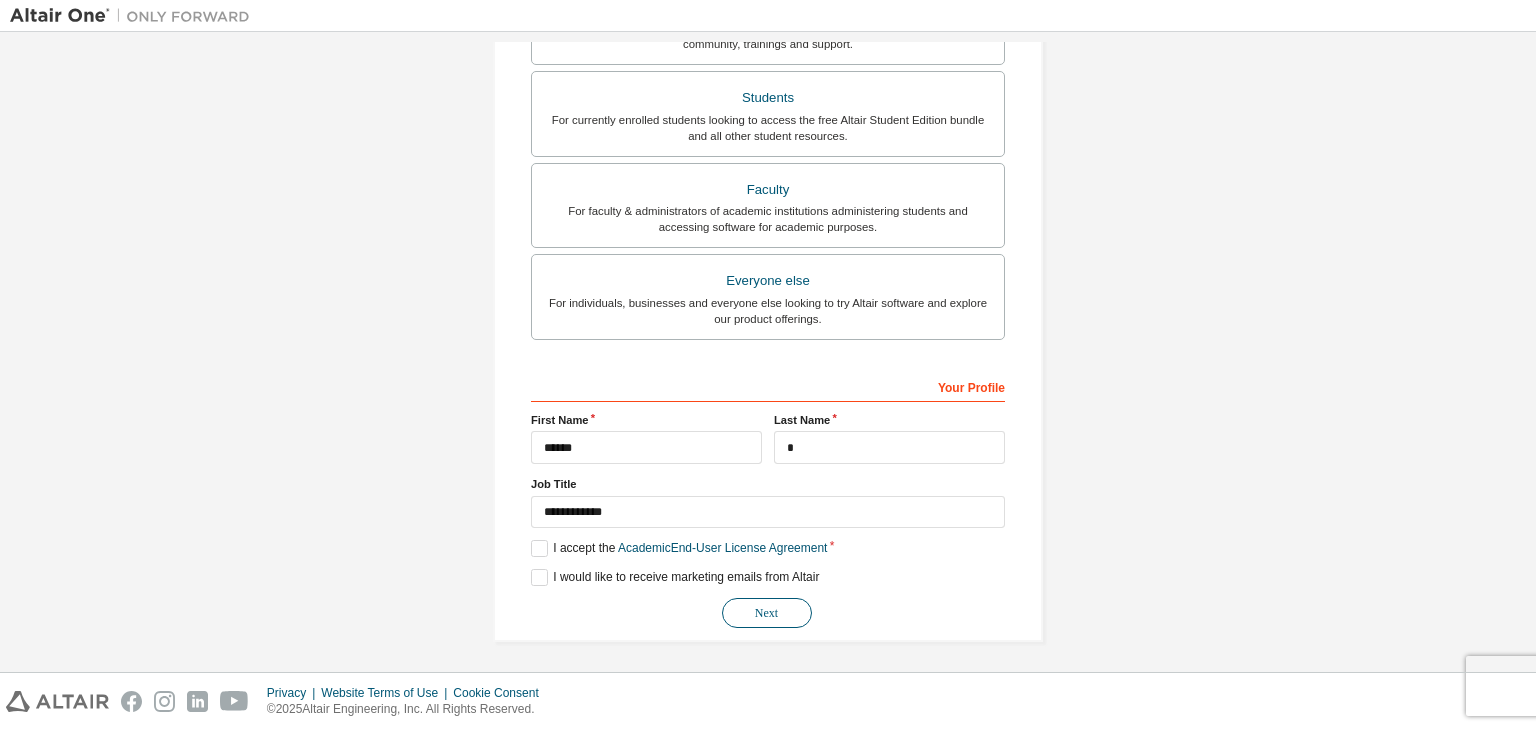 click on "Next" at bounding box center (767, 613) 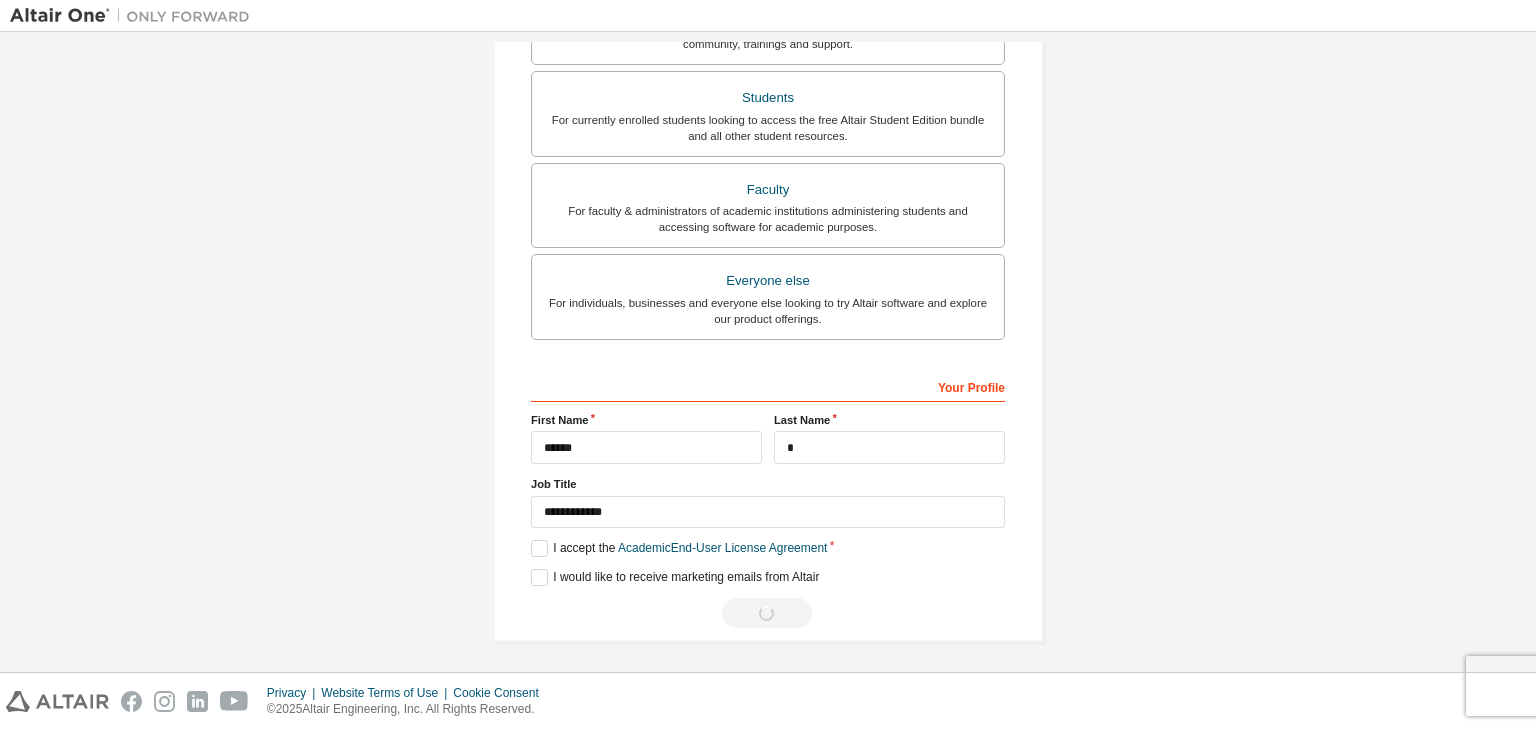 scroll, scrollTop: 0, scrollLeft: 0, axis: both 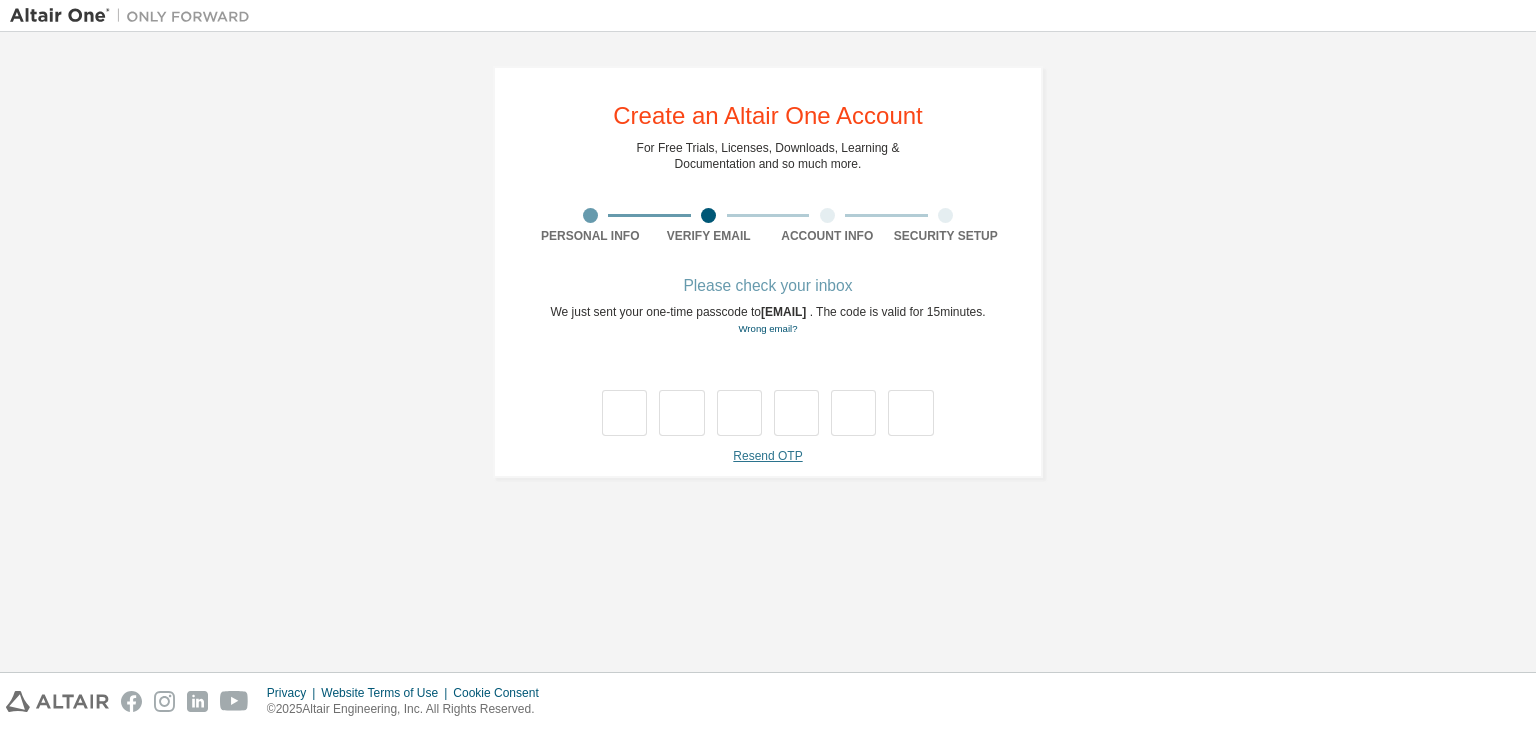 click on "Resend OTP" at bounding box center (767, 456) 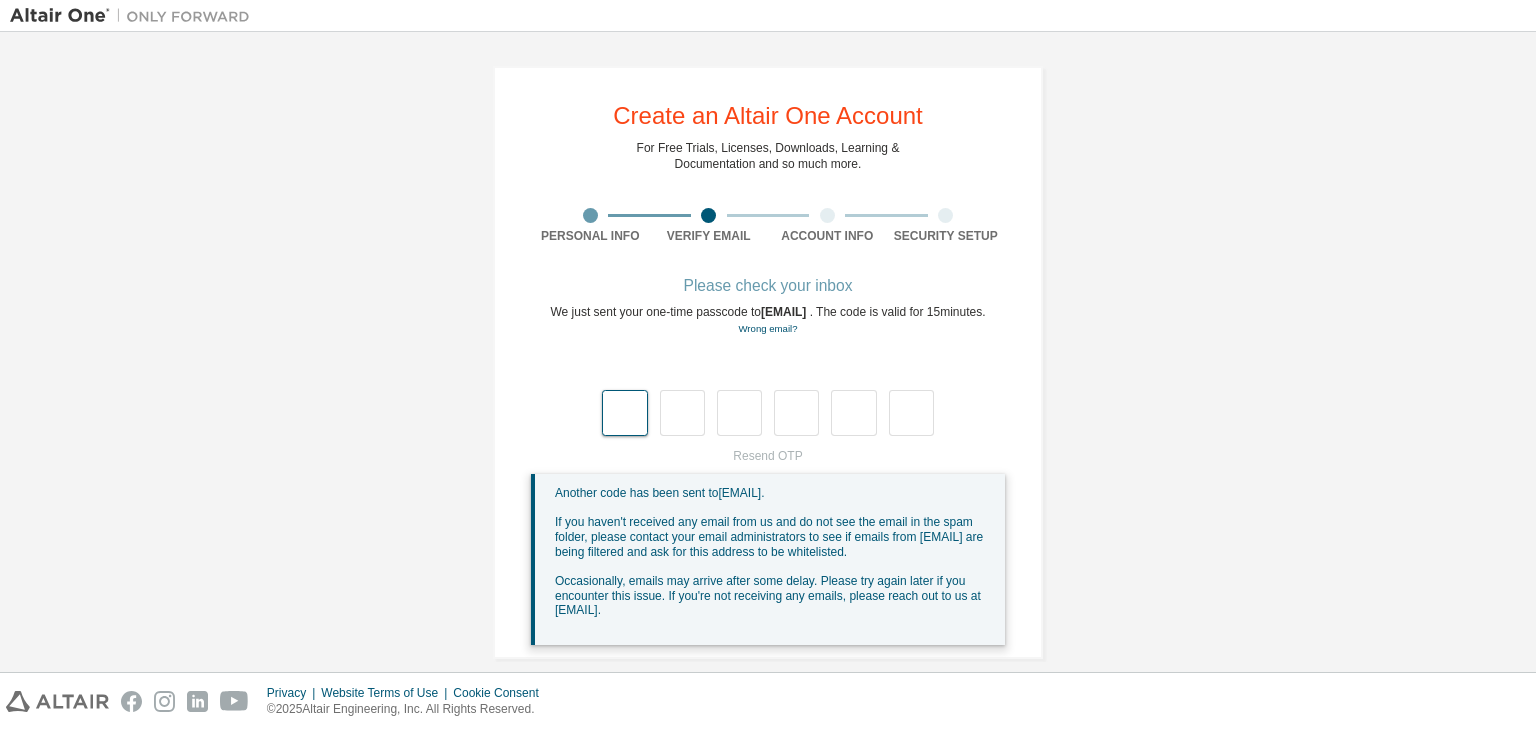 click at bounding box center [624, 413] 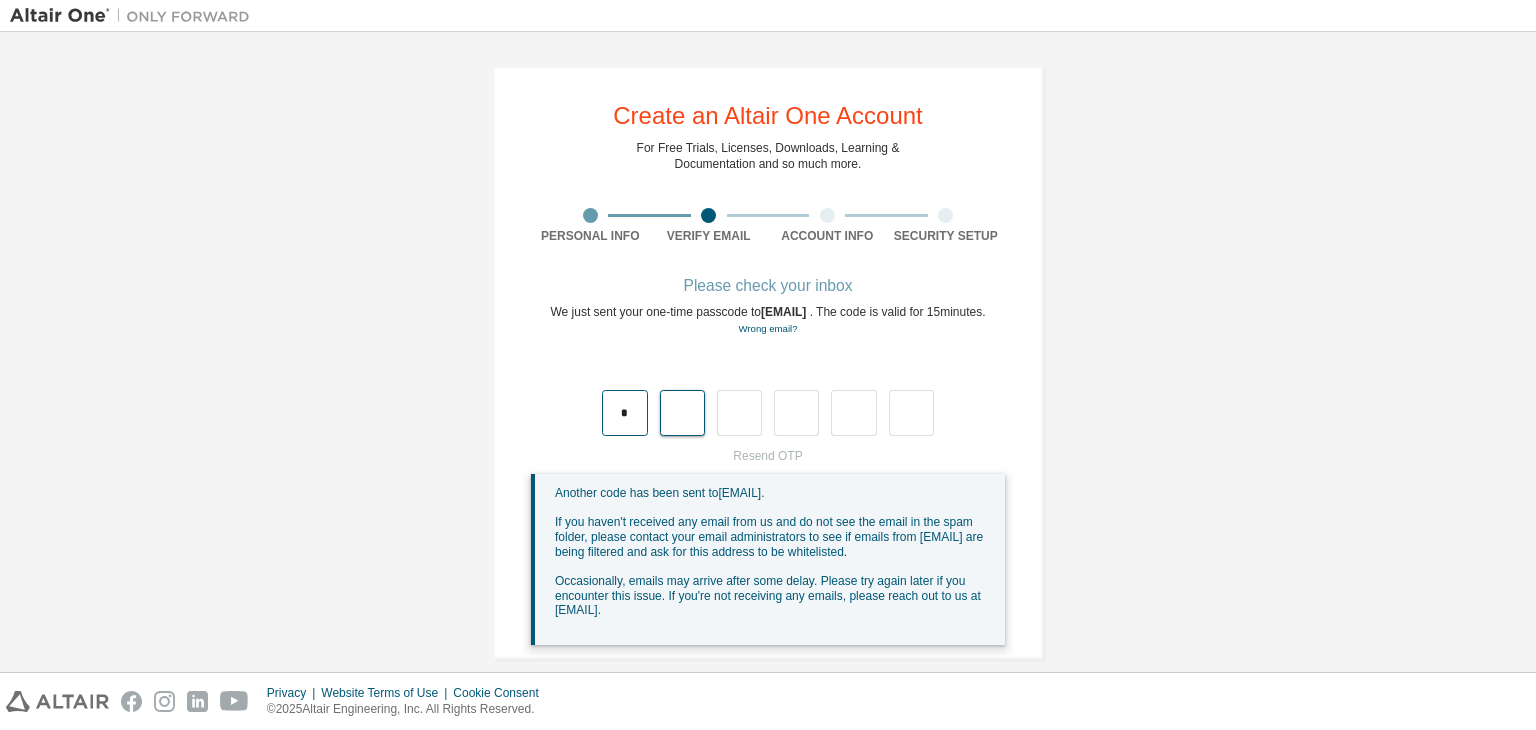 type on "*" 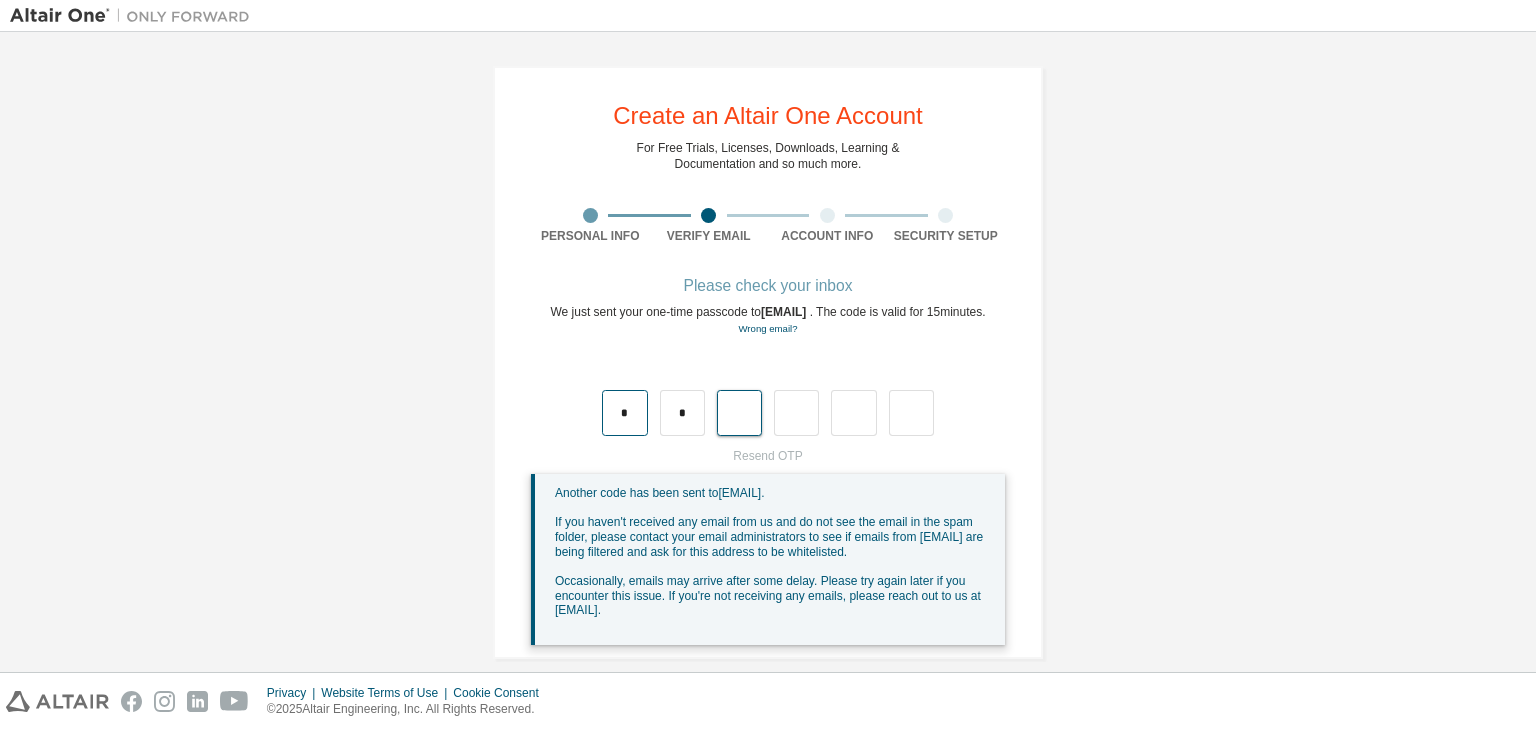 type on "*" 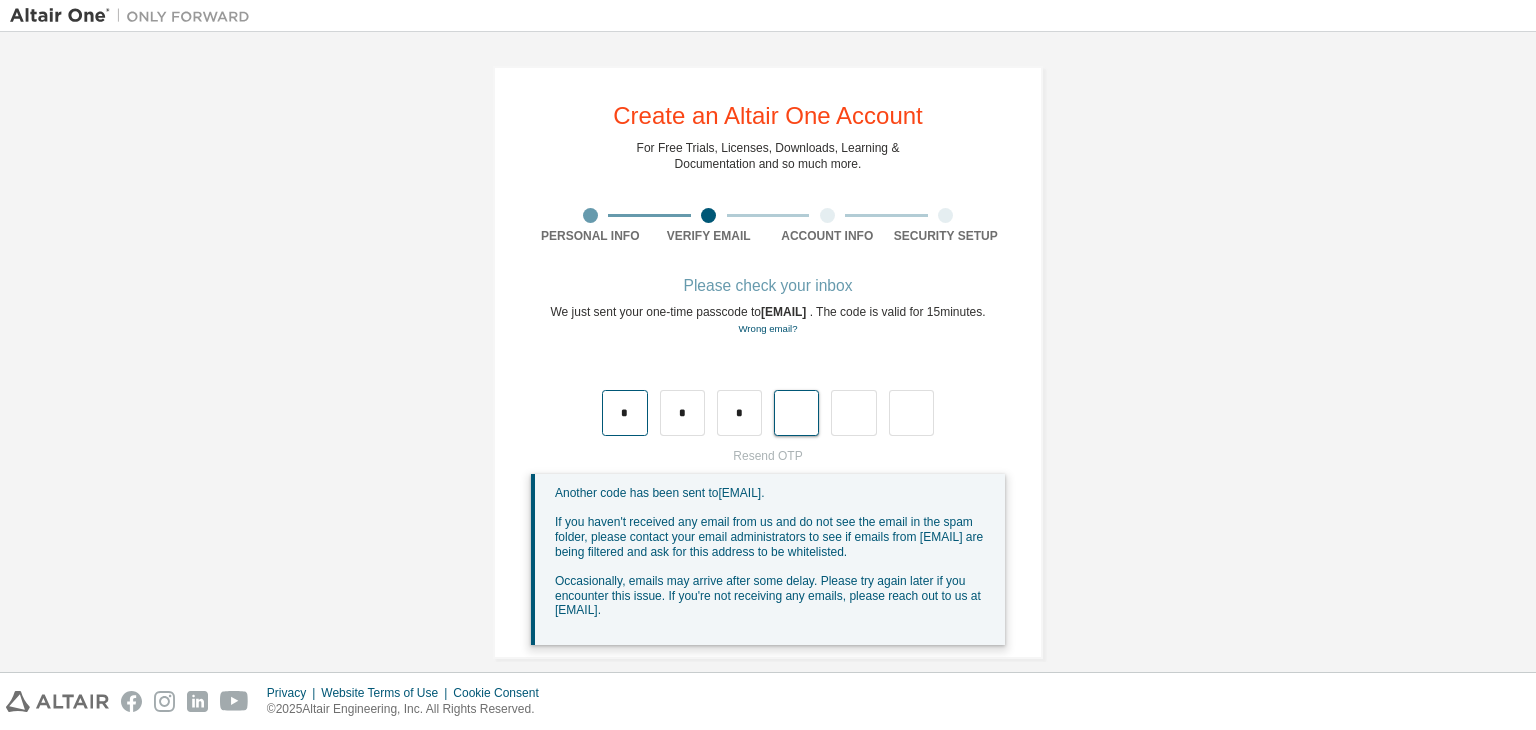 type on "*" 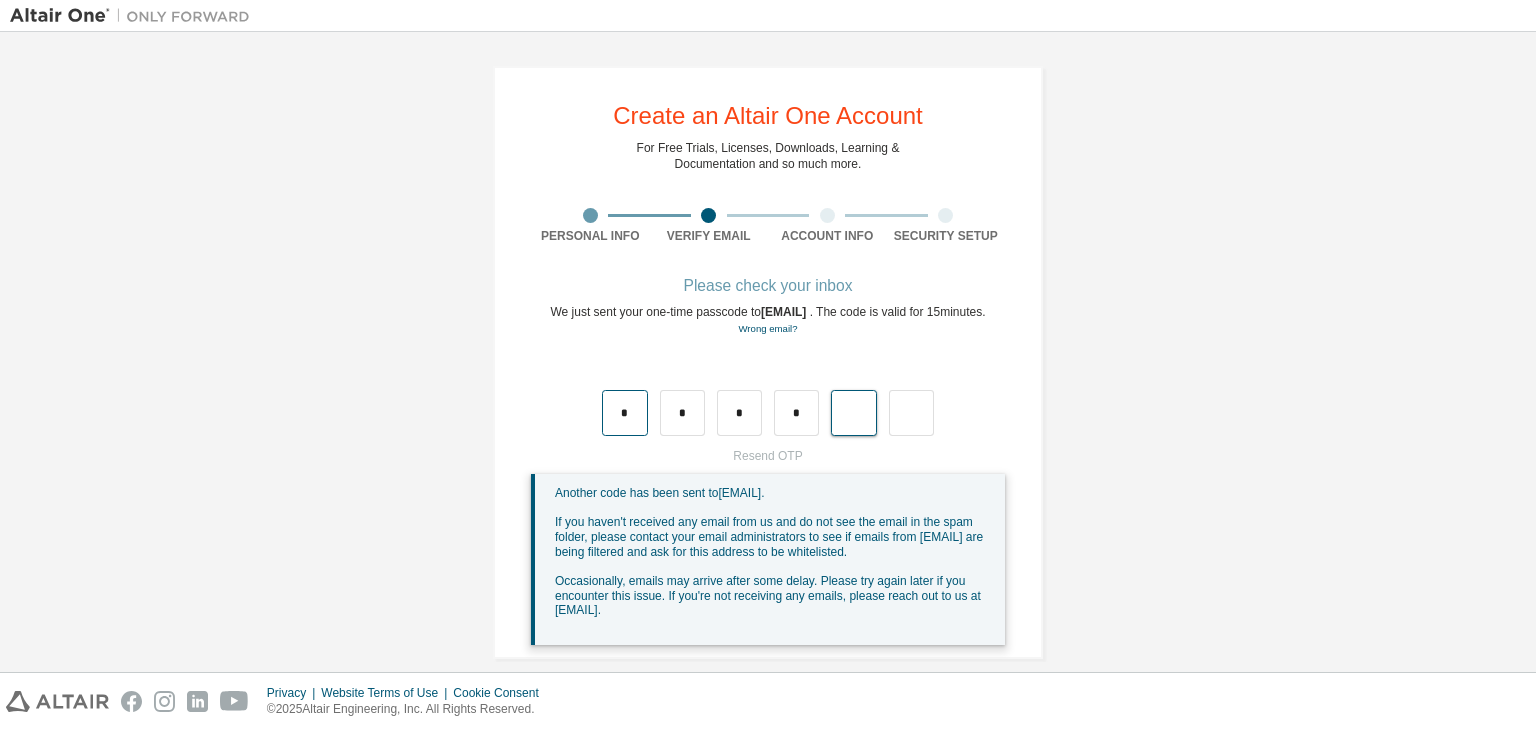 type on "*" 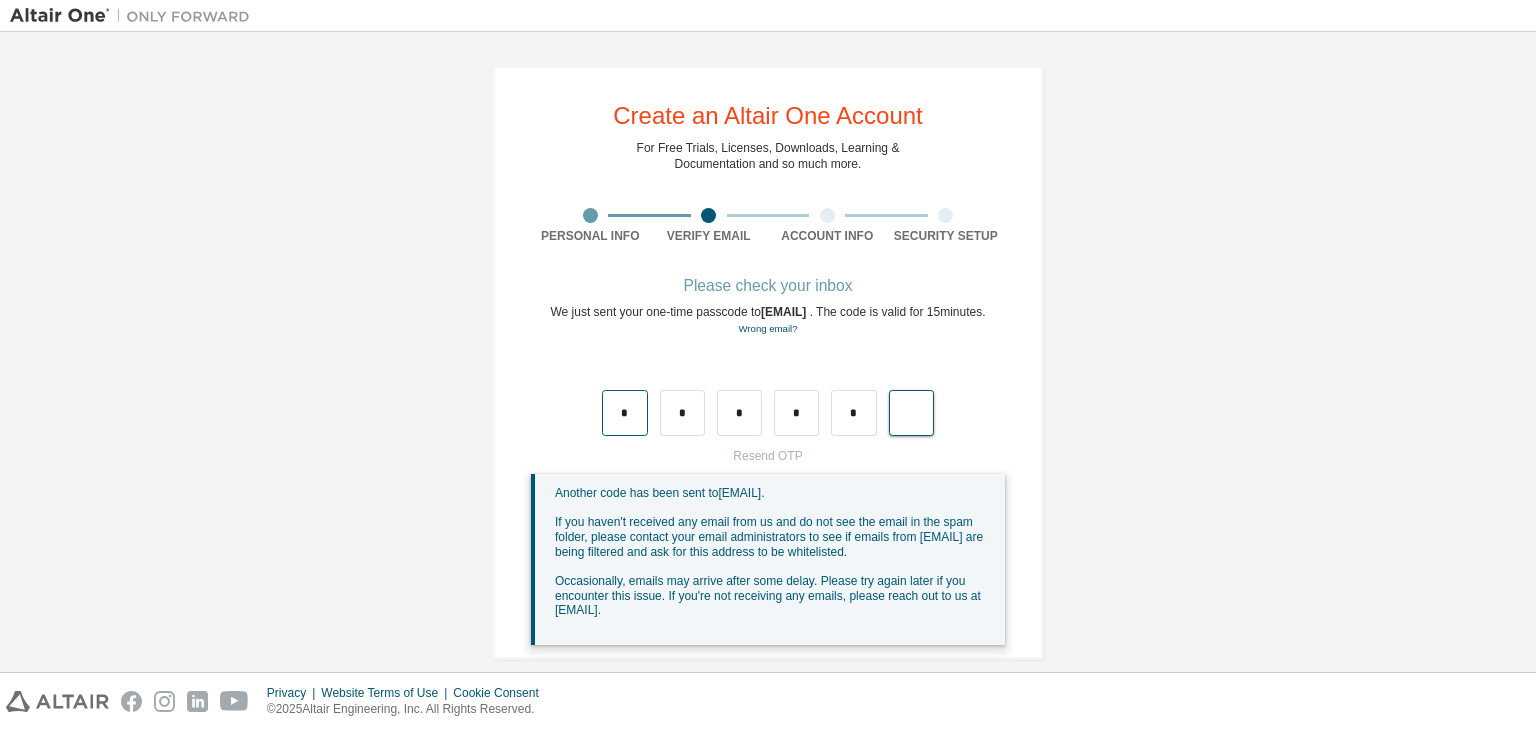 type on "*" 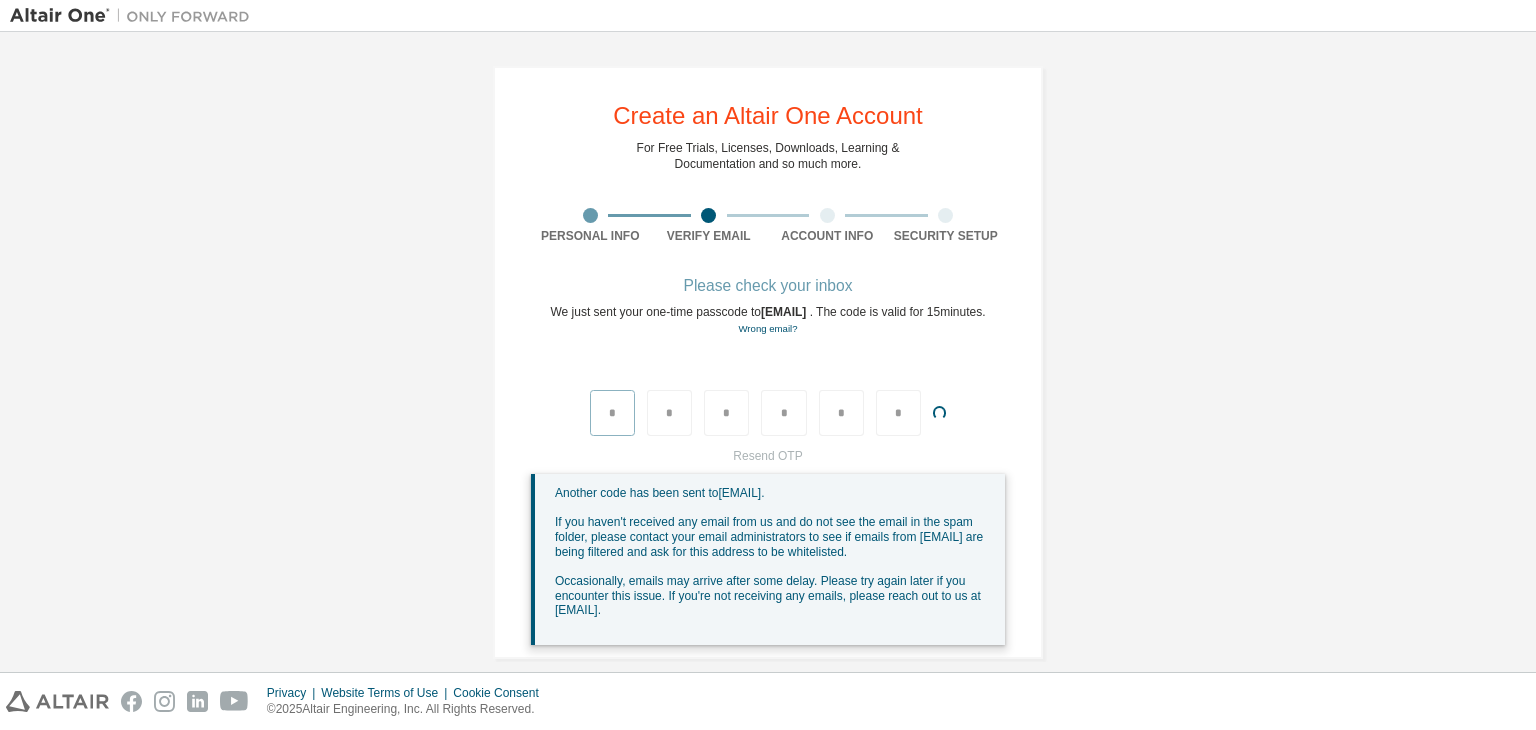 type 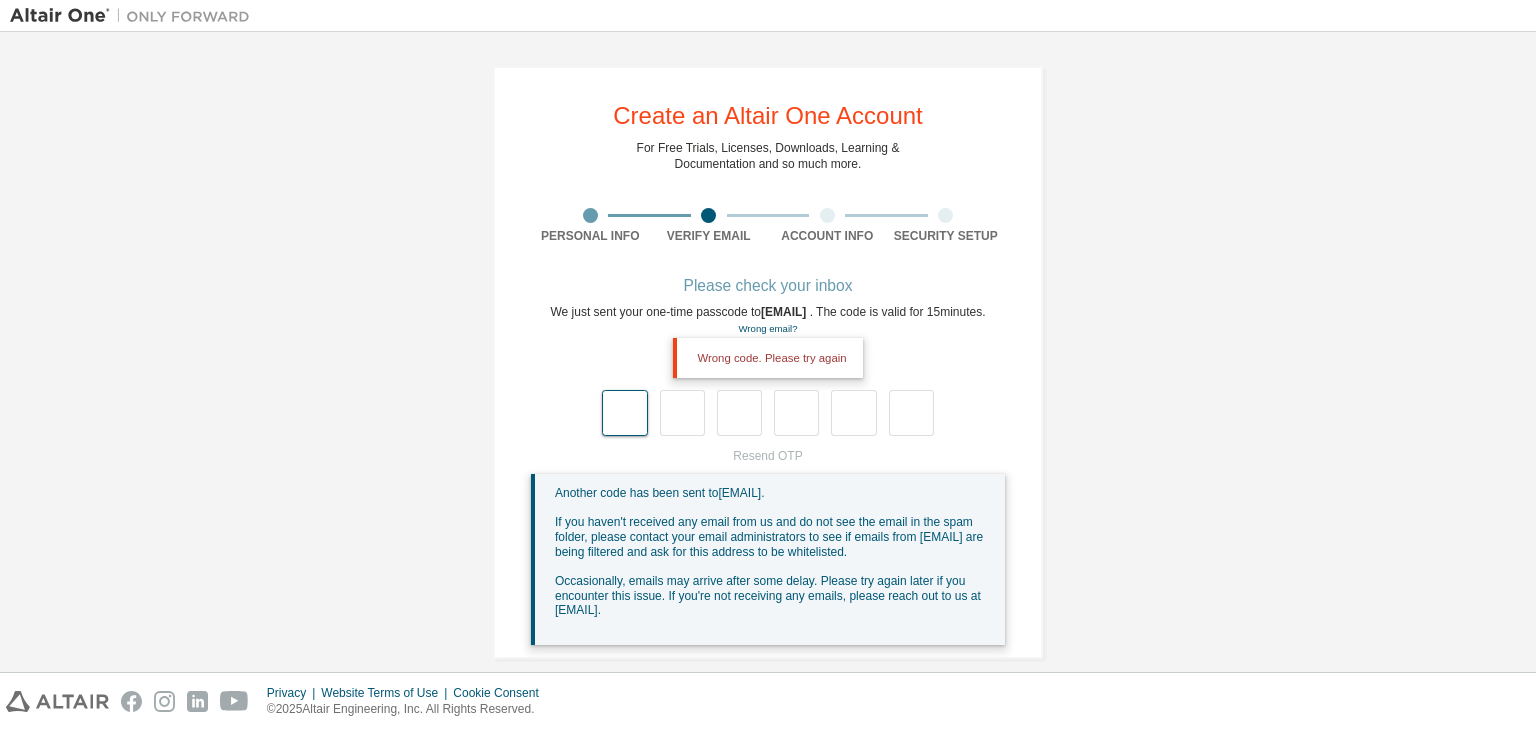 click at bounding box center [624, 413] 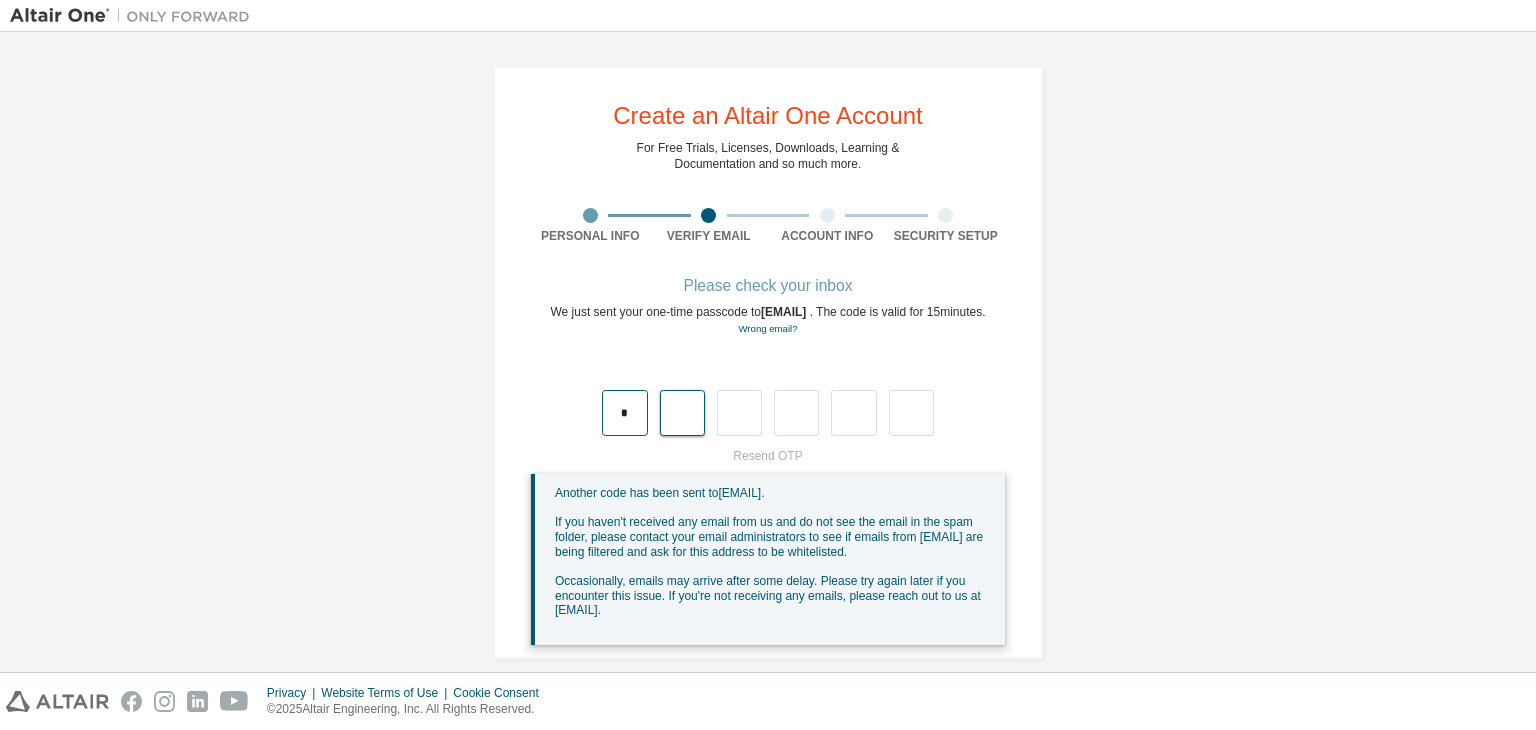 type on "*" 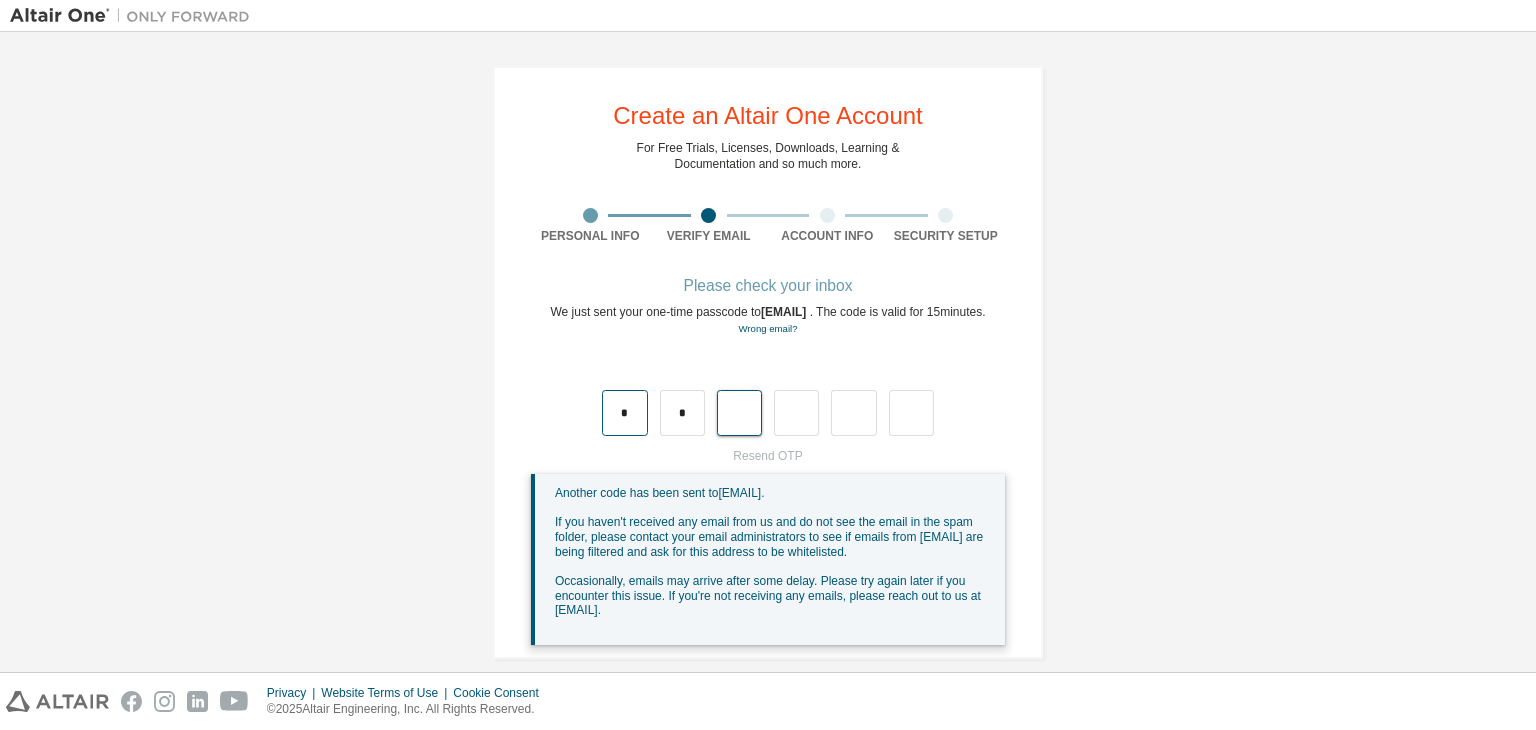 type on "*" 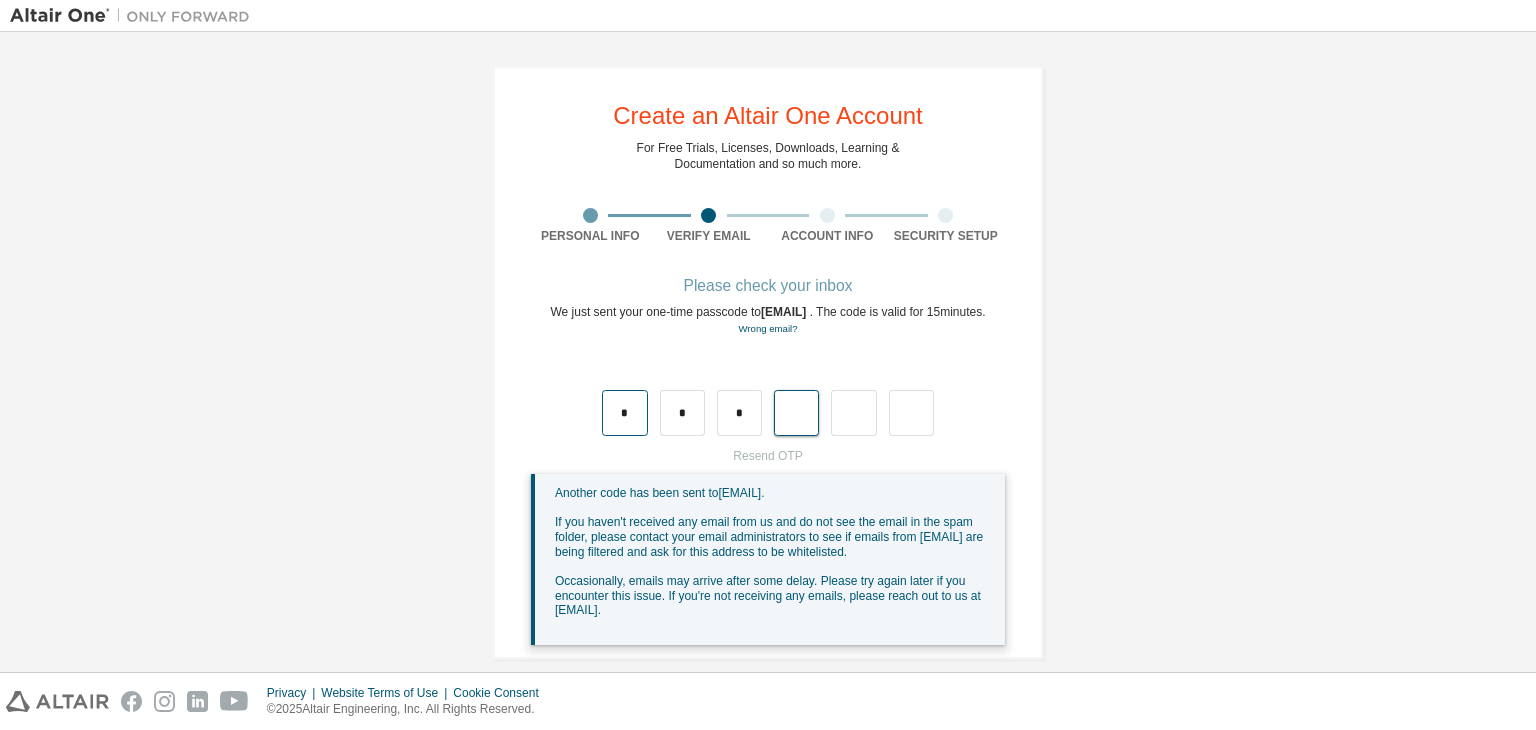 type on "*" 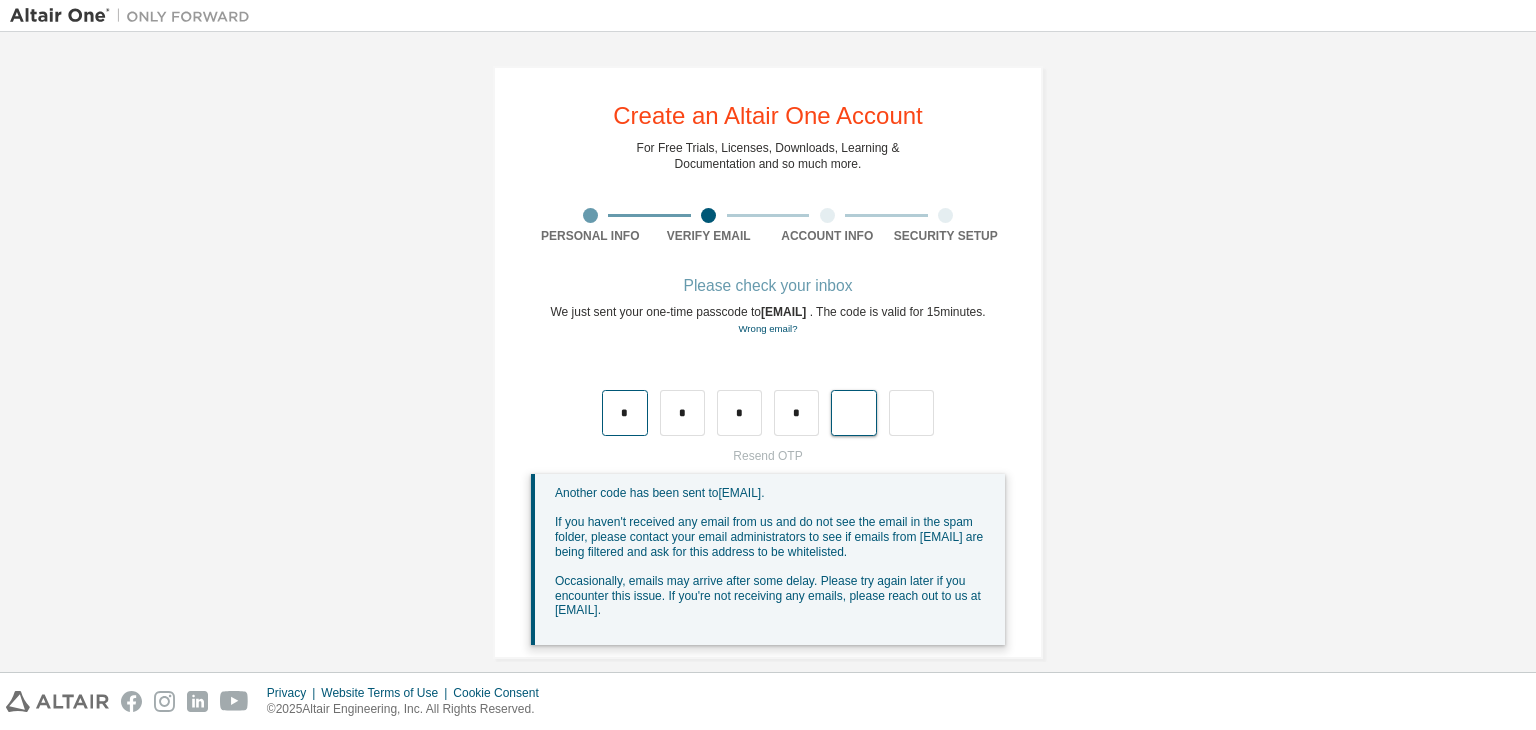 type on "*" 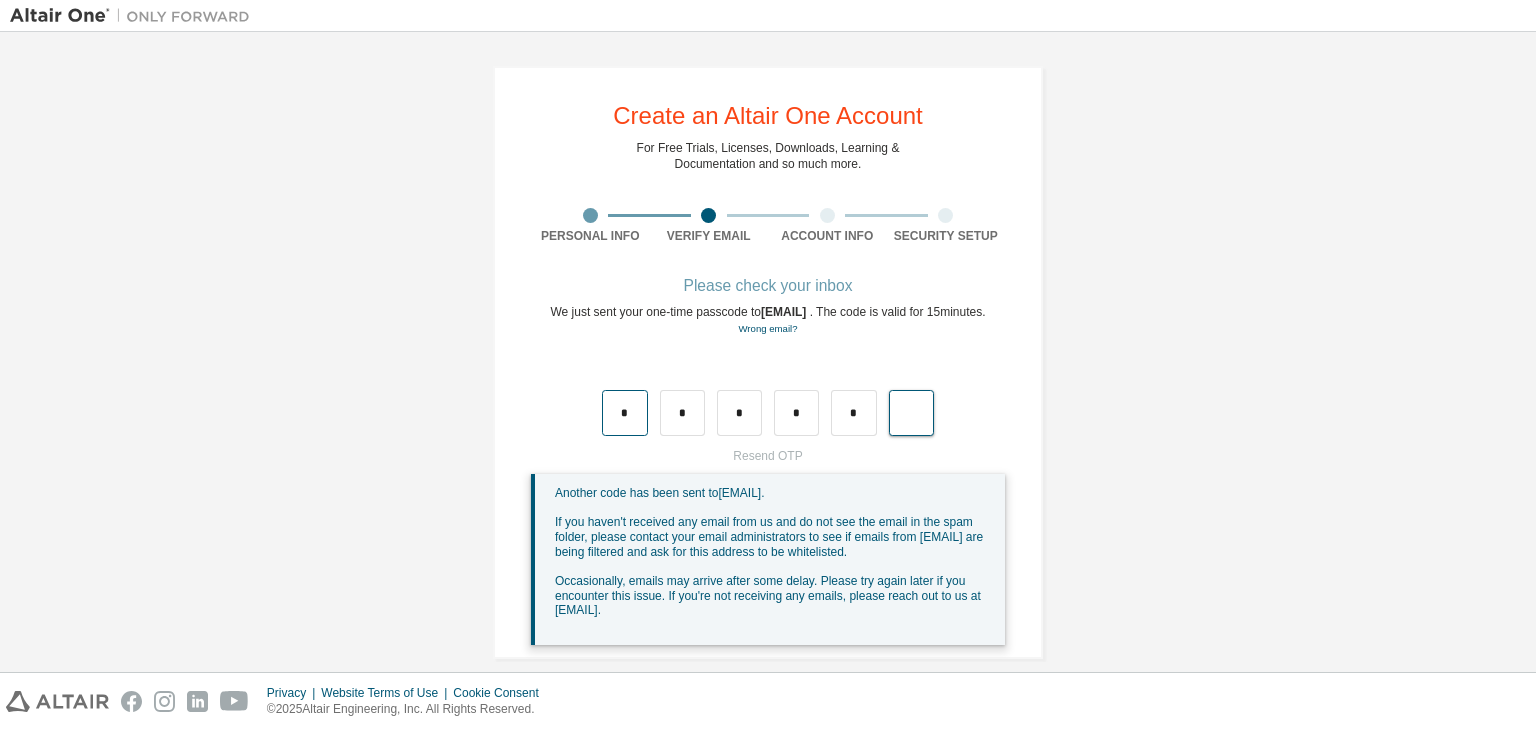type on "*" 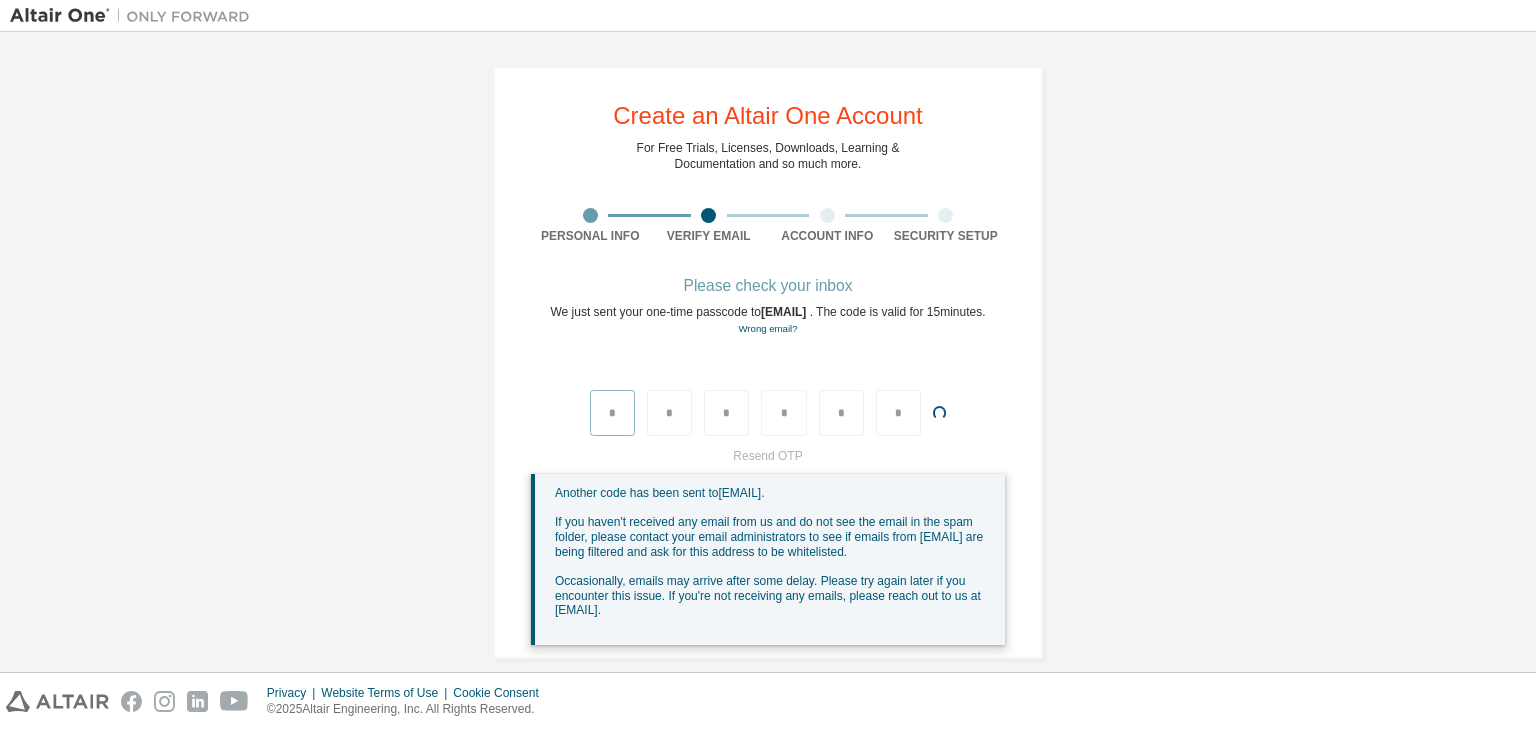 type 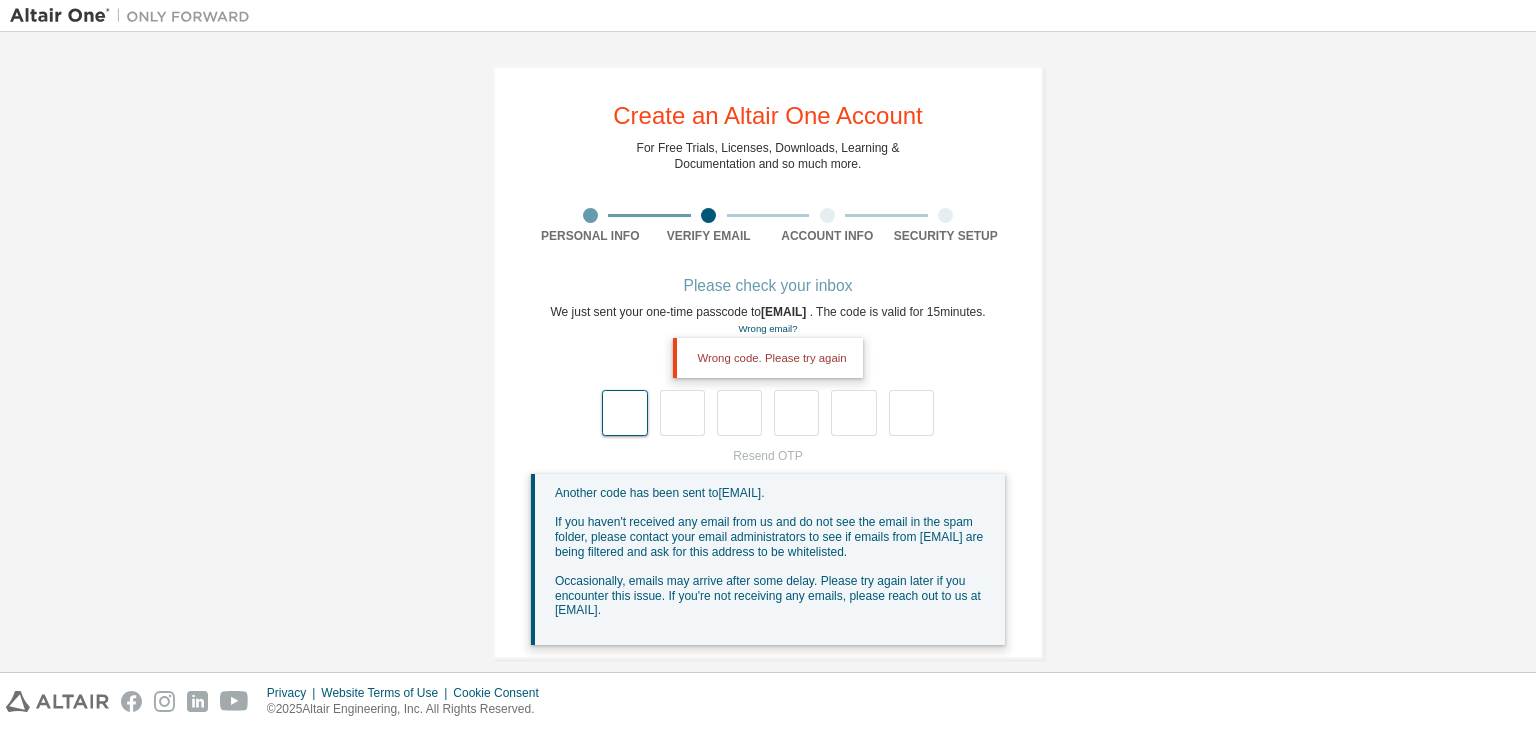 click at bounding box center [624, 413] 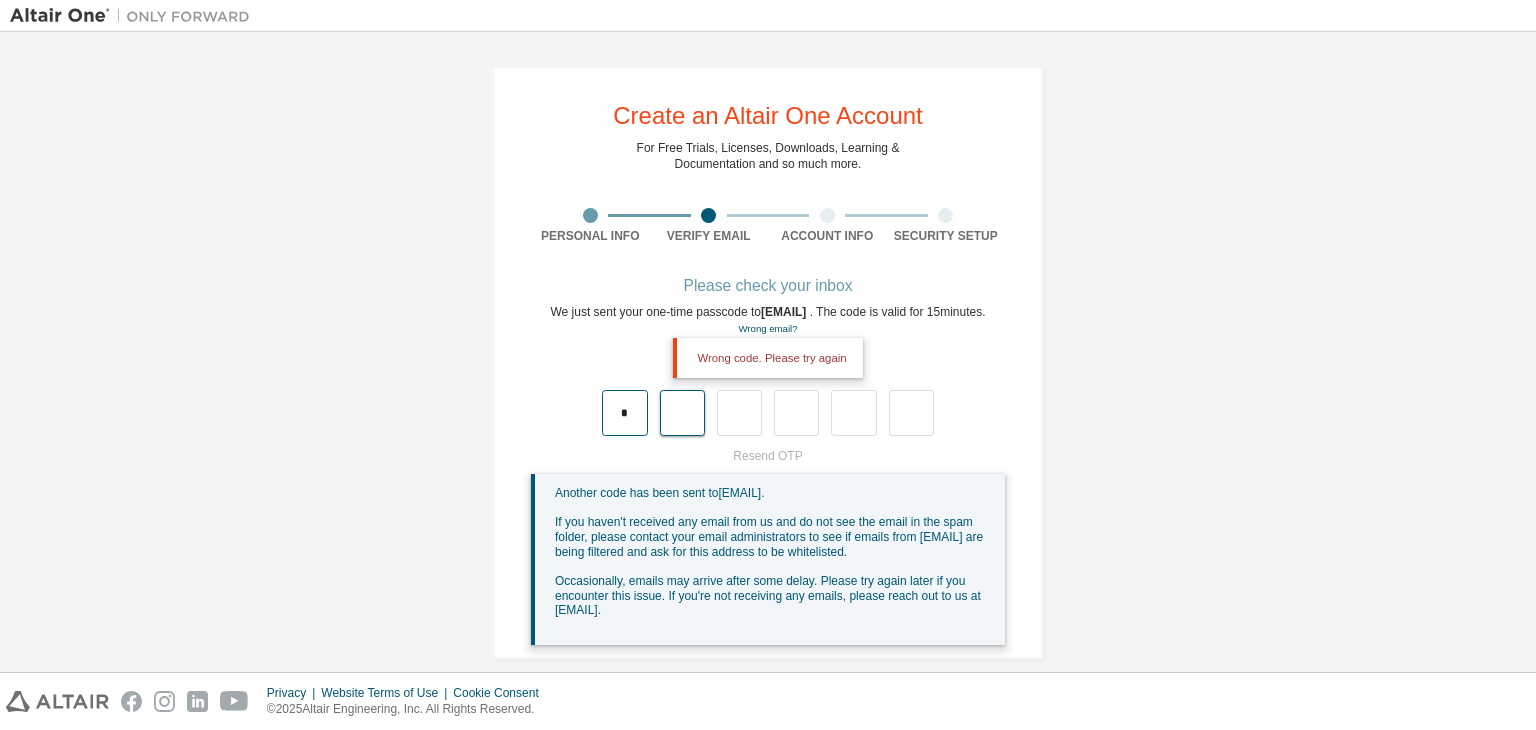 type on "*" 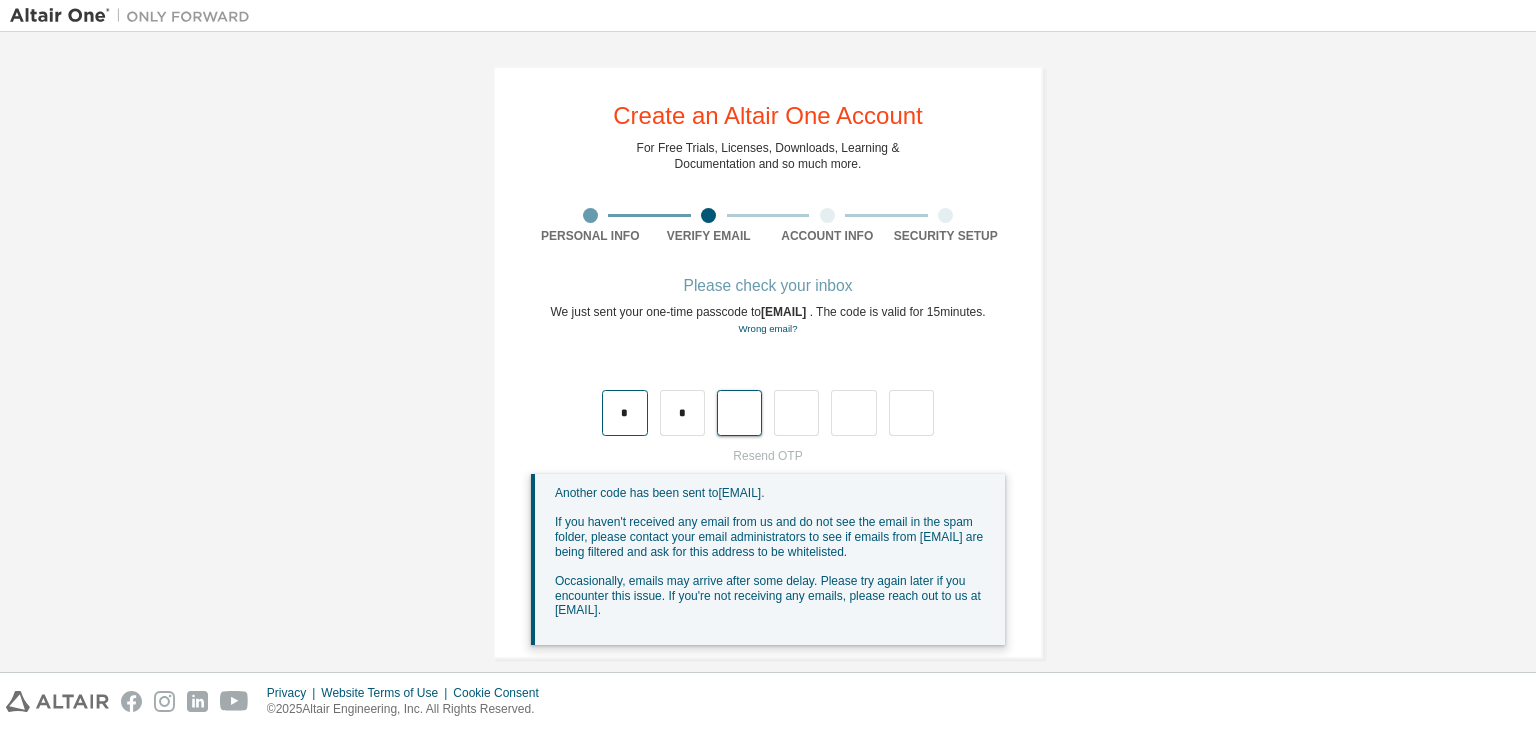 type on "*" 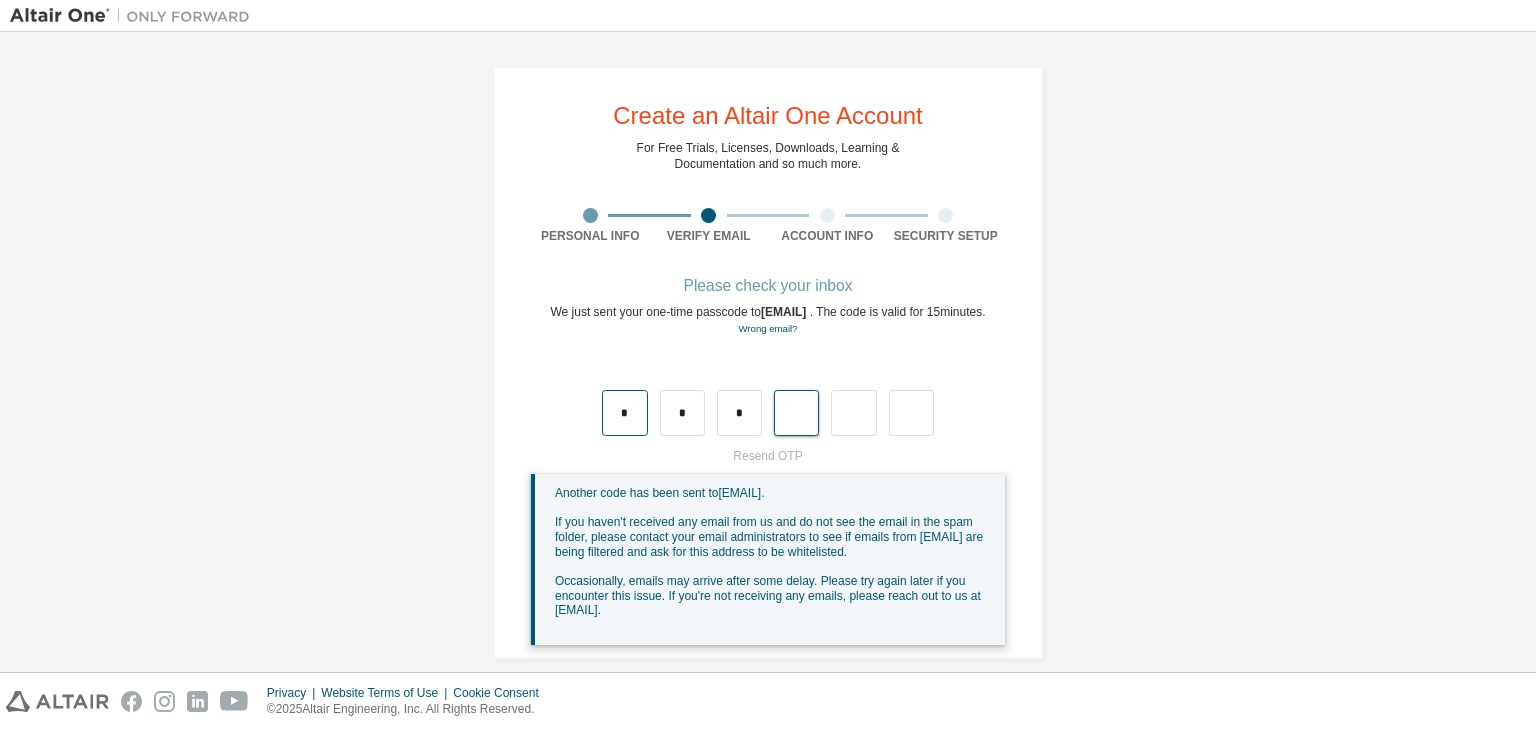 type on "*" 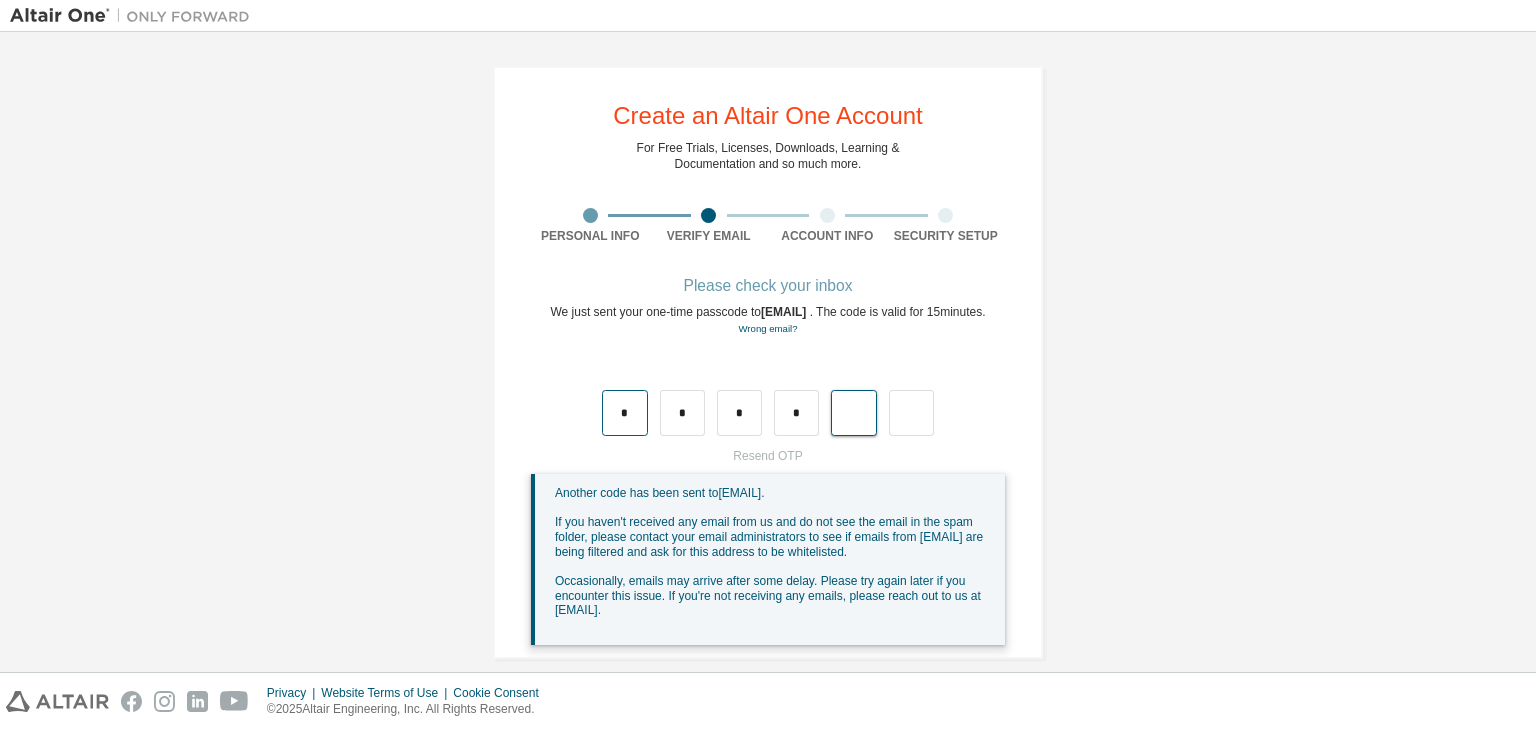 type on "*" 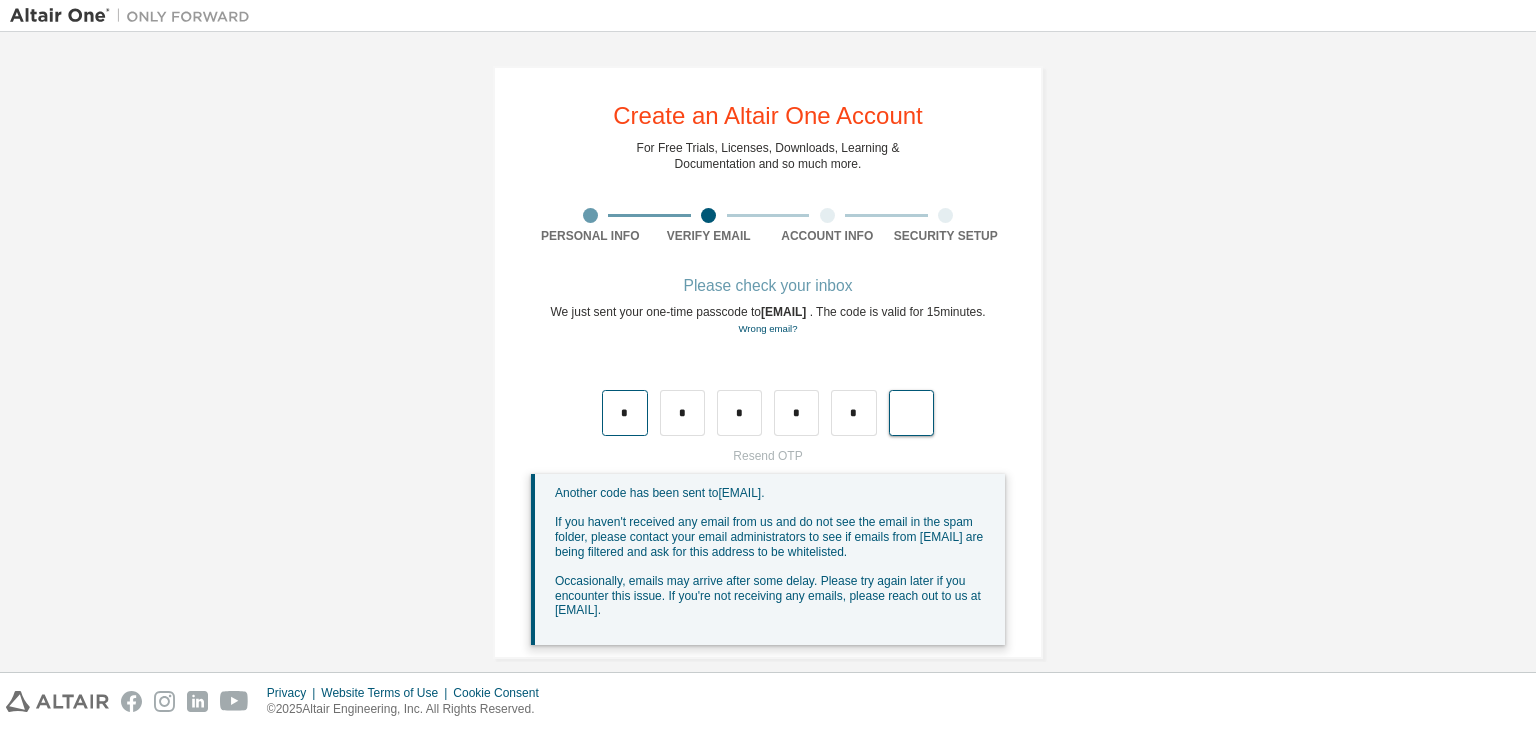 type on "*" 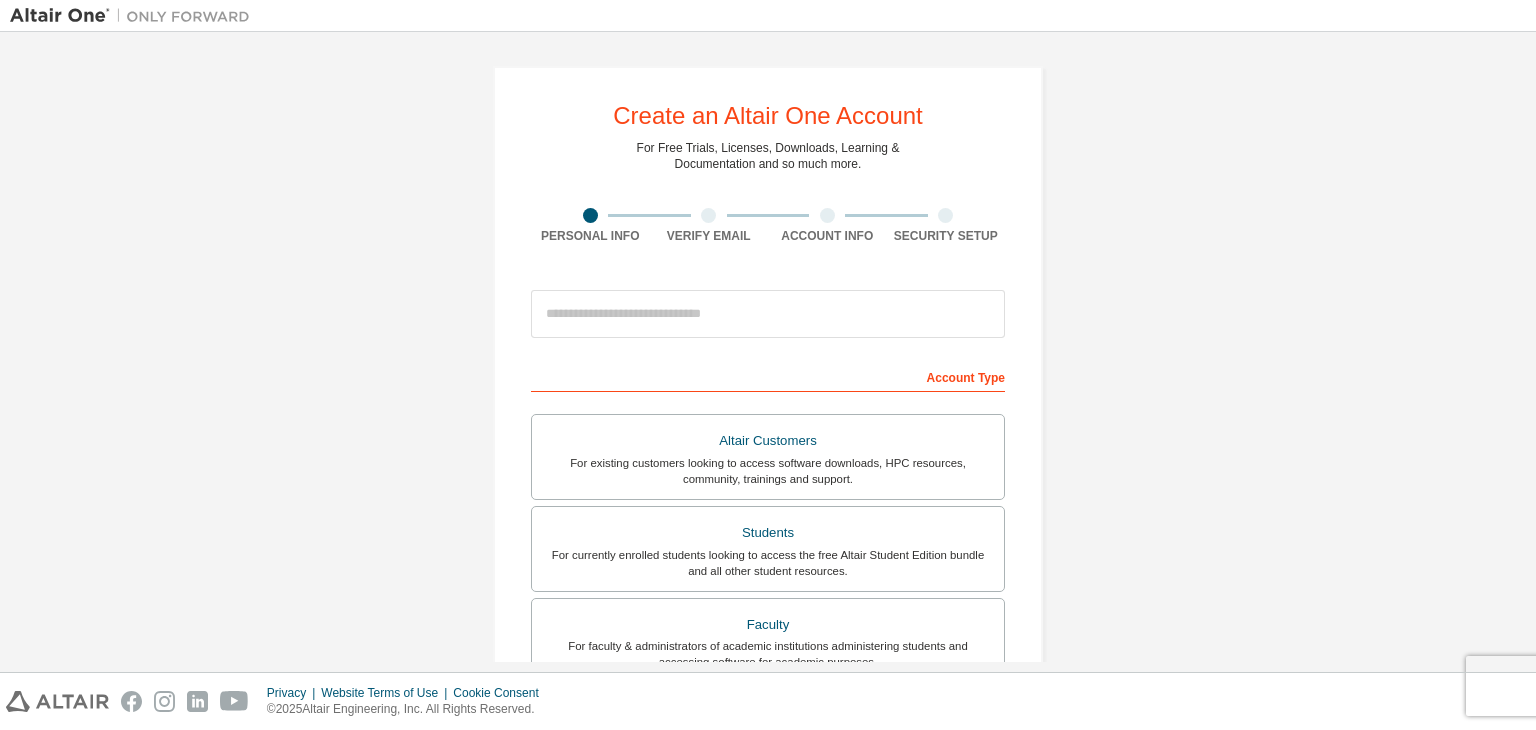 scroll, scrollTop: 0, scrollLeft: 0, axis: both 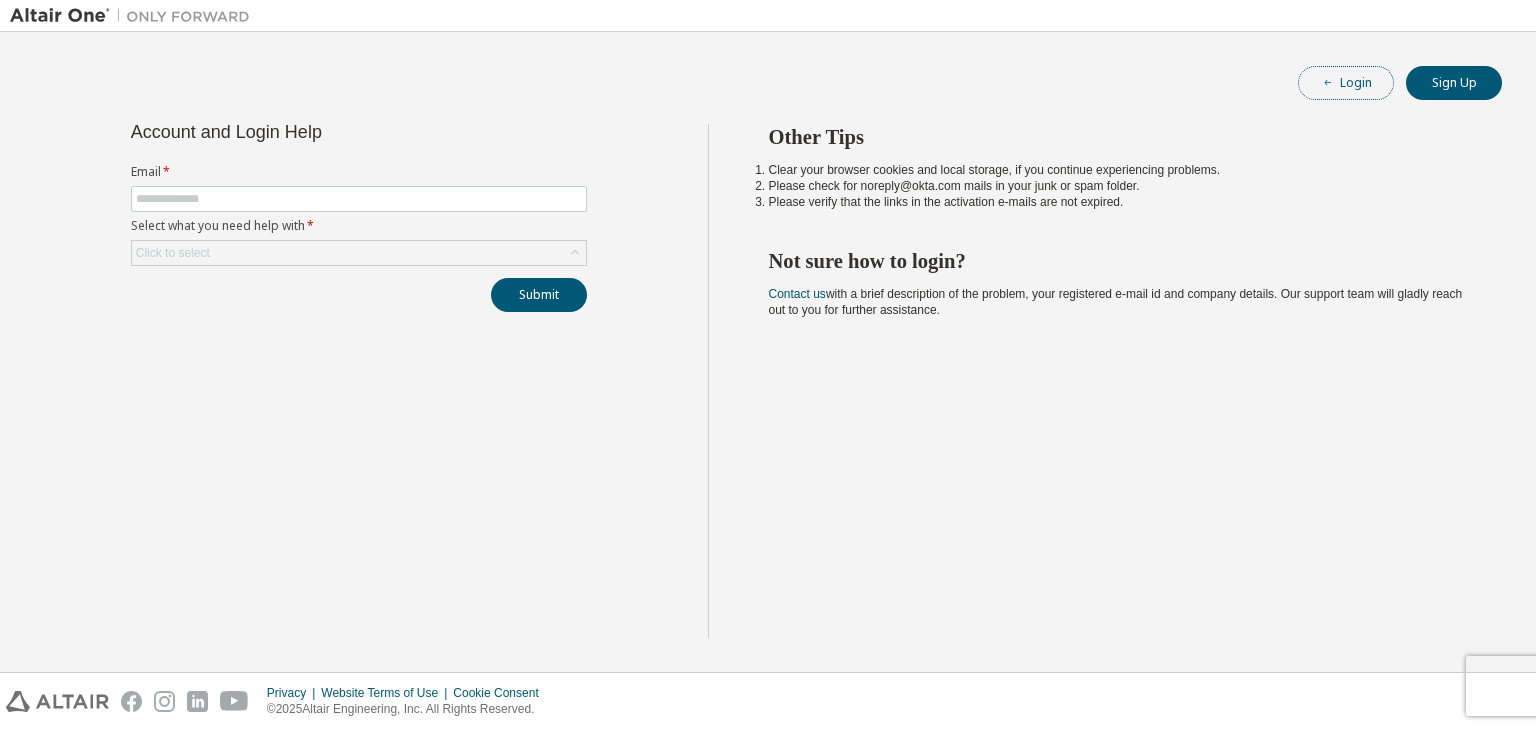 click on "Login" at bounding box center (1346, 83) 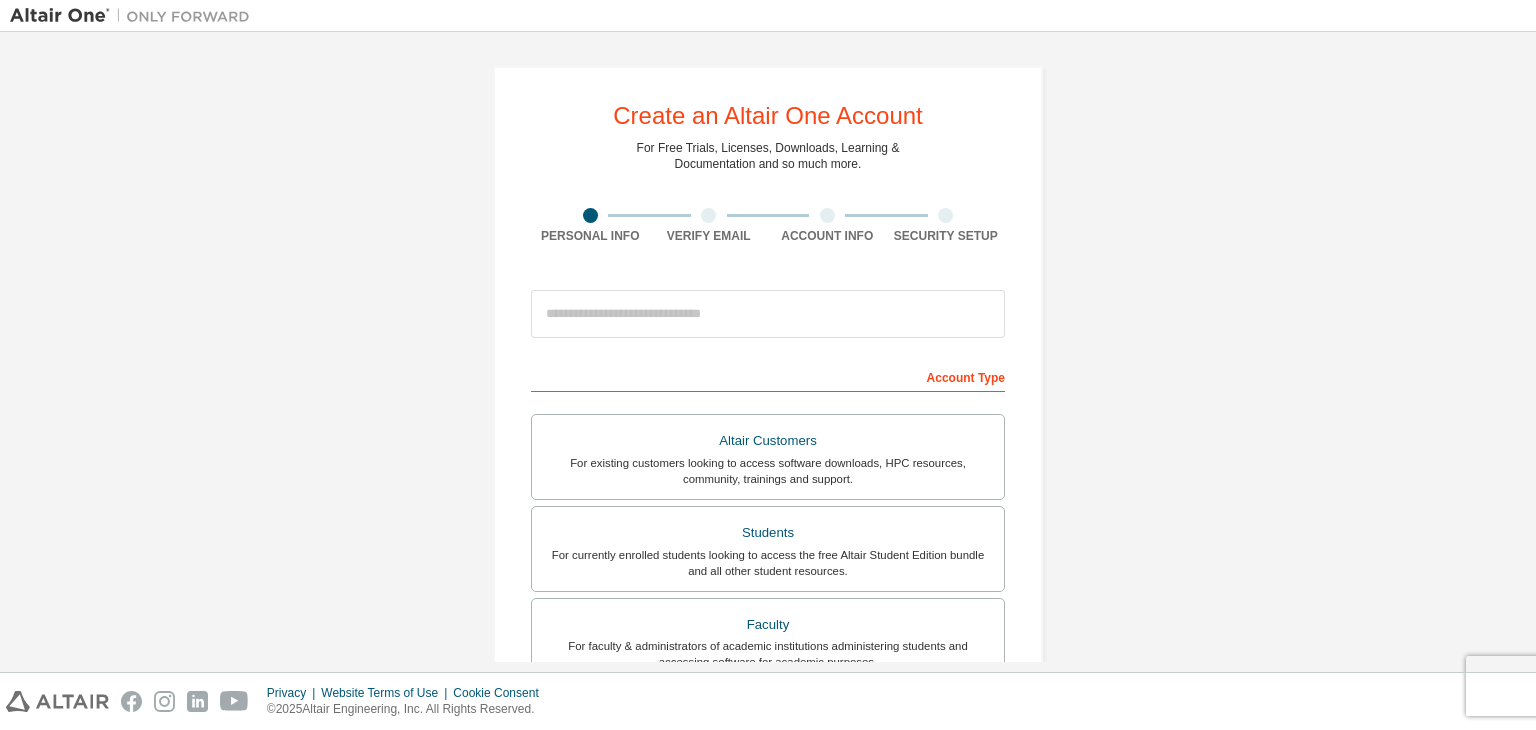 scroll, scrollTop: 0, scrollLeft: 0, axis: both 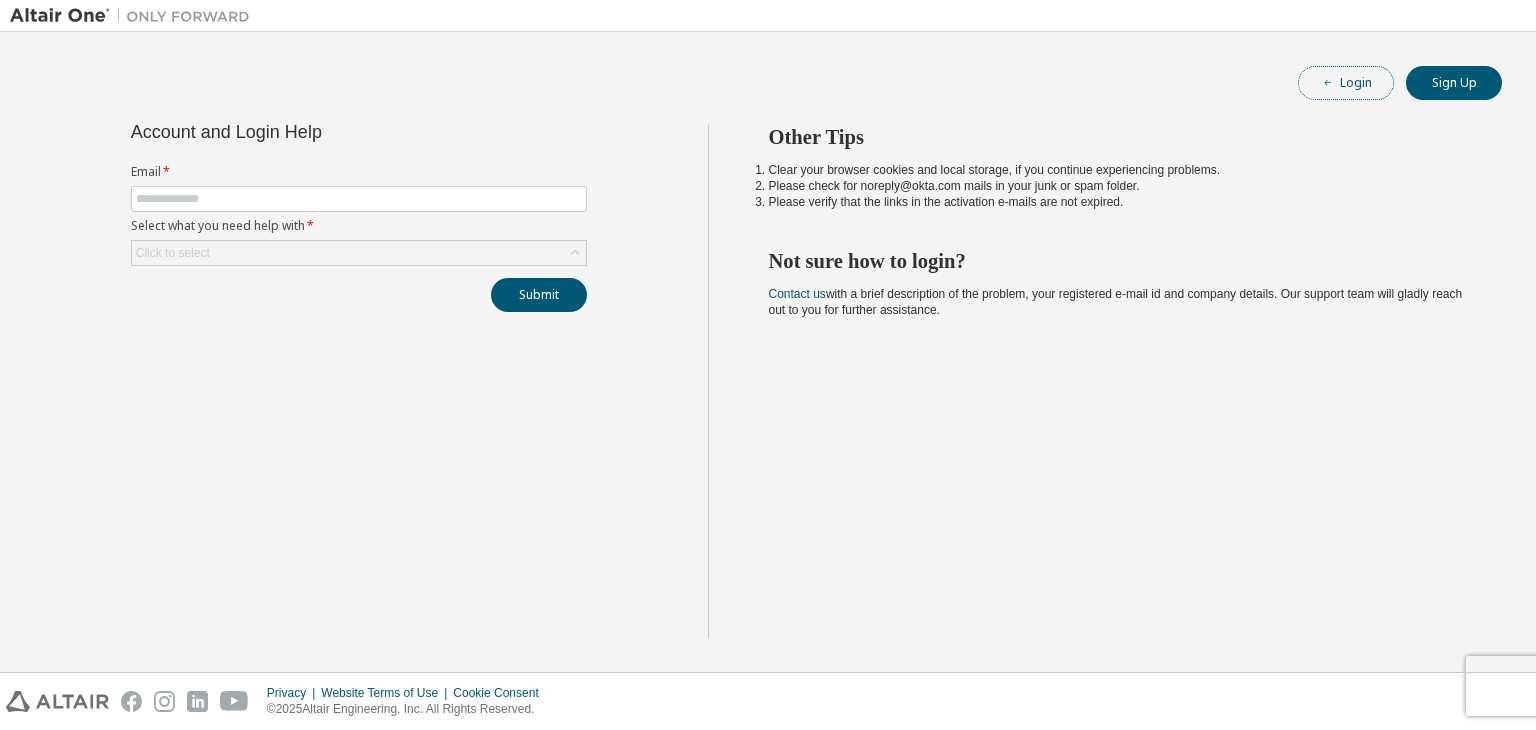 click on "Login" at bounding box center (1346, 83) 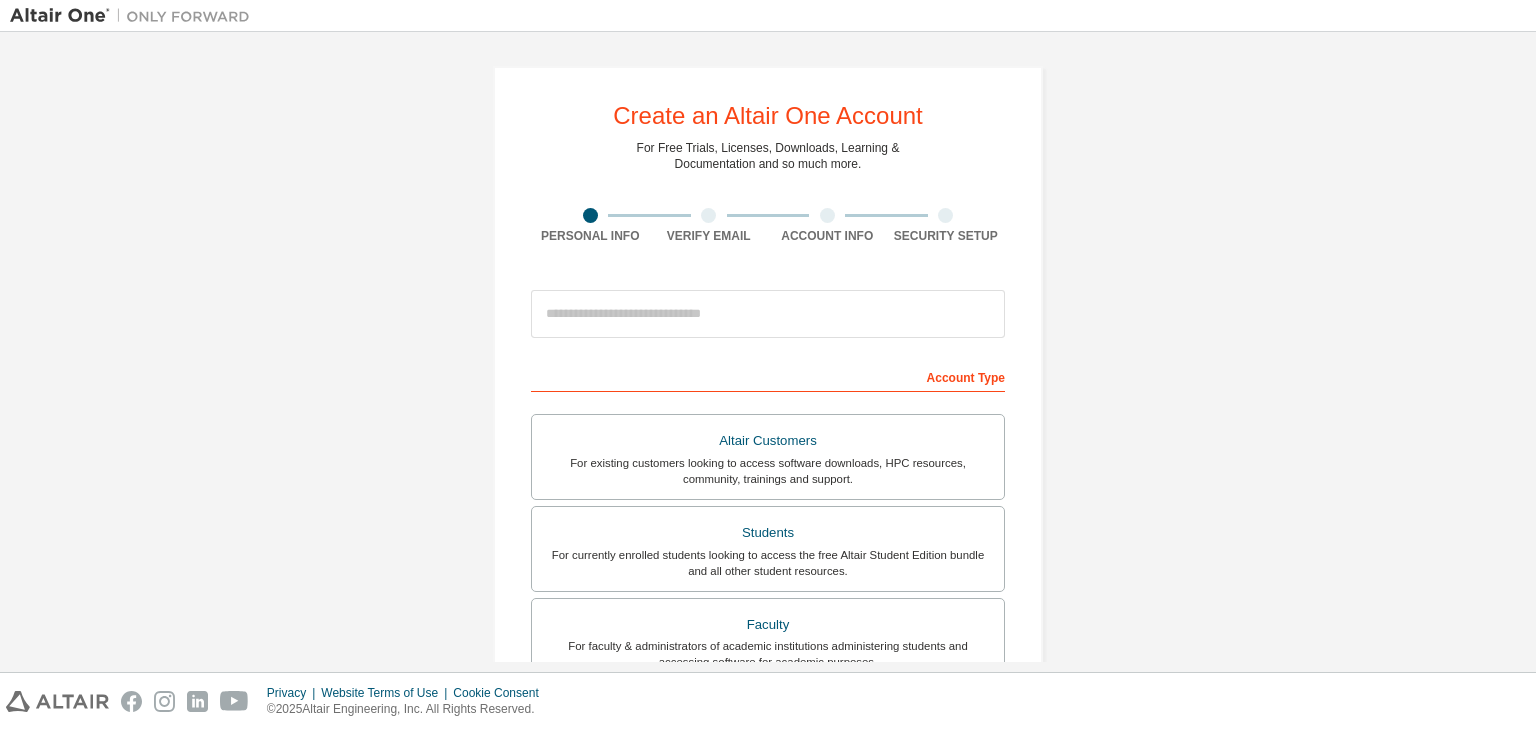 scroll, scrollTop: 0, scrollLeft: 0, axis: both 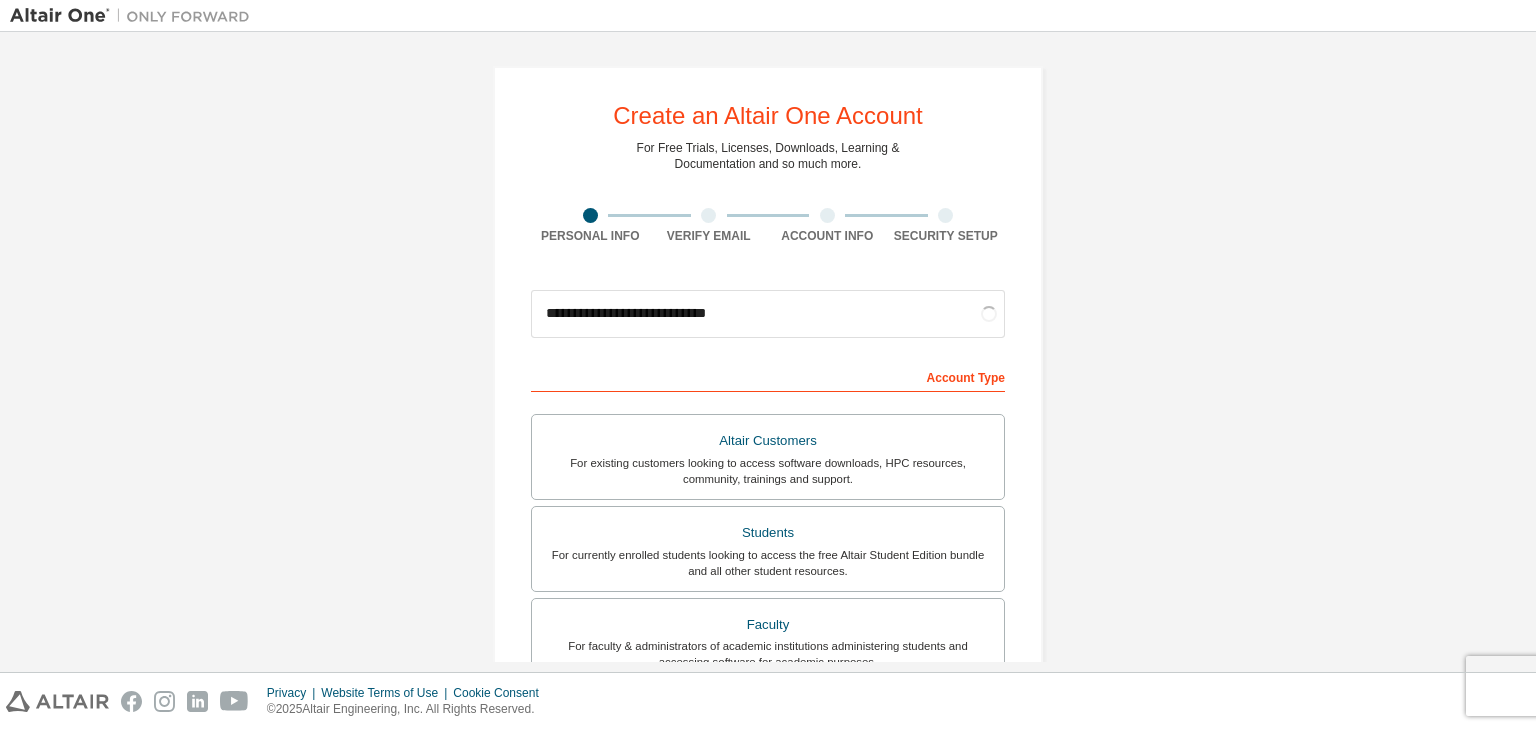 type on "**********" 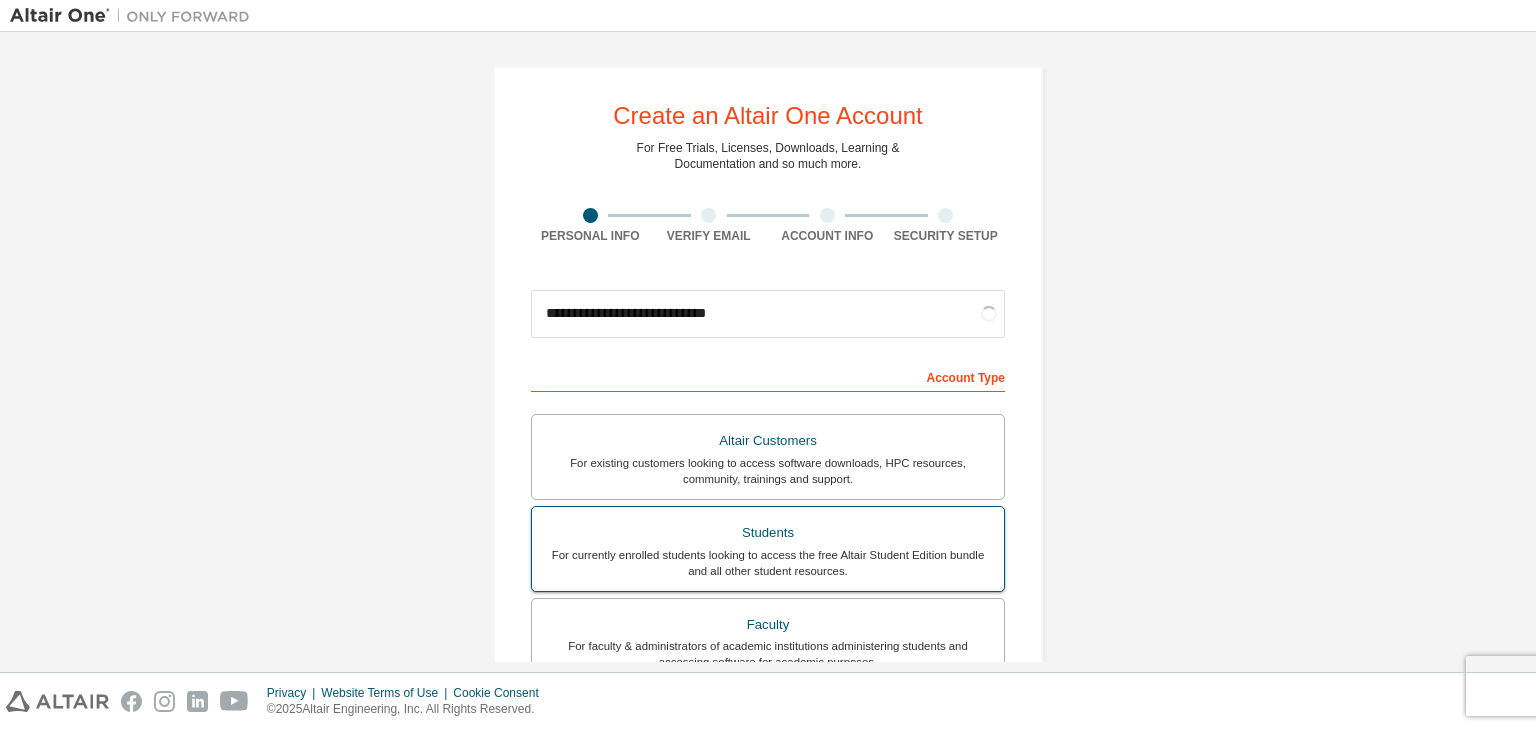 click on "Students" at bounding box center (768, 533) 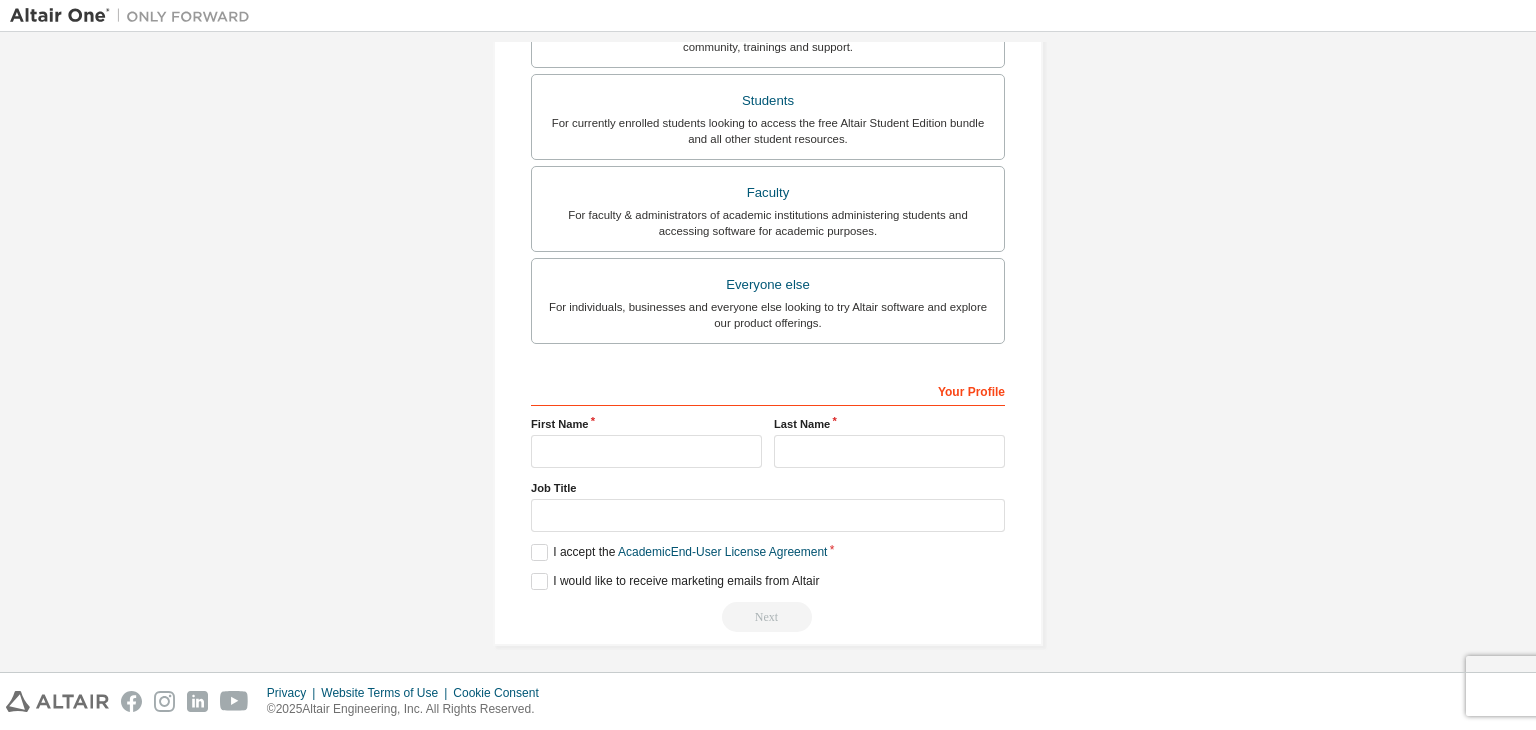 scroll, scrollTop: 483, scrollLeft: 0, axis: vertical 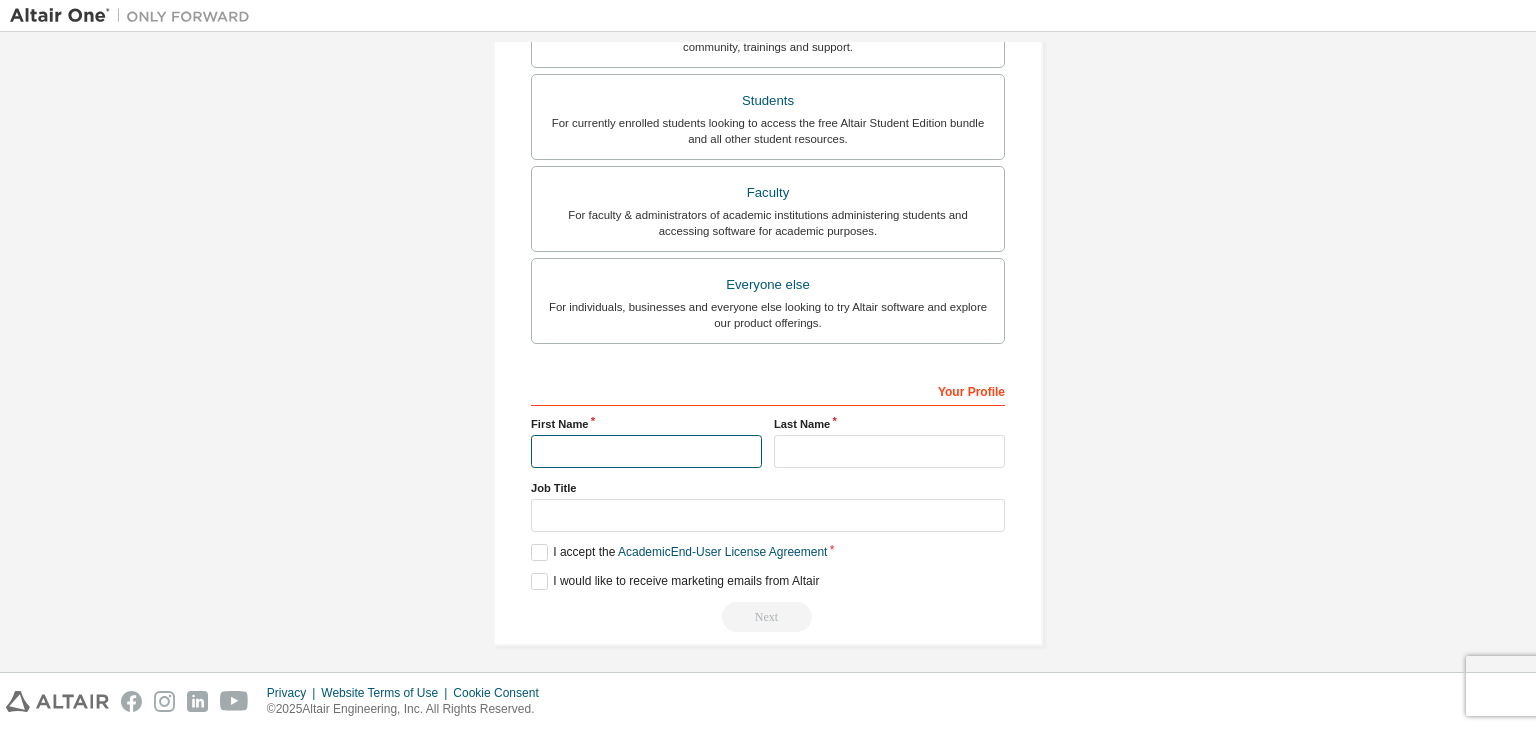 click at bounding box center [646, 451] 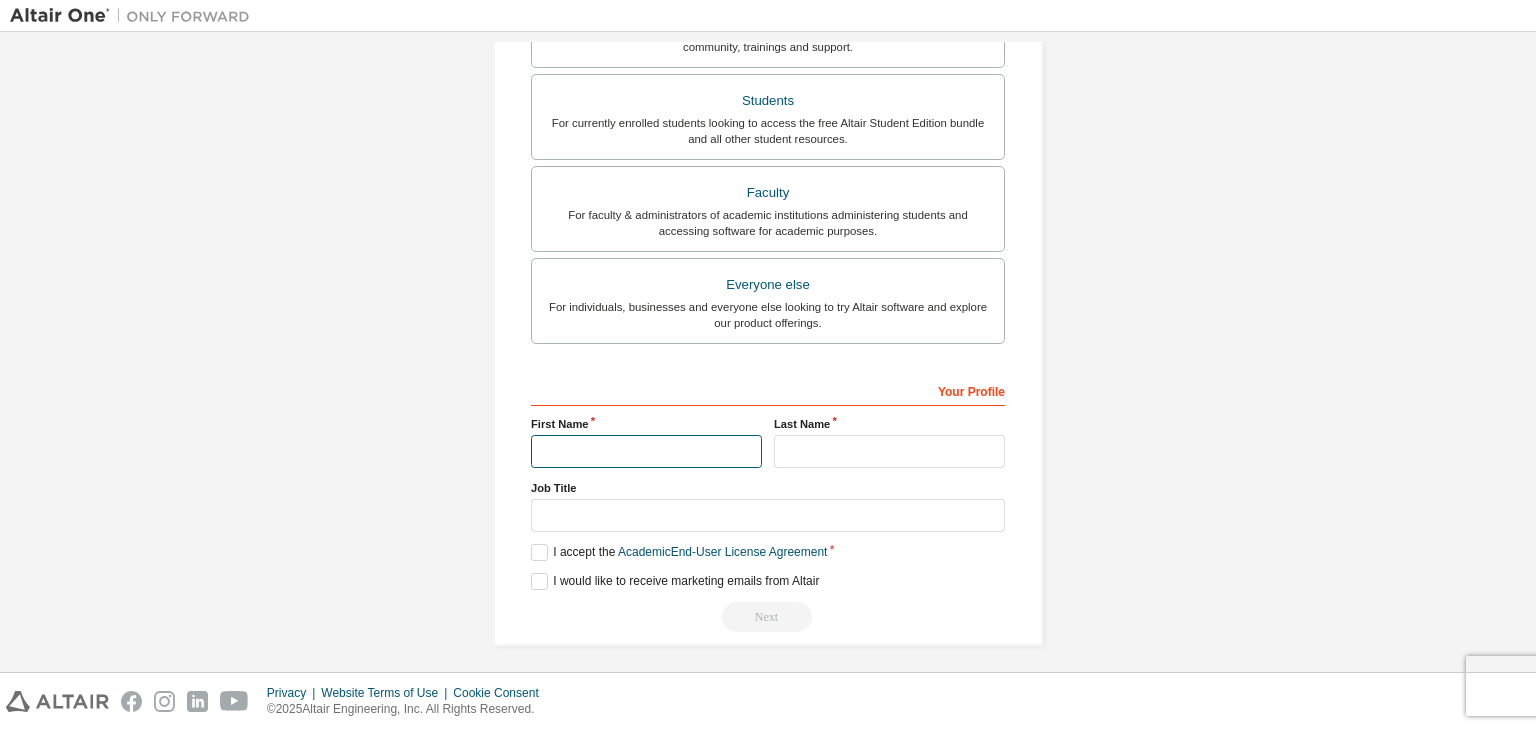 type on "*" 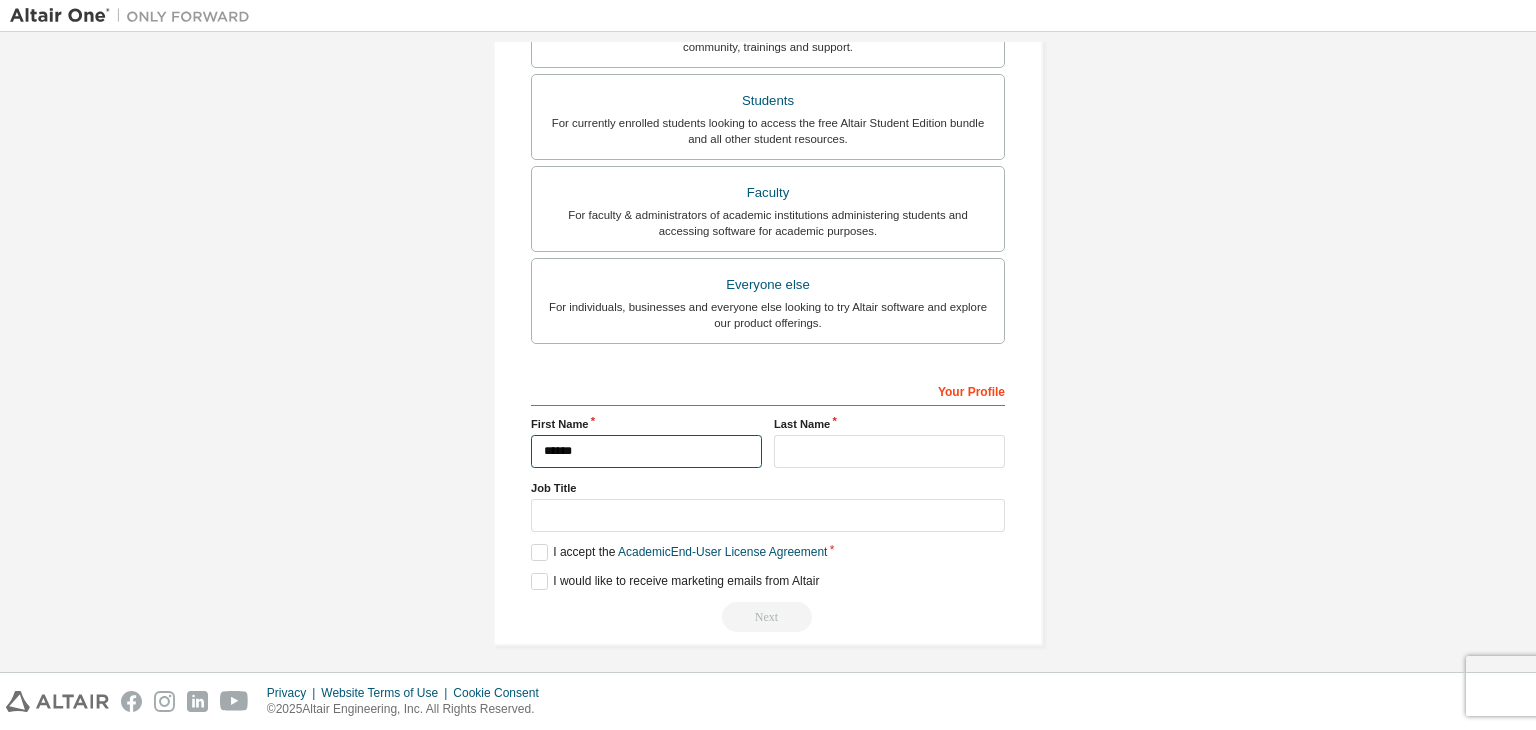 type on "******" 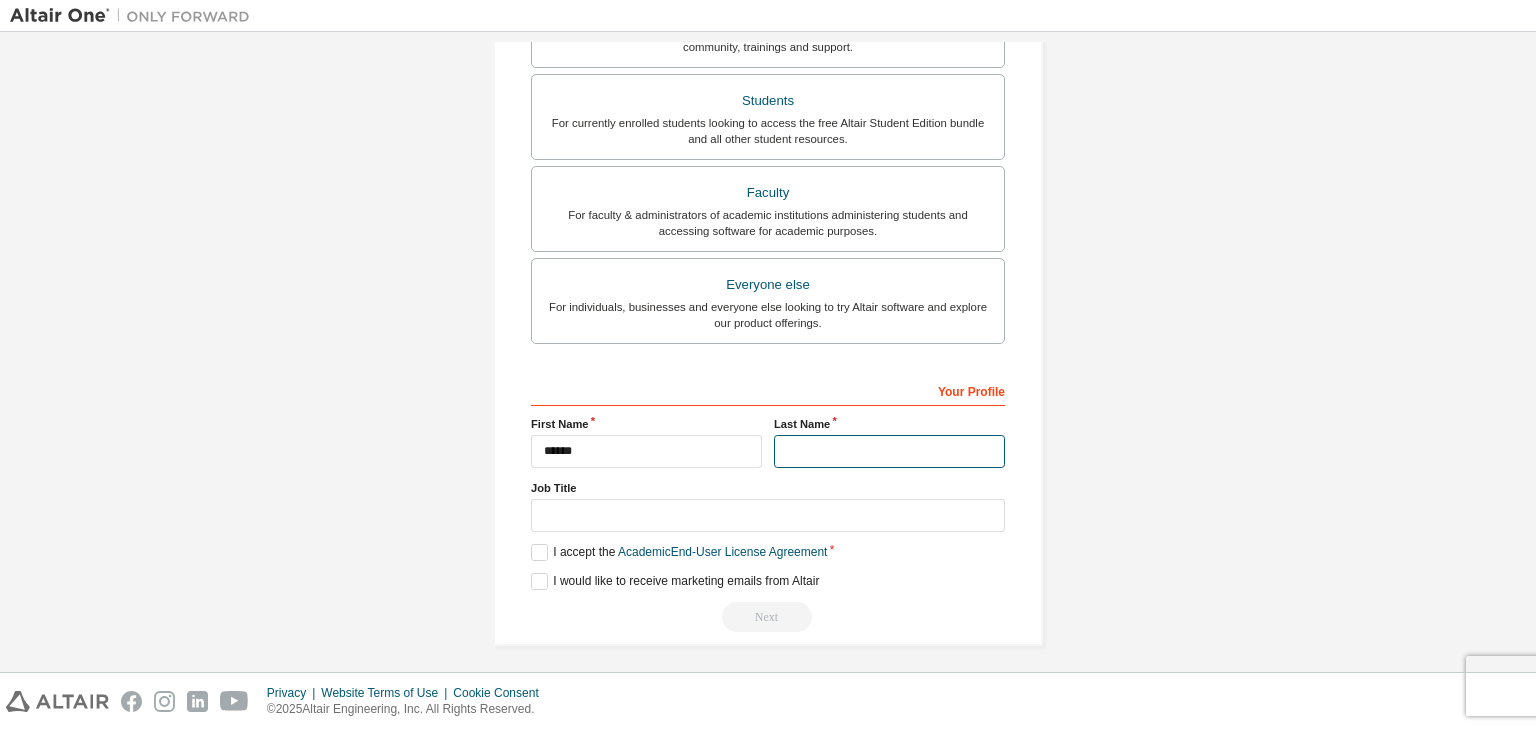 click at bounding box center [889, 451] 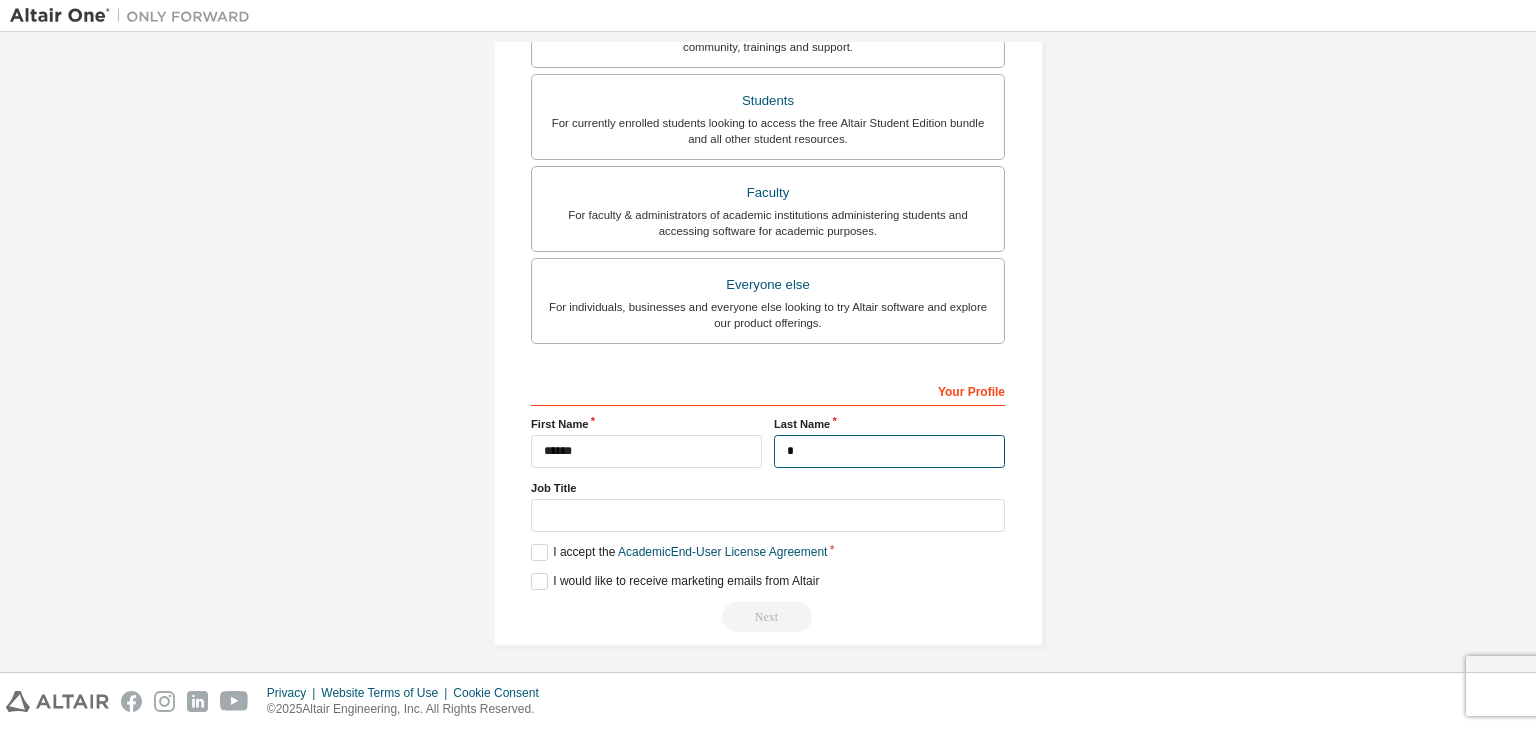 type on "*" 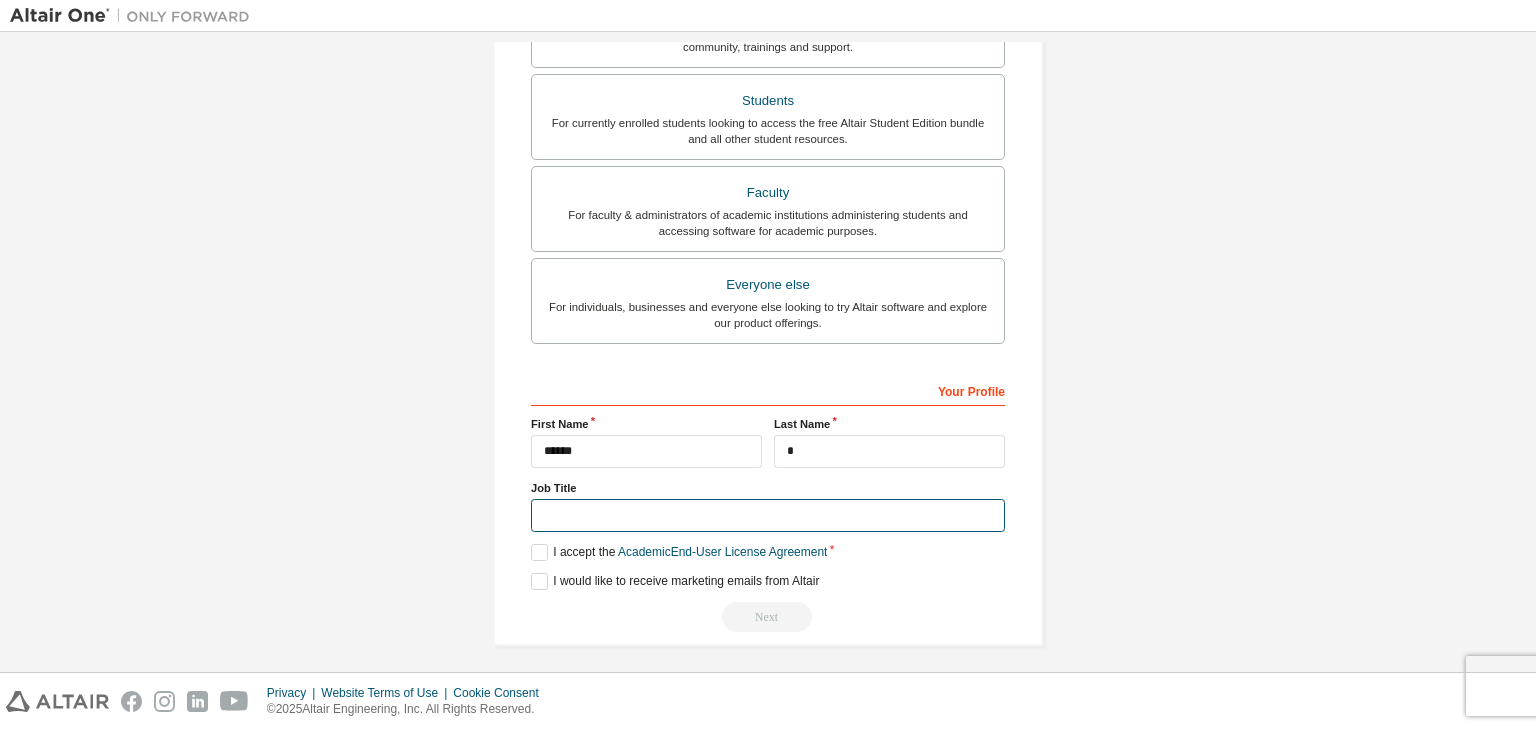 click at bounding box center [768, 515] 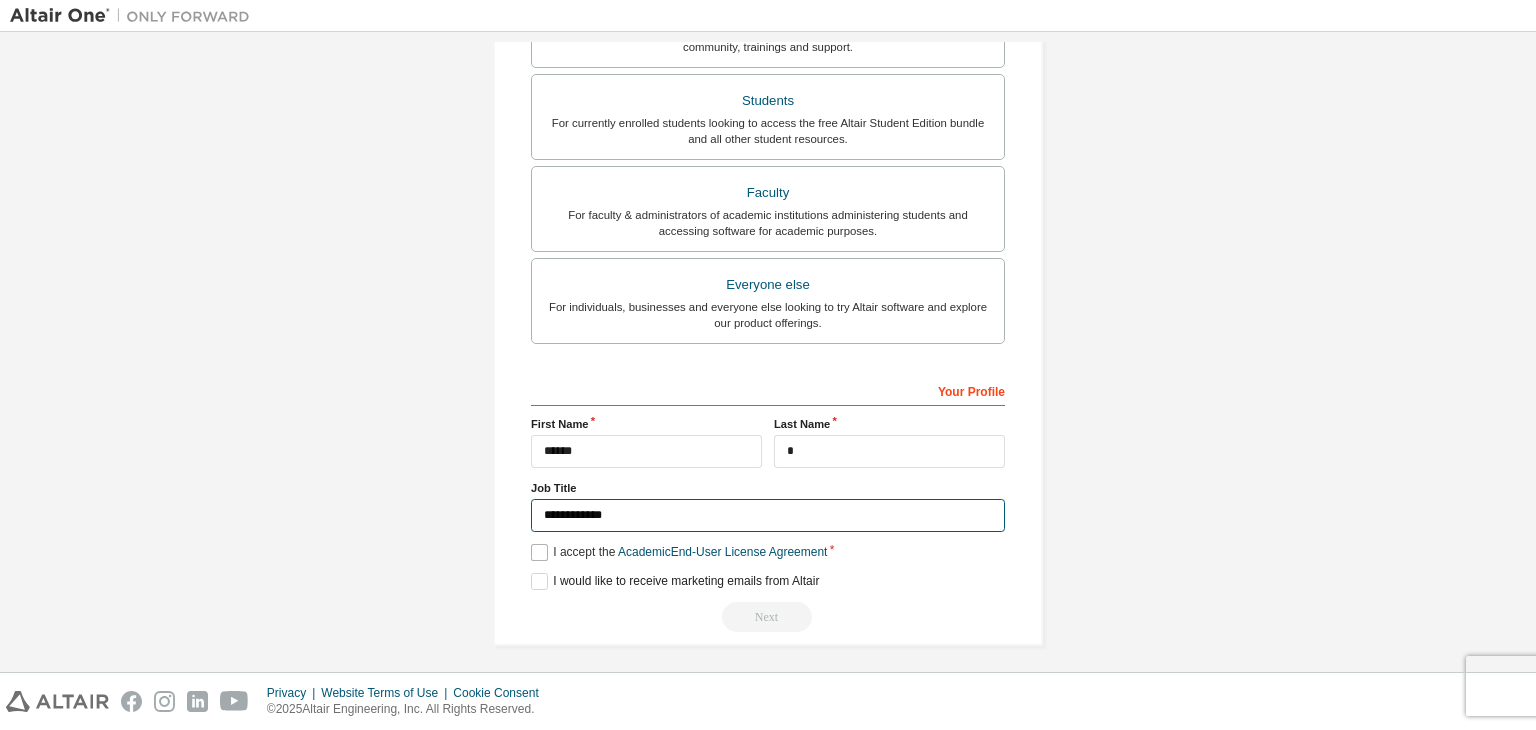 type on "**********" 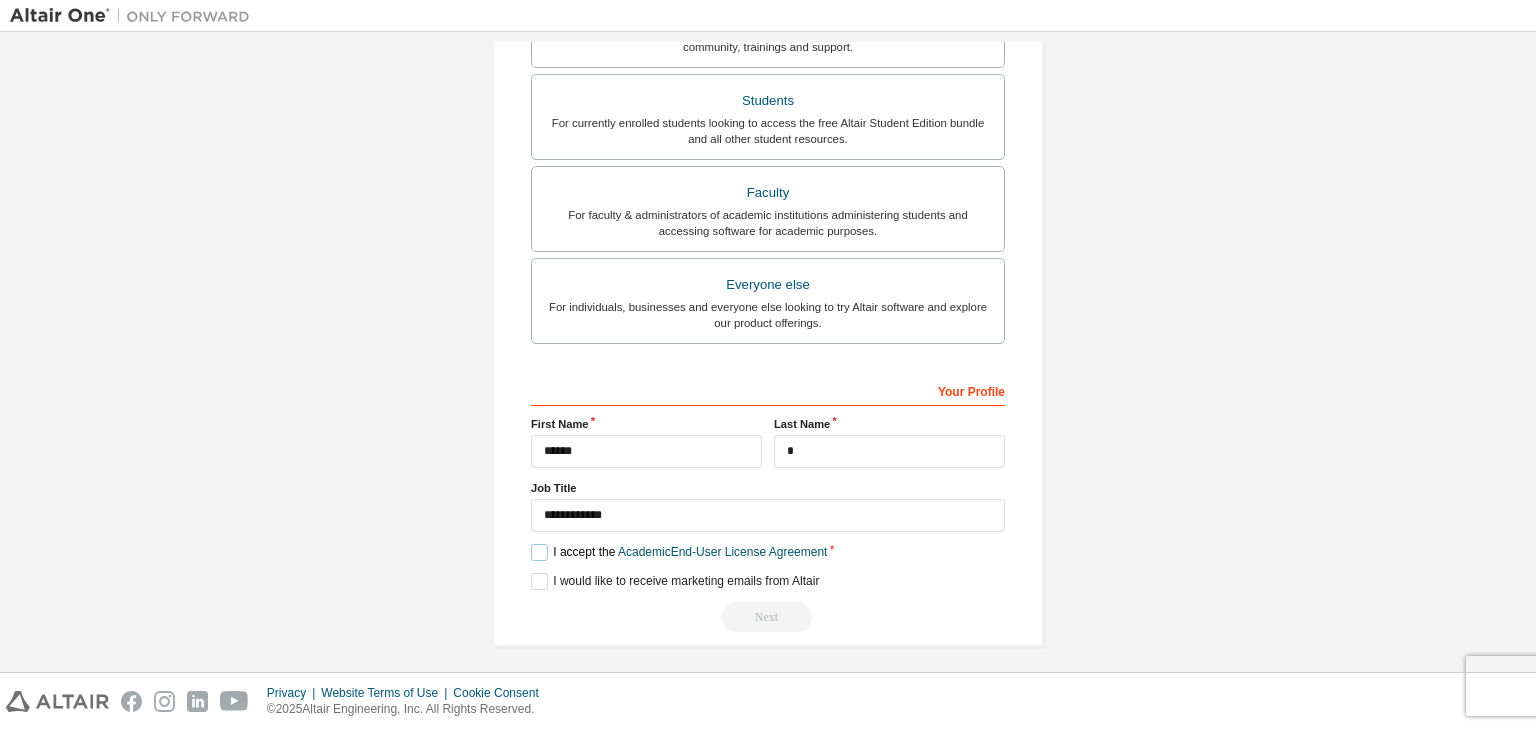 click on "I accept the   Academic   End-User License Agreement" at bounding box center [679, 552] 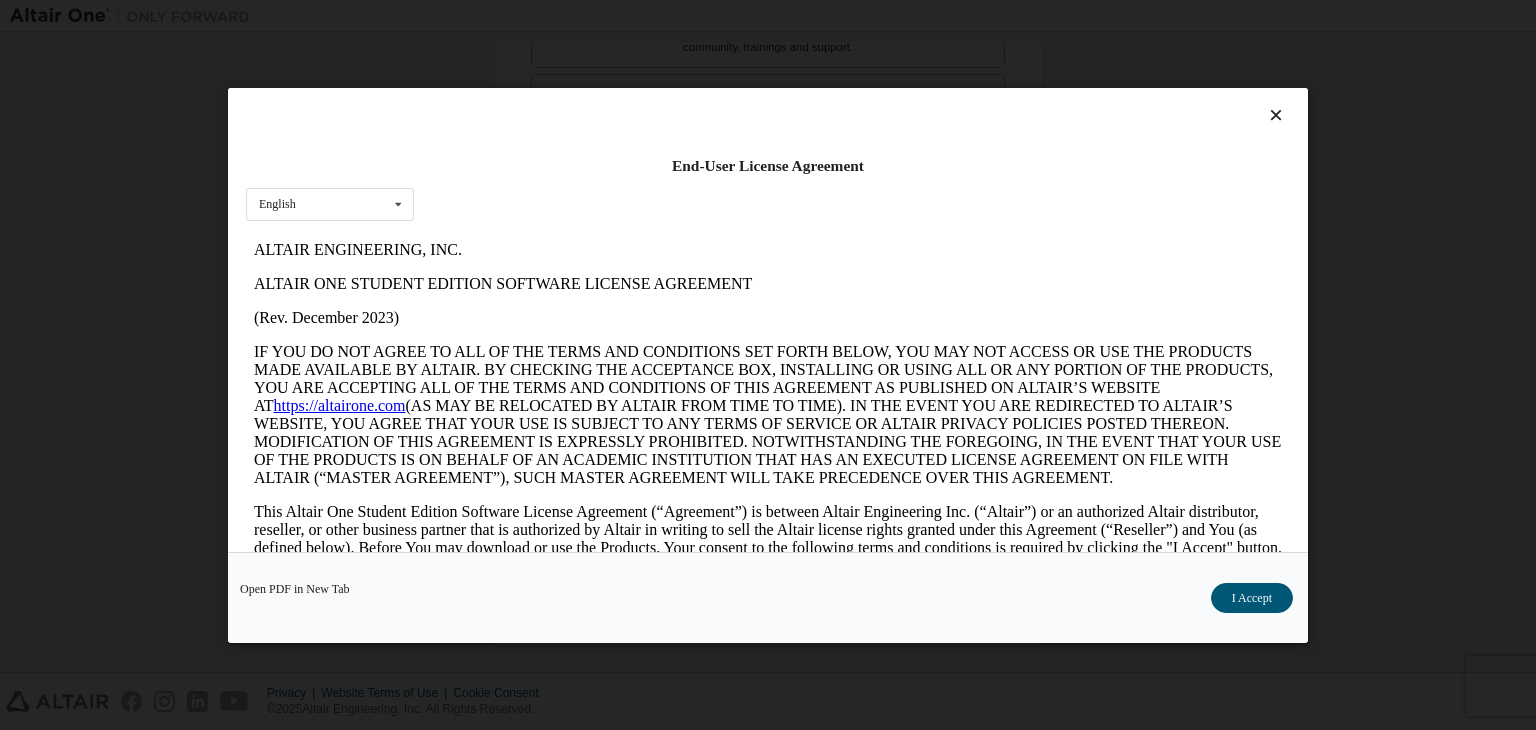 scroll, scrollTop: 0, scrollLeft: 0, axis: both 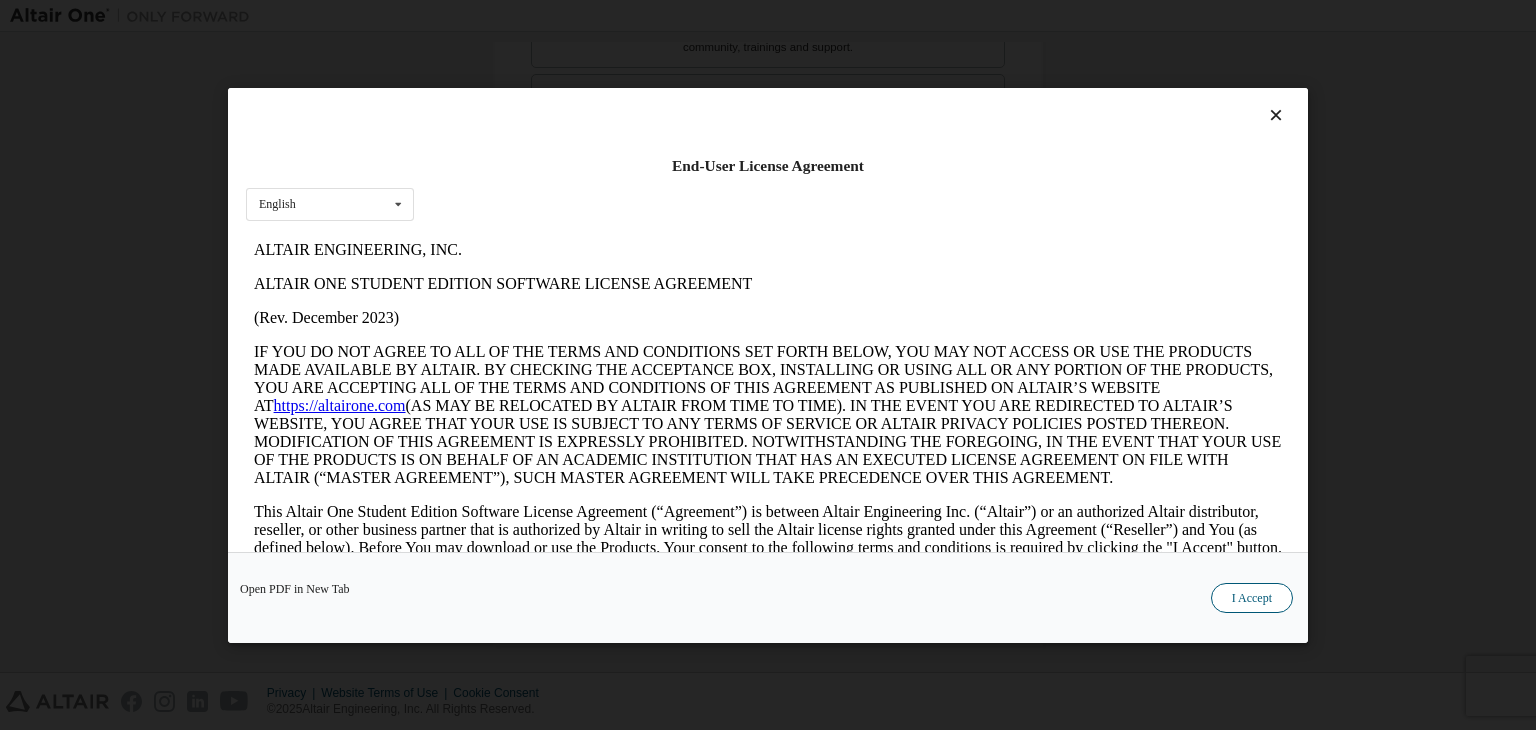 click on "I Accept" at bounding box center [1252, 598] 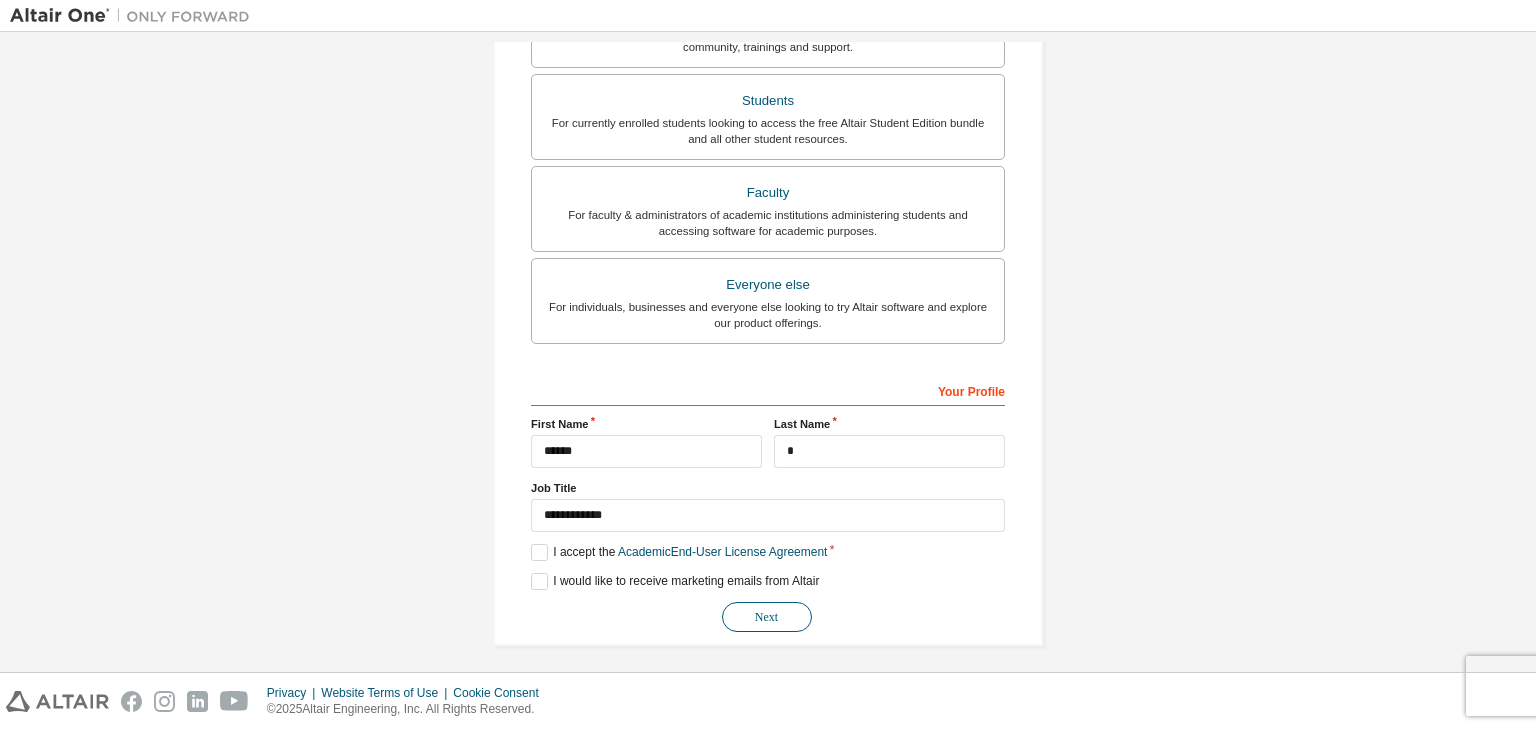 click on "Next" at bounding box center [767, 617] 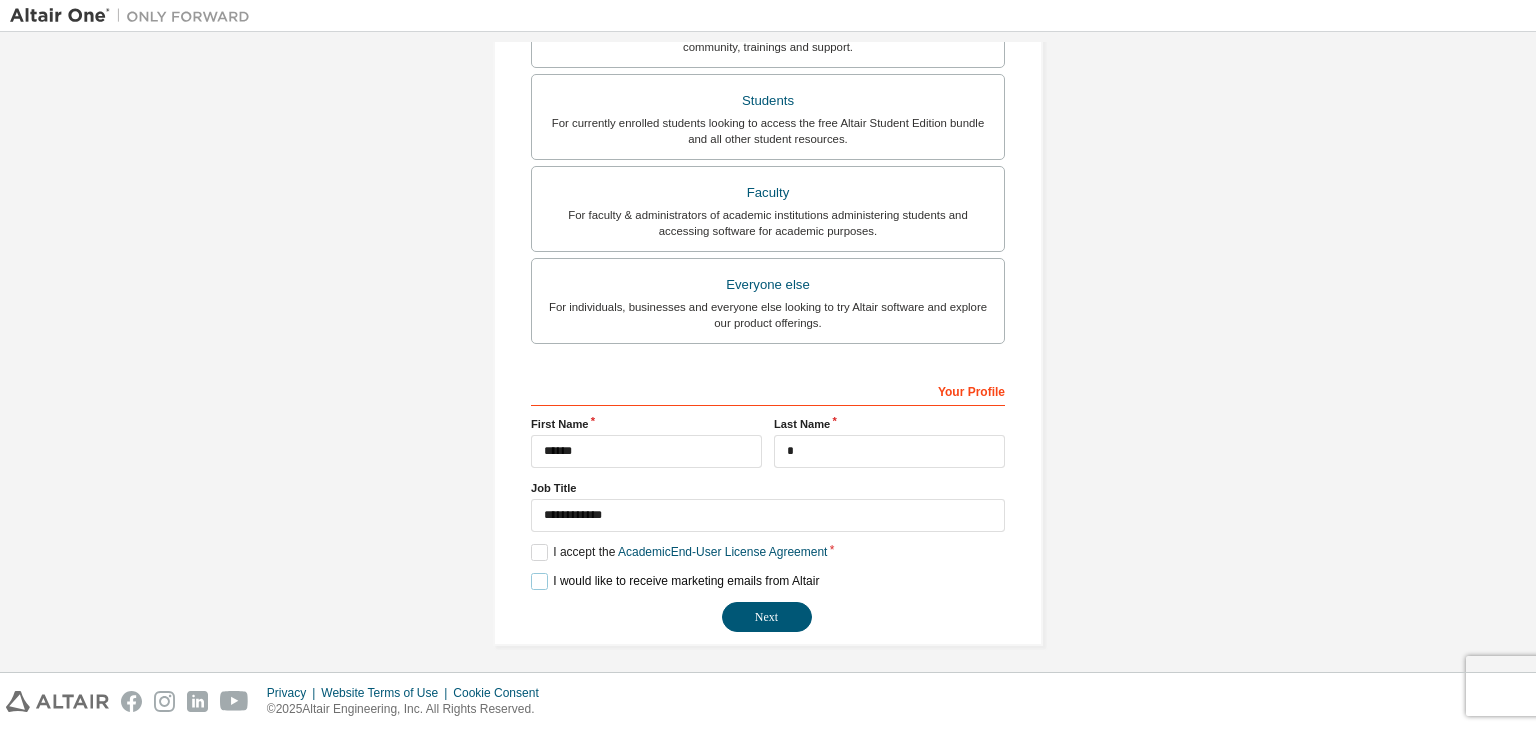 click on "I would like to receive marketing emails from Altair" at bounding box center [675, 581] 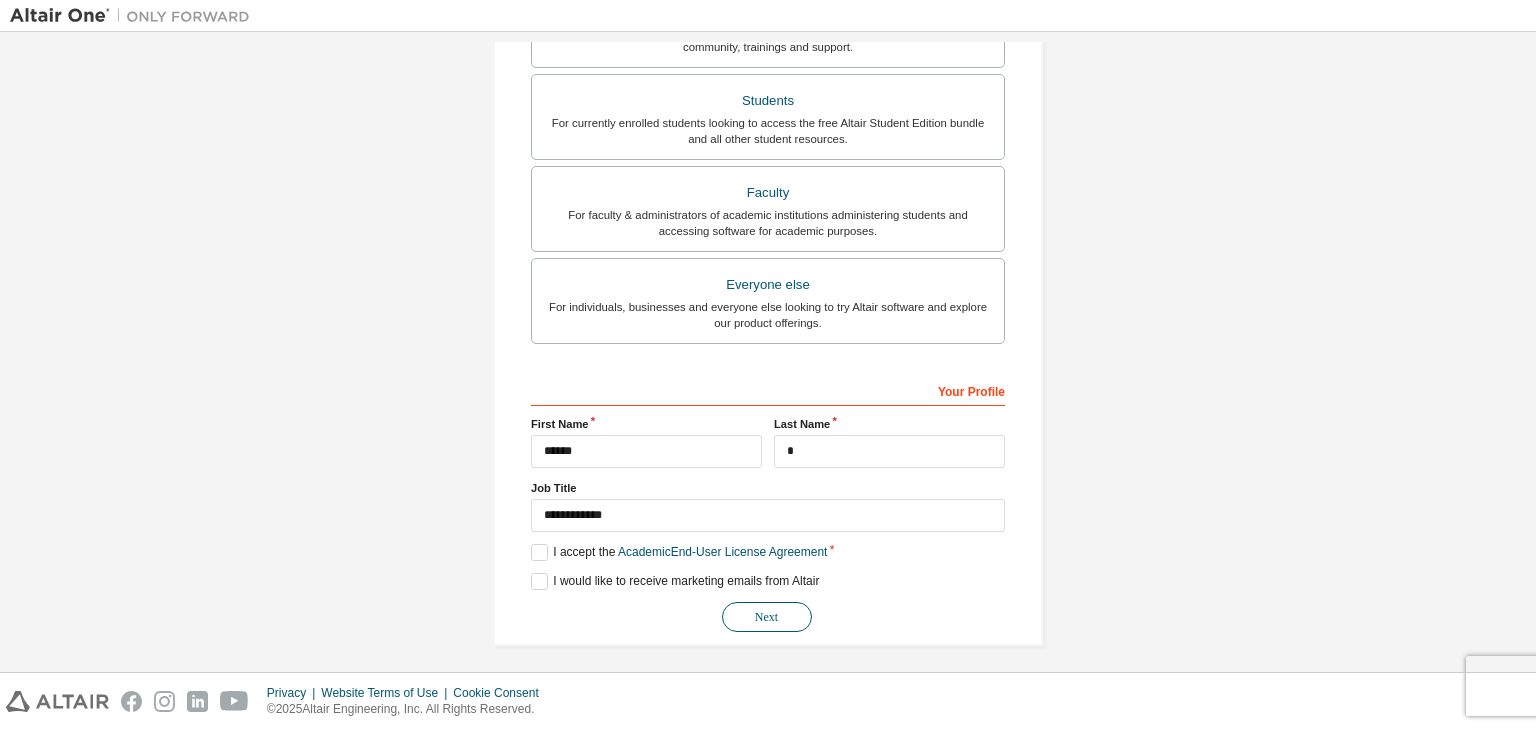 click on "Next" at bounding box center [767, 617] 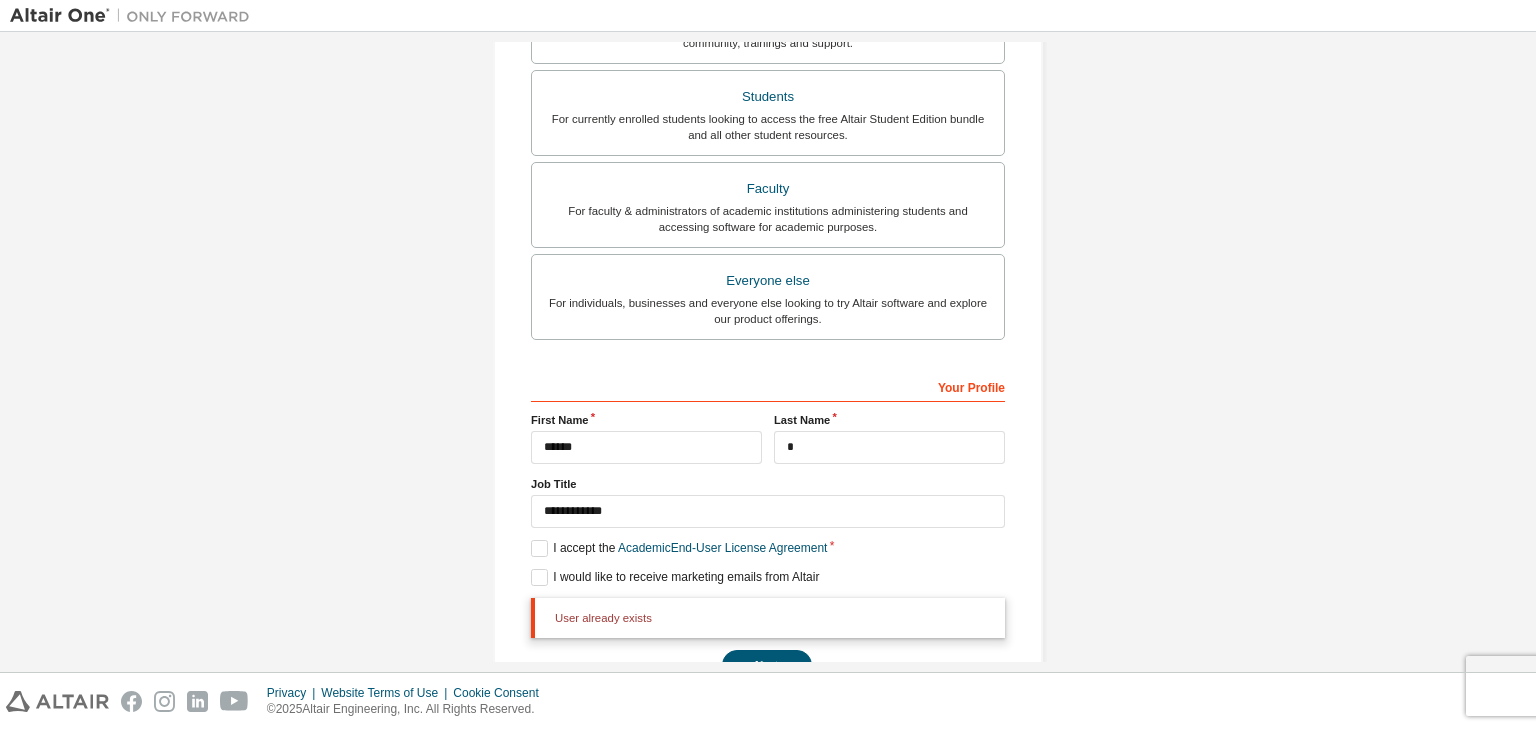 scroll, scrollTop: 539, scrollLeft: 0, axis: vertical 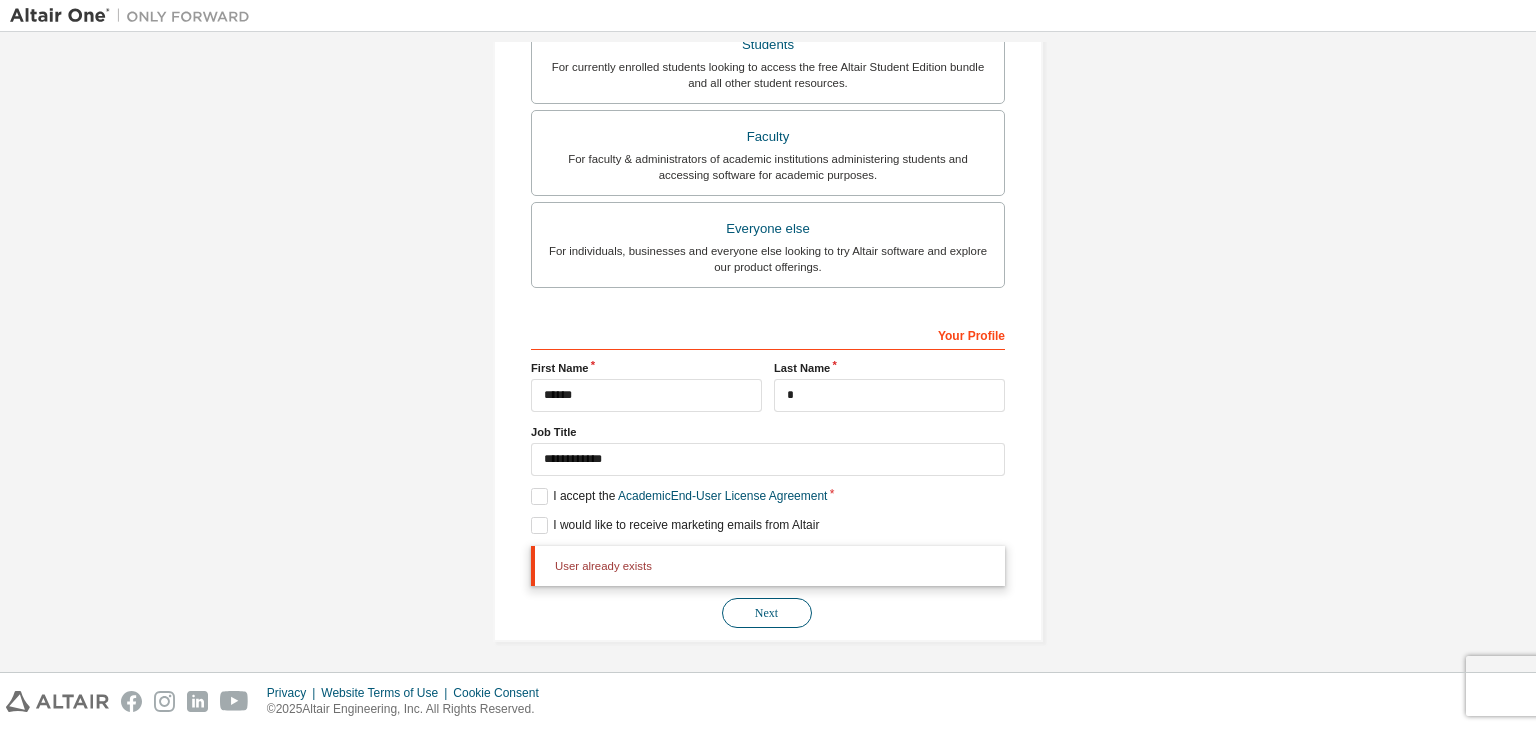 click on "Next" at bounding box center [767, 613] 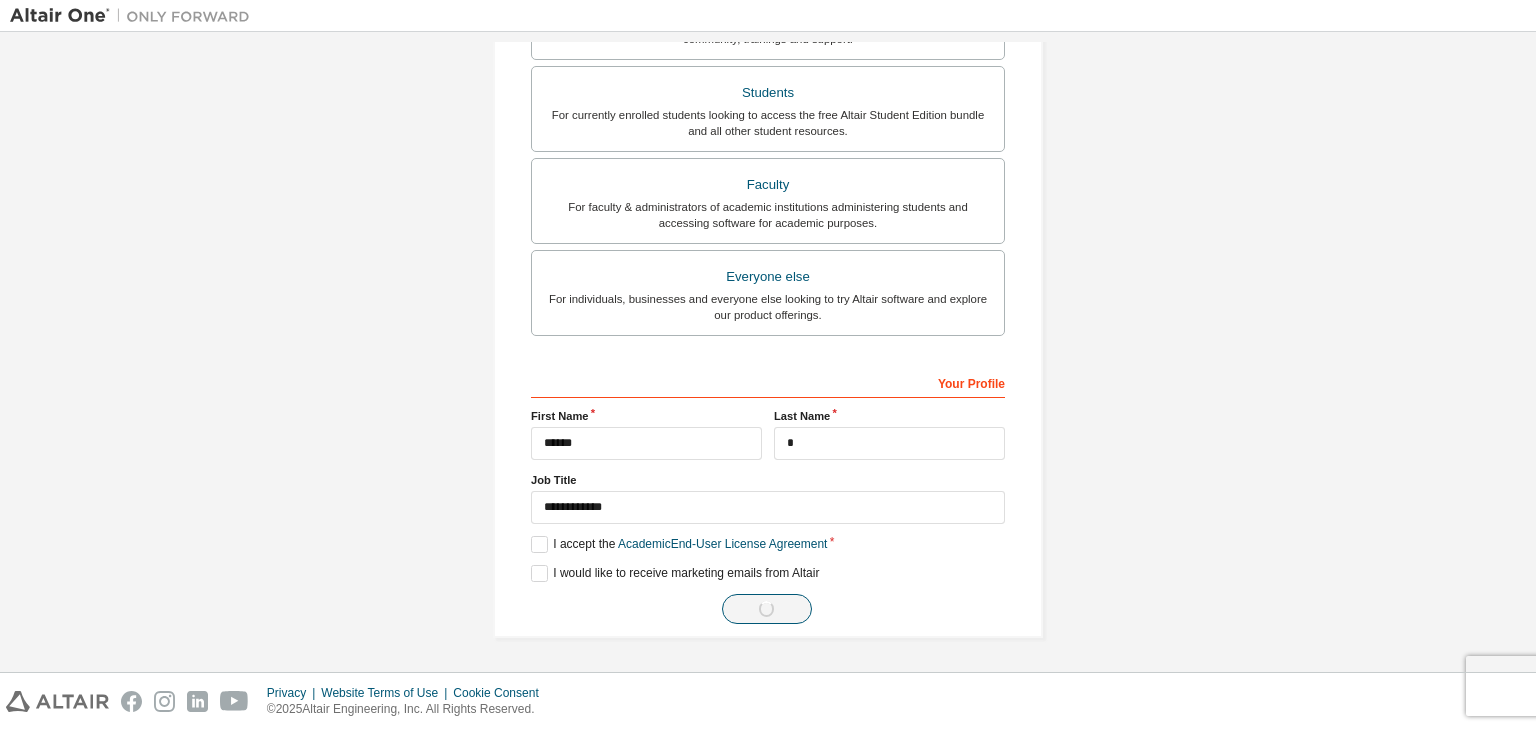 scroll, scrollTop: 487, scrollLeft: 0, axis: vertical 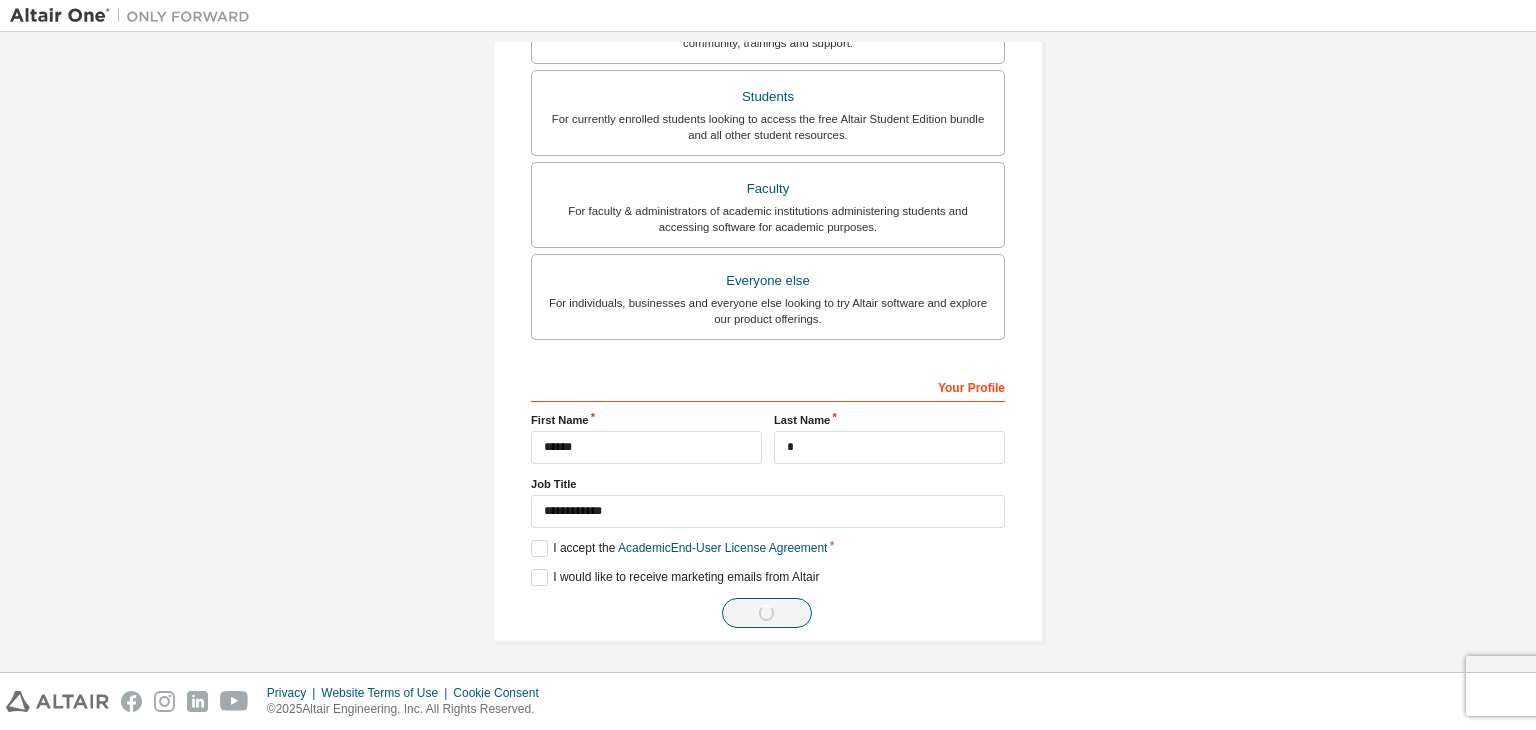 click on "Next" at bounding box center (768, 613) 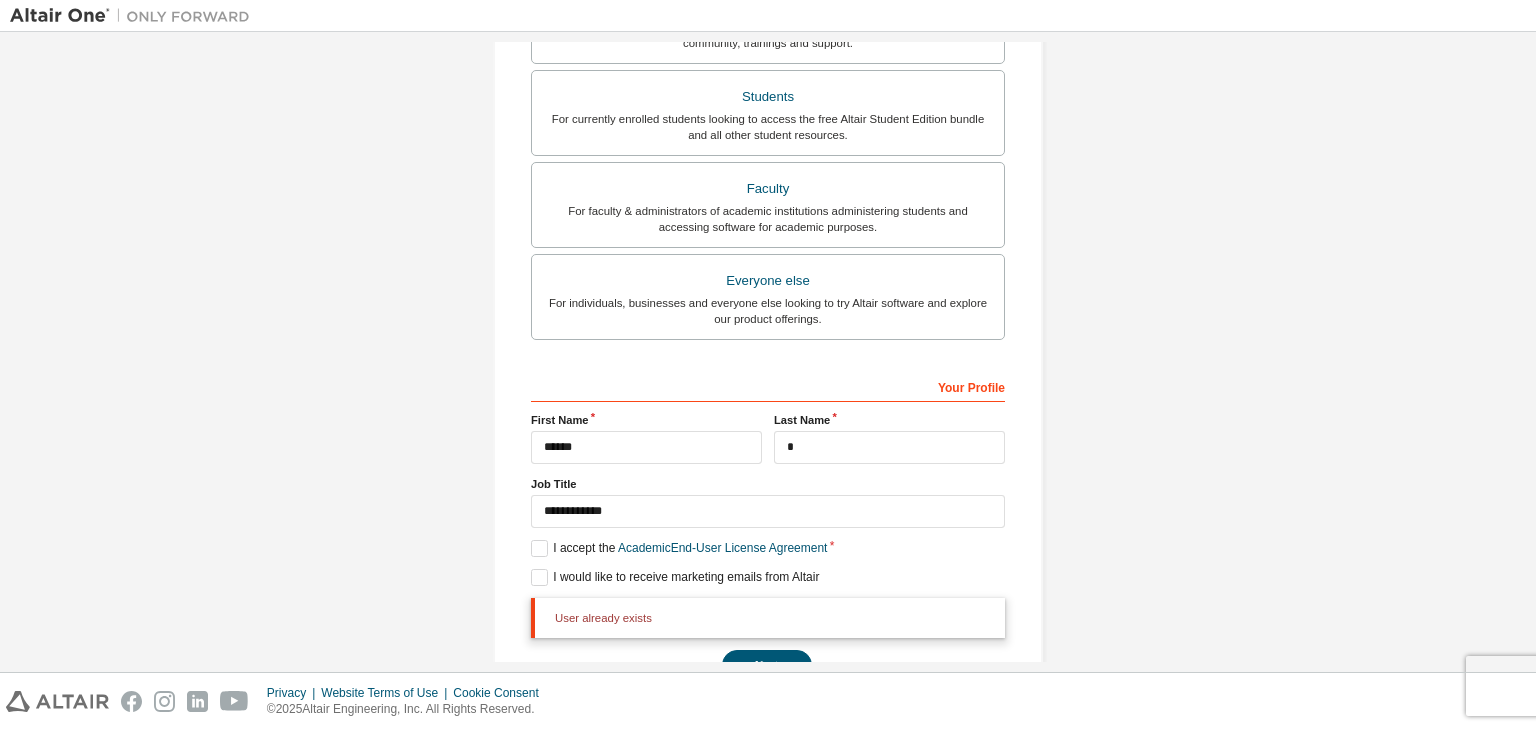 scroll, scrollTop: 539, scrollLeft: 0, axis: vertical 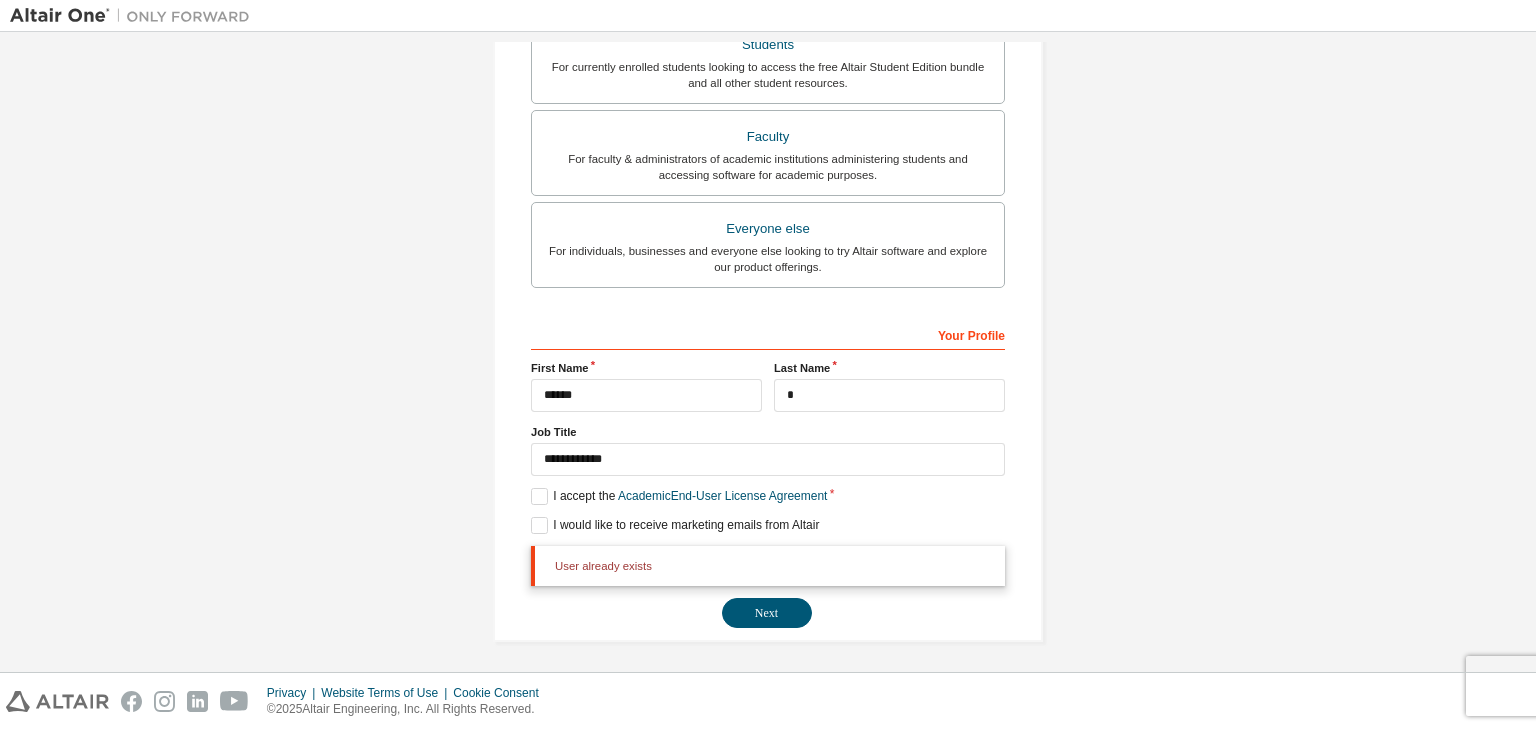 click on "User already exists" at bounding box center [768, 566] 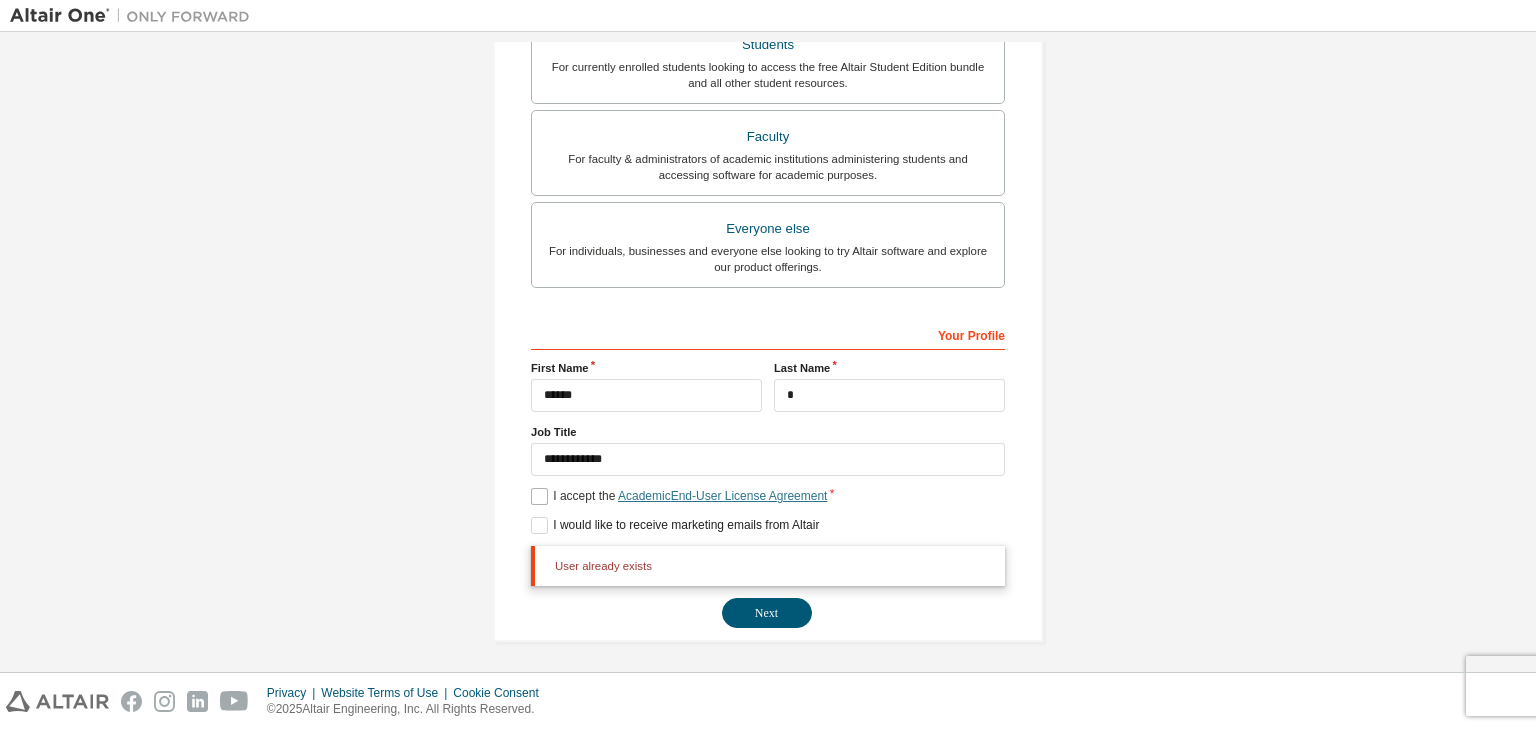 scroll, scrollTop: 0, scrollLeft: 0, axis: both 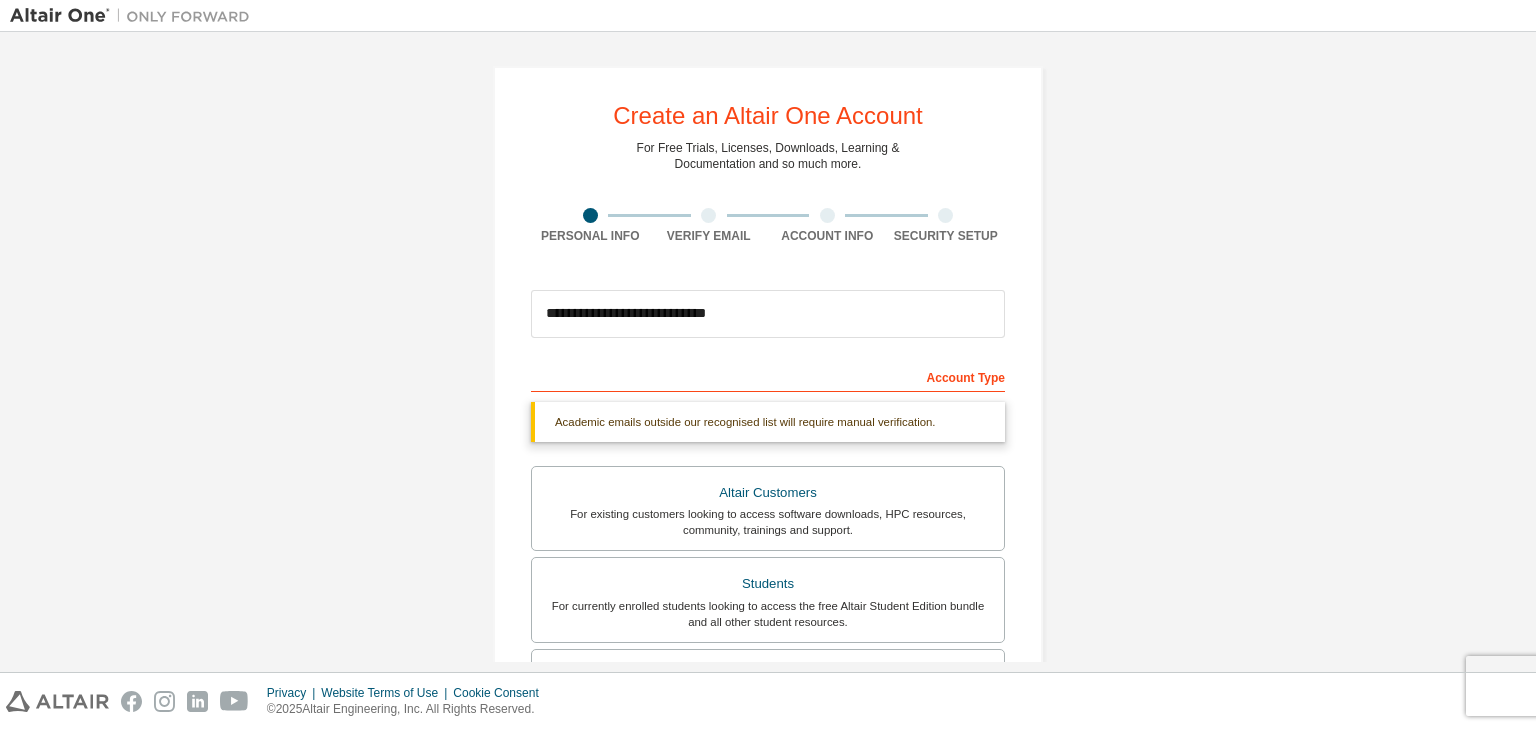 click at bounding box center (708, 215) 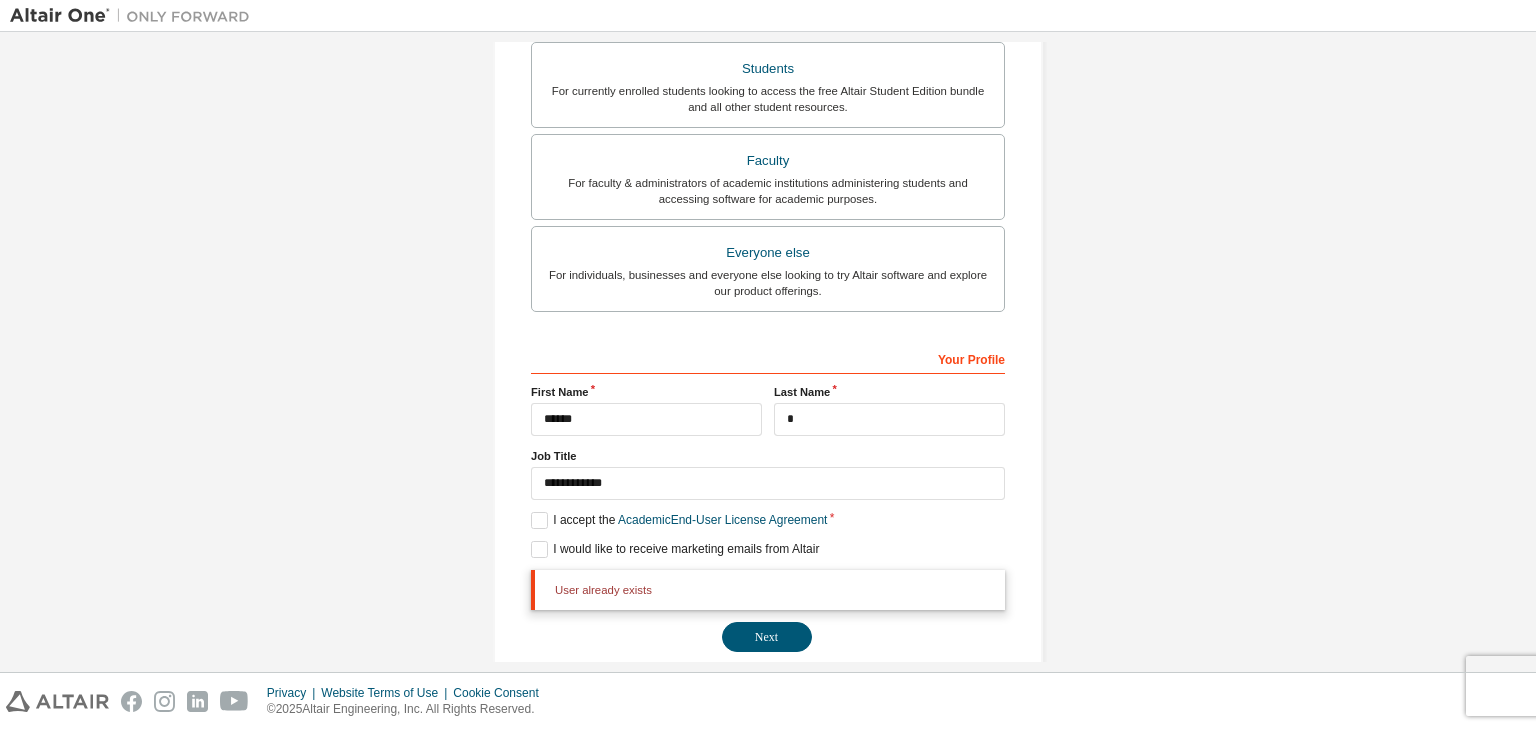 scroll, scrollTop: 539, scrollLeft: 0, axis: vertical 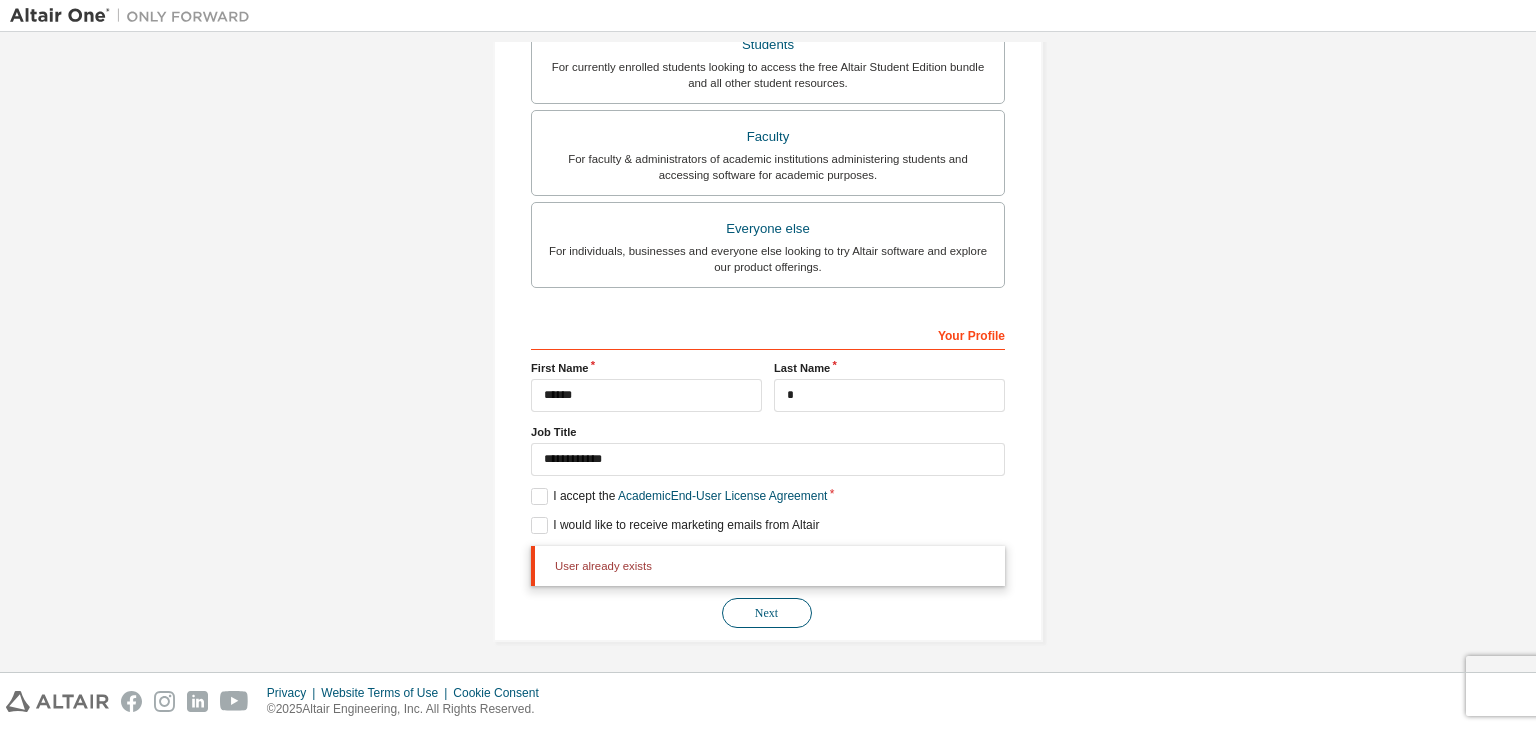 click on "Next" at bounding box center (767, 613) 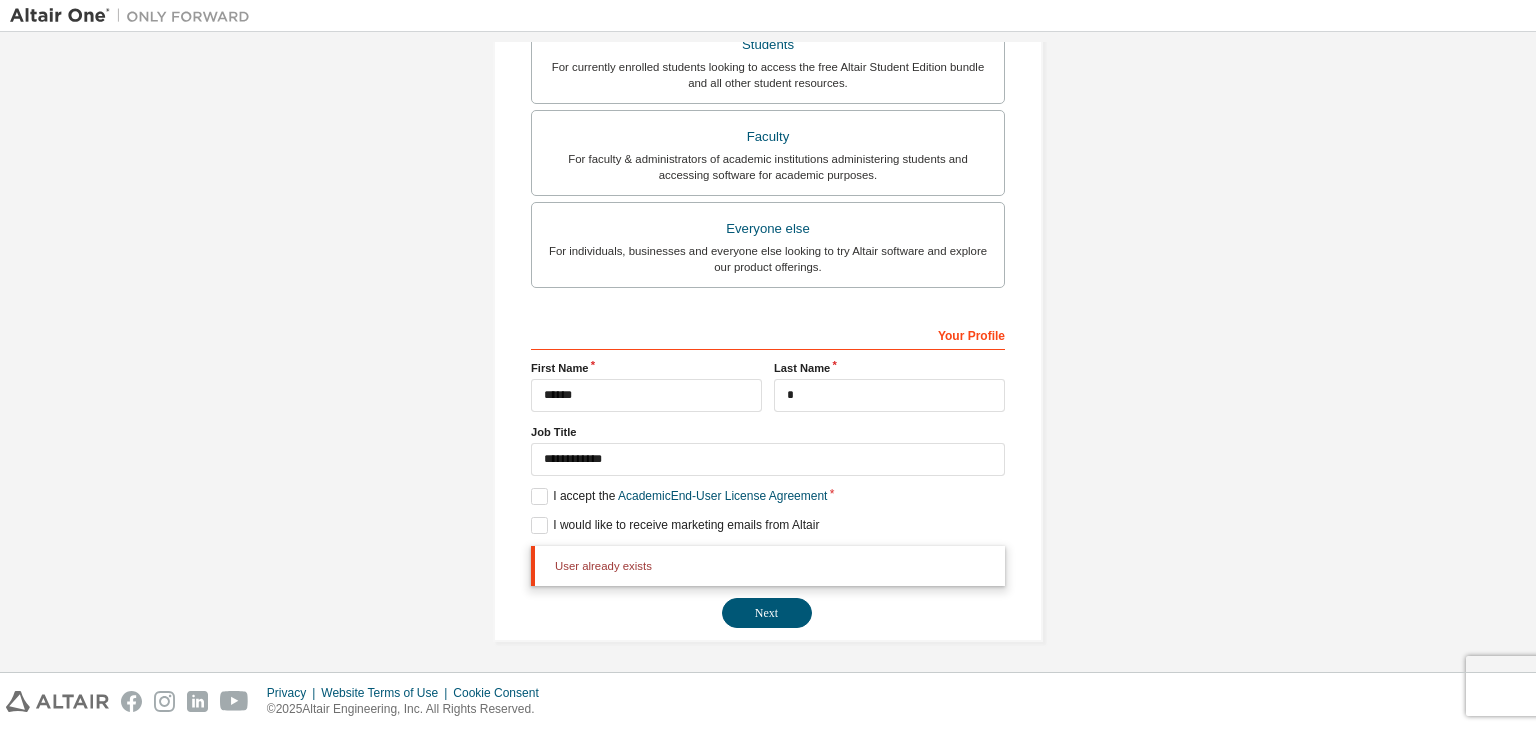 scroll, scrollTop: 487, scrollLeft: 0, axis: vertical 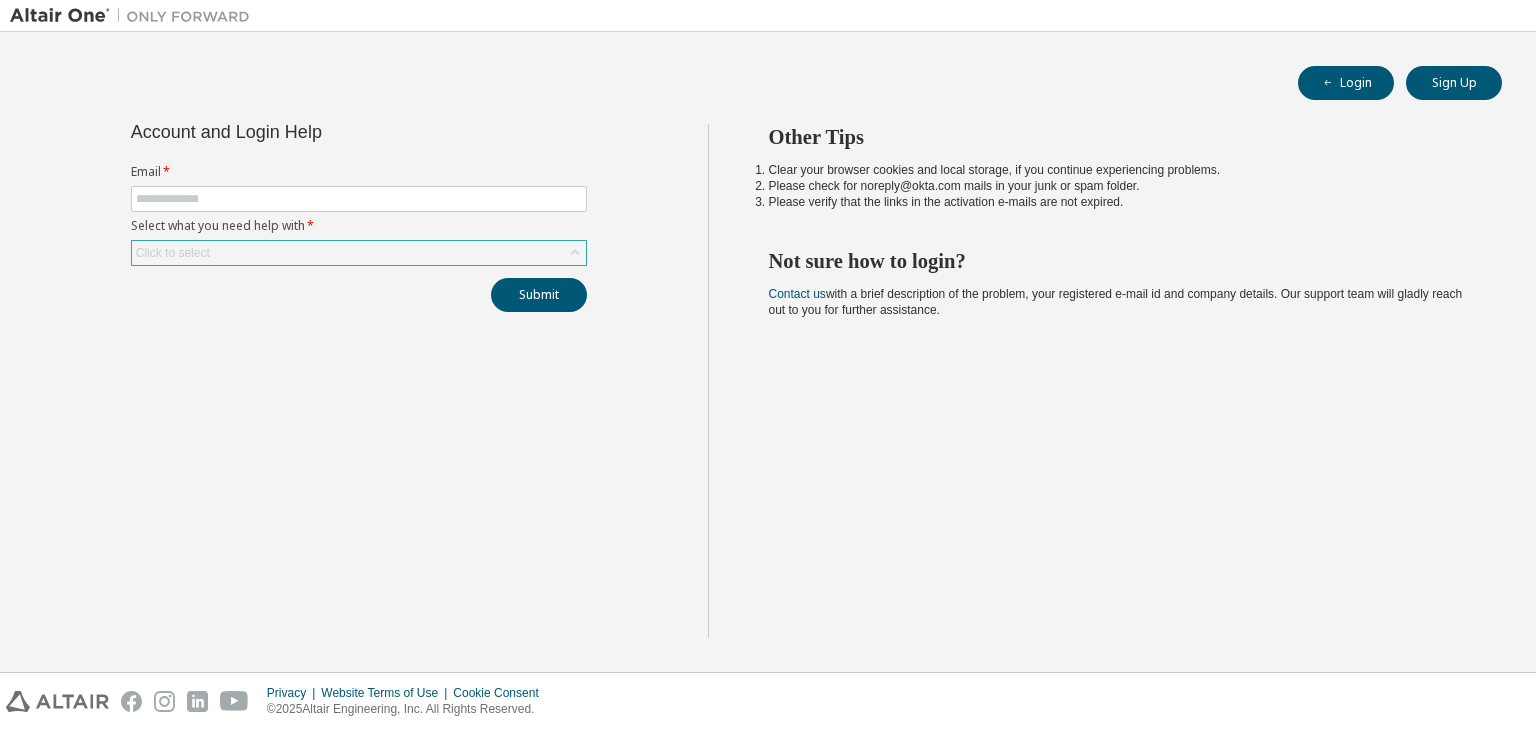click on "Click to select" at bounding box center (173, 253) 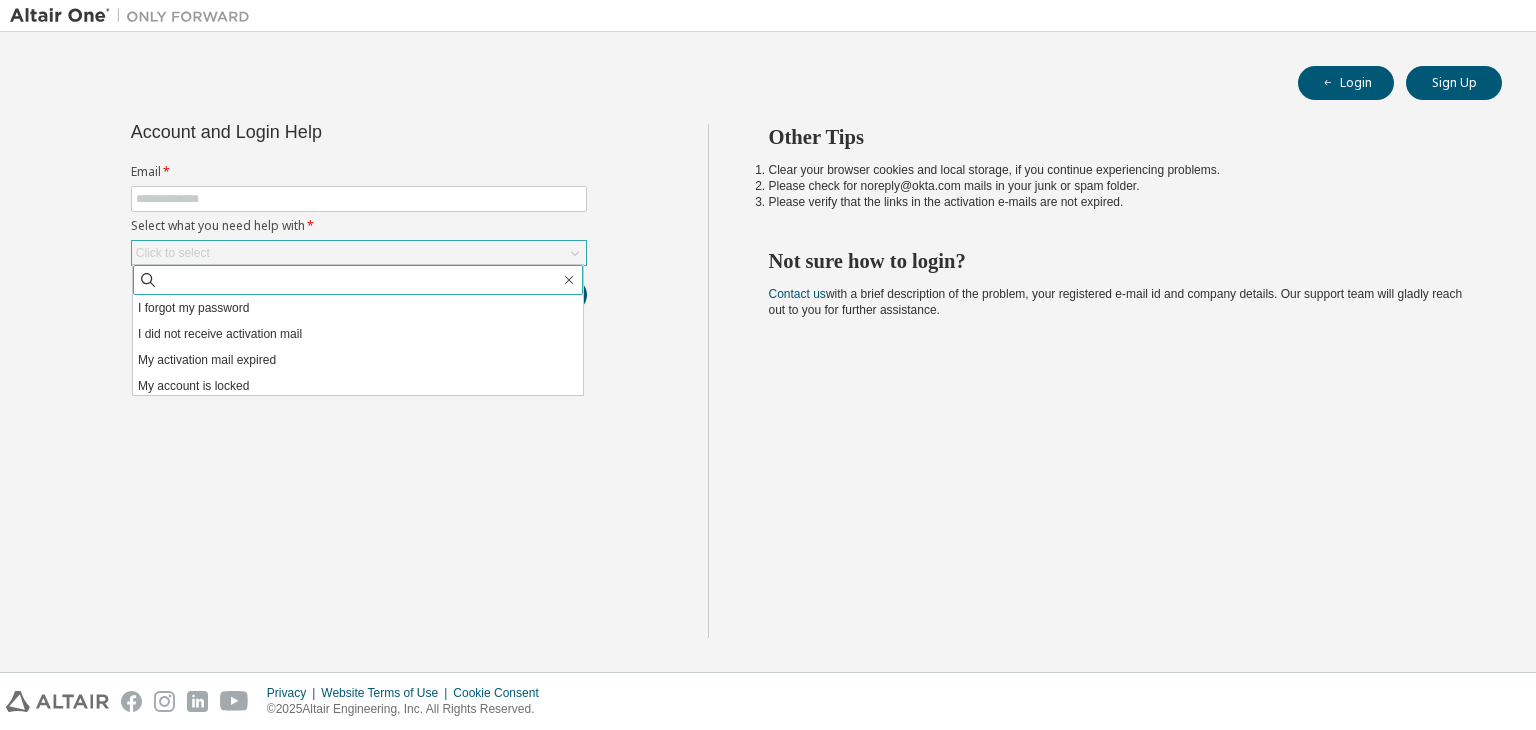 click at bounding box center (358, 280) 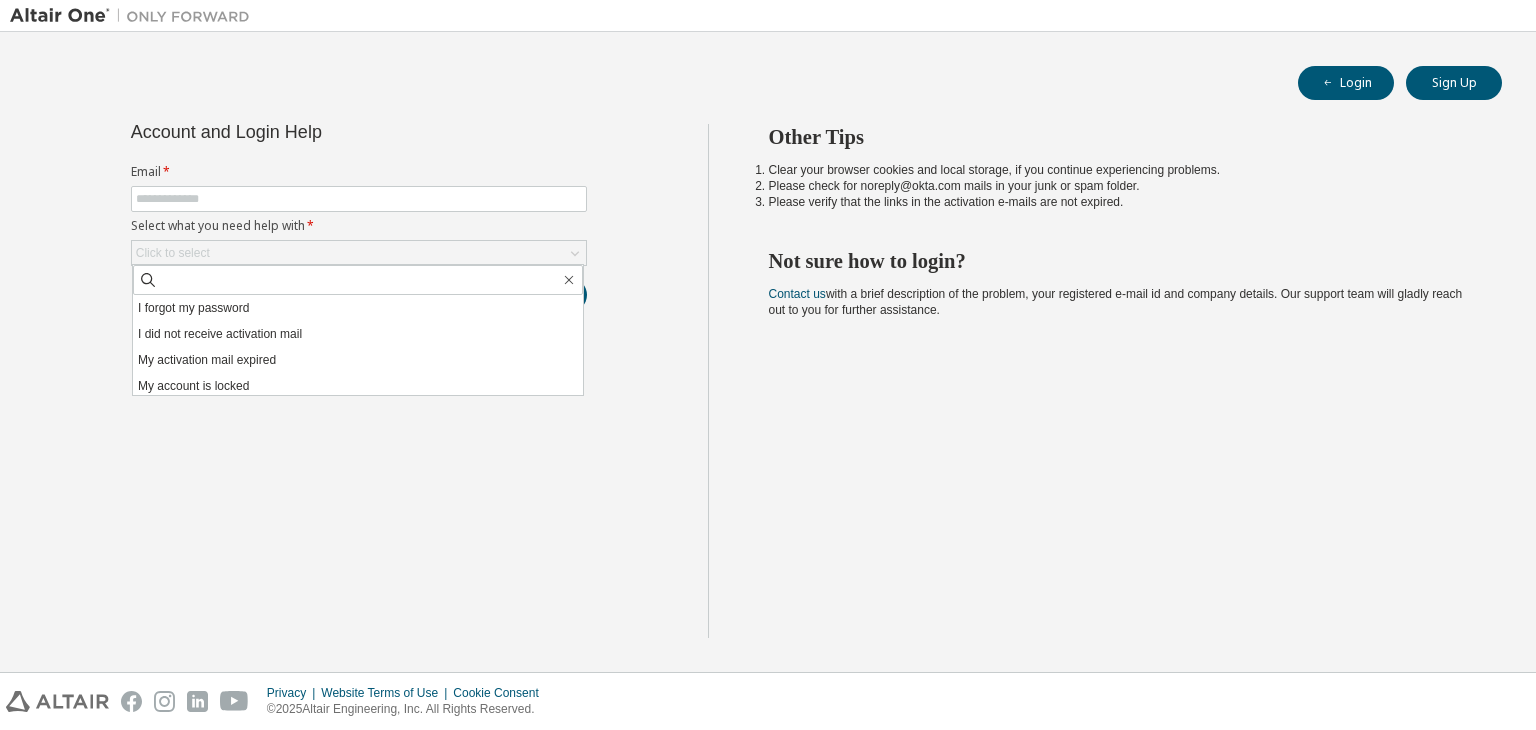 click on "Login Sign Up Account and Login Help Email * Select what you need help with * Click to select I forgot my password I did not receive activation mail My activation mail expired My account is locked I want to reset multi-factor authentication I don't know but can't login Submit Other Tips Clear your browser cookies and local storage, if you continue experiencing problems. Please check for [EMAIL] mails in your junk or spam folder. Please verify that the links in the activation e-mails are not expired. Not sure how to login? Contact us  with a brief description of the problem, your registered [EMAIL] and company details. Our support team will gladly reach out to you for further assistance." at bounding box center (768, 352) 